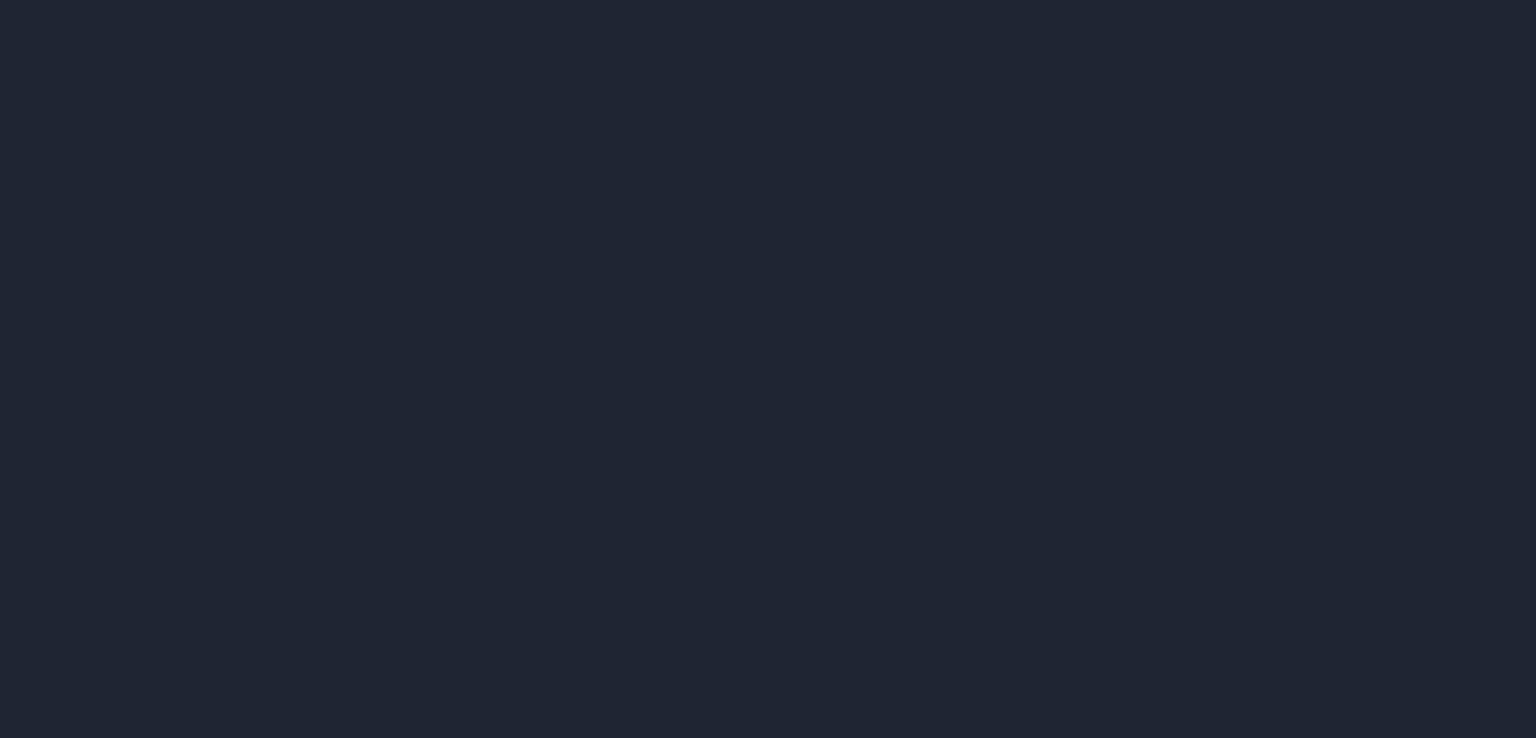 scroll, scrollTop: 0, scrollLeft: 0, axis: both 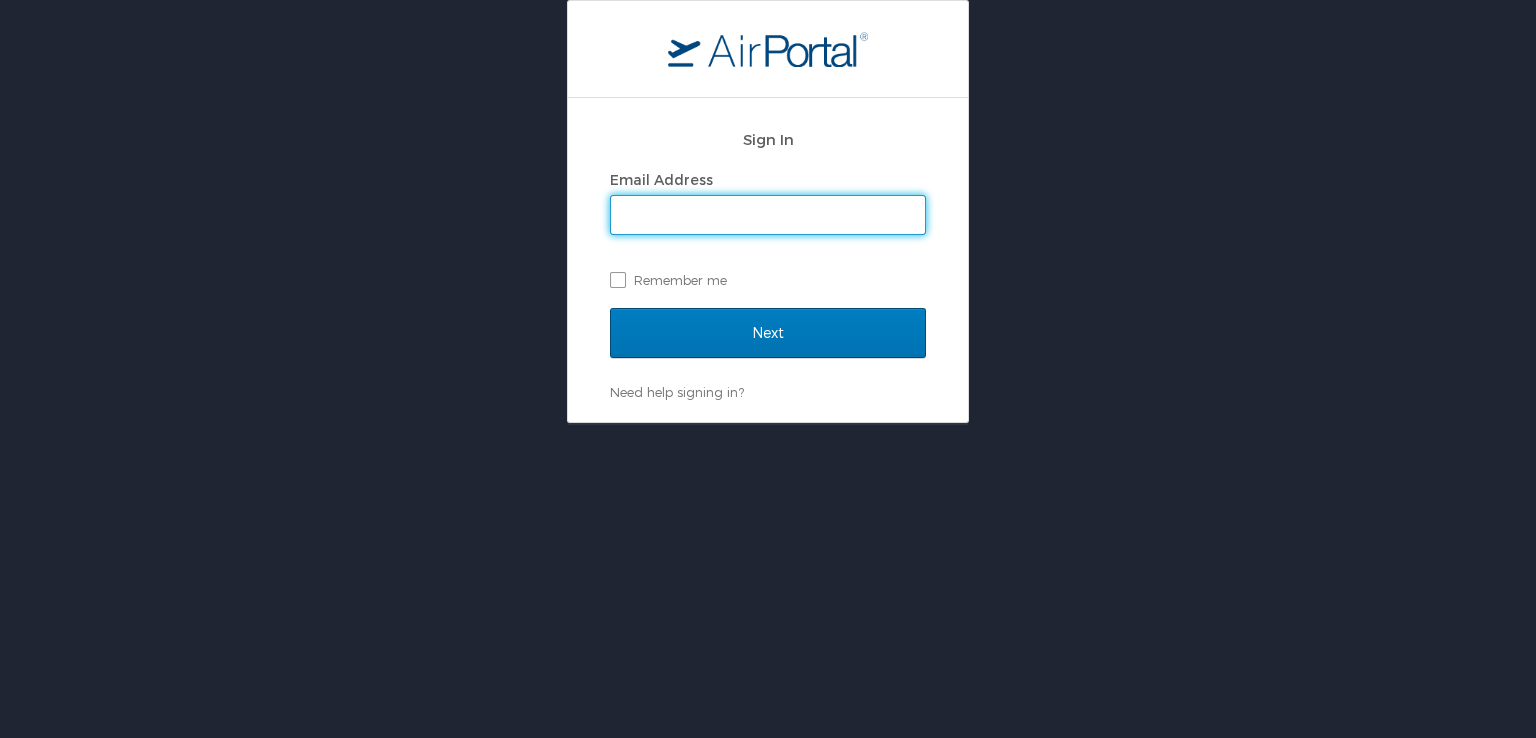 click on "Email Address" at bounding box center (768, 215) 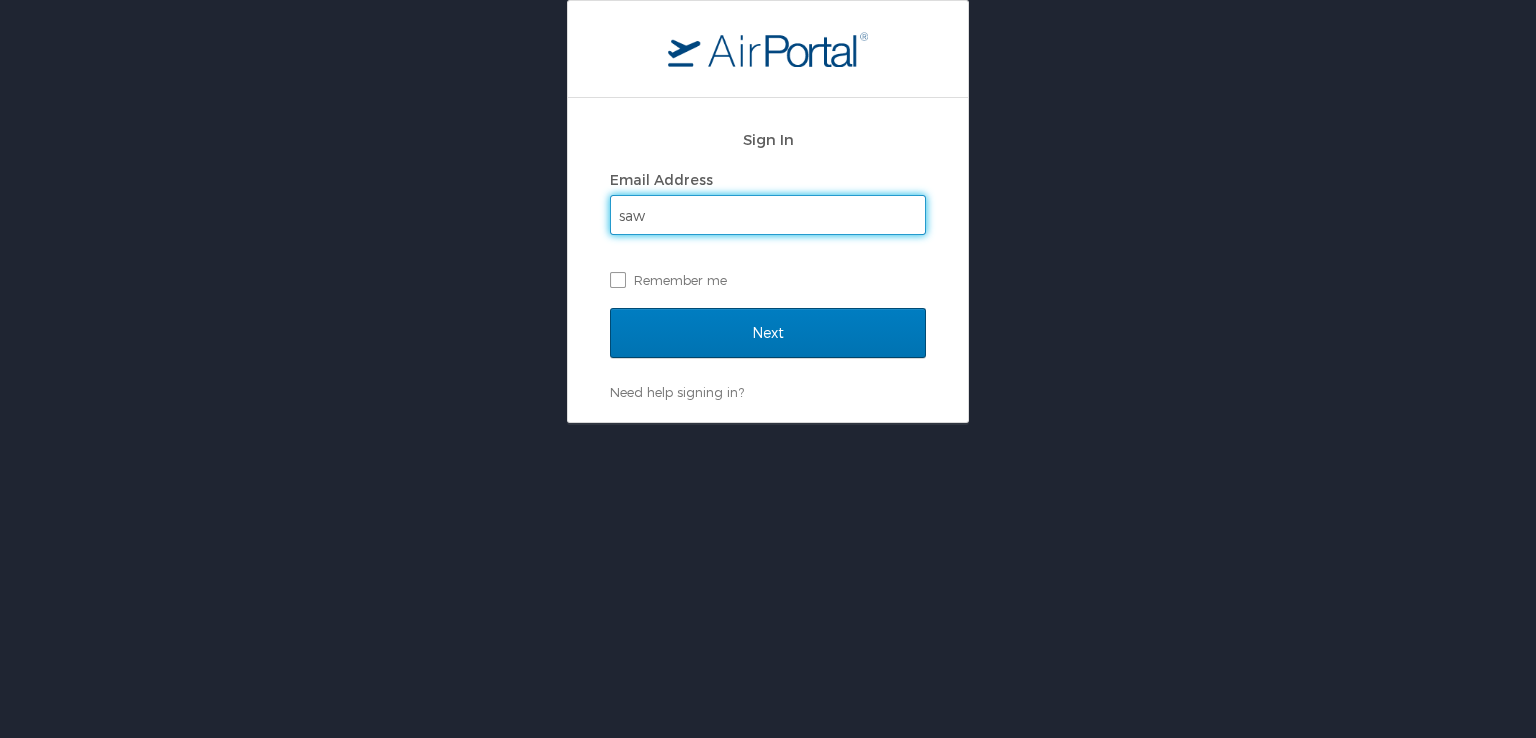 type on "Sawan.Dhanotiya@cbtravel.com" 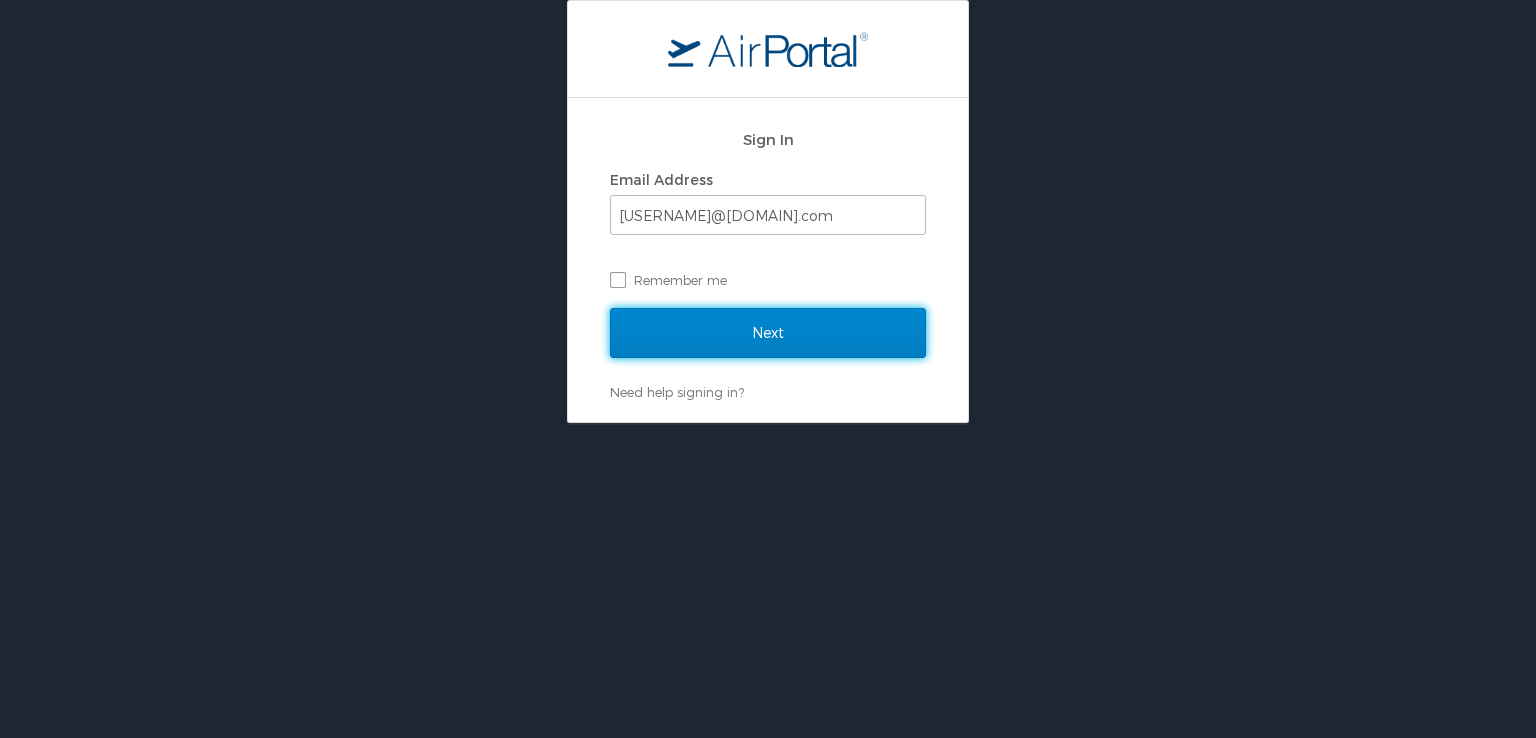 click on "Next" at bounding box center [768, 333] 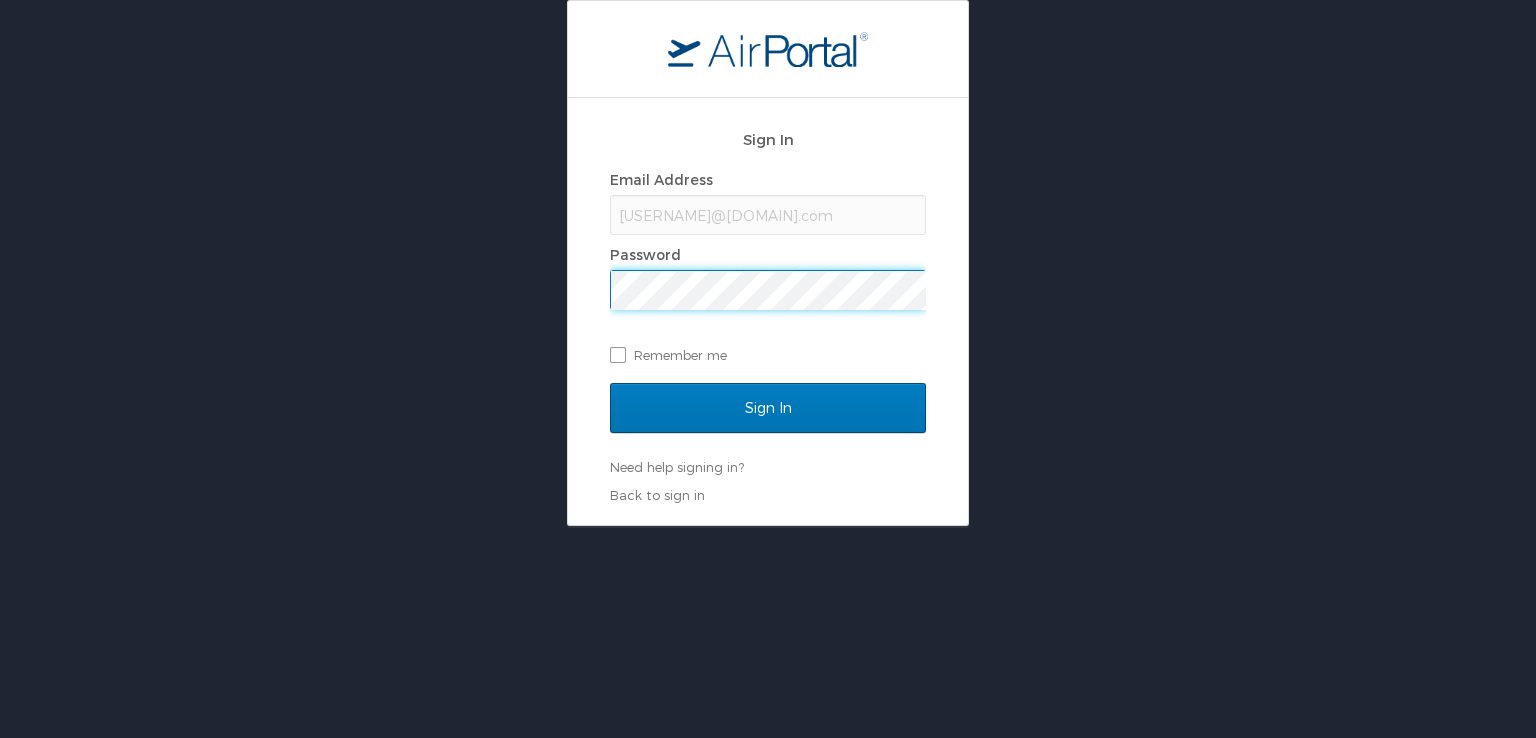 scroll, scrollTop: 0, scrollLeft: 0, axis: both 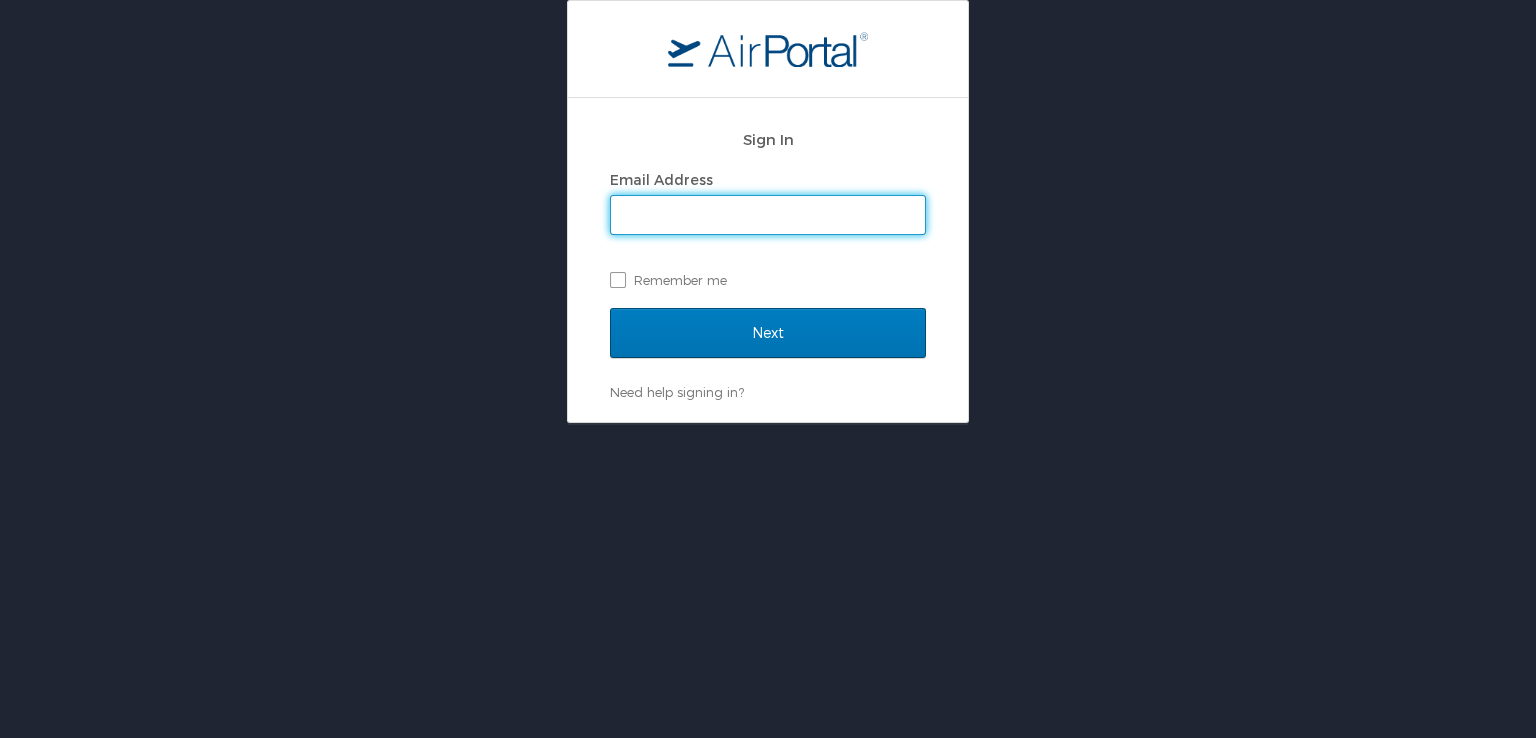 click on "Email Address" at bounding box center [768, 215] 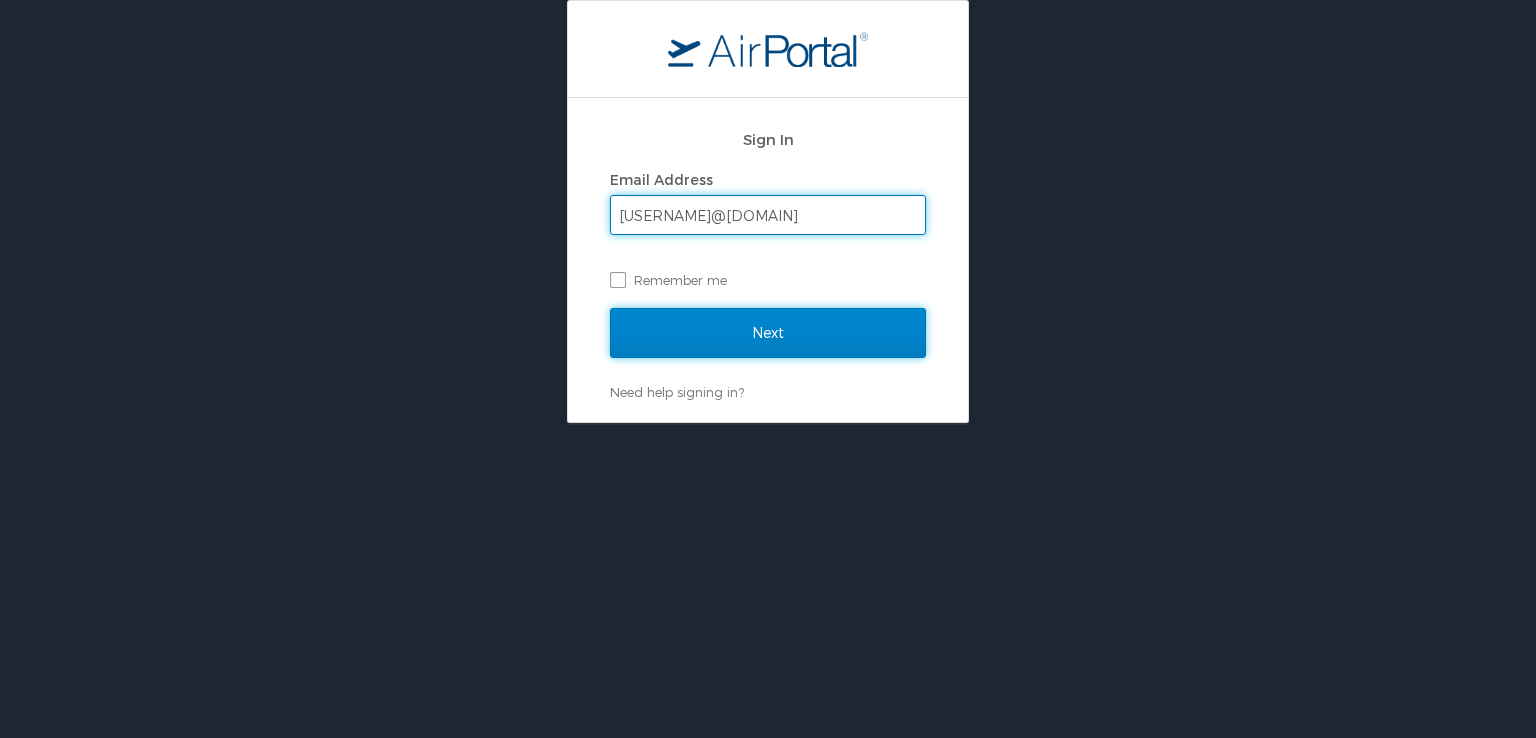 click on "Next" at bounding box center (768, 333) 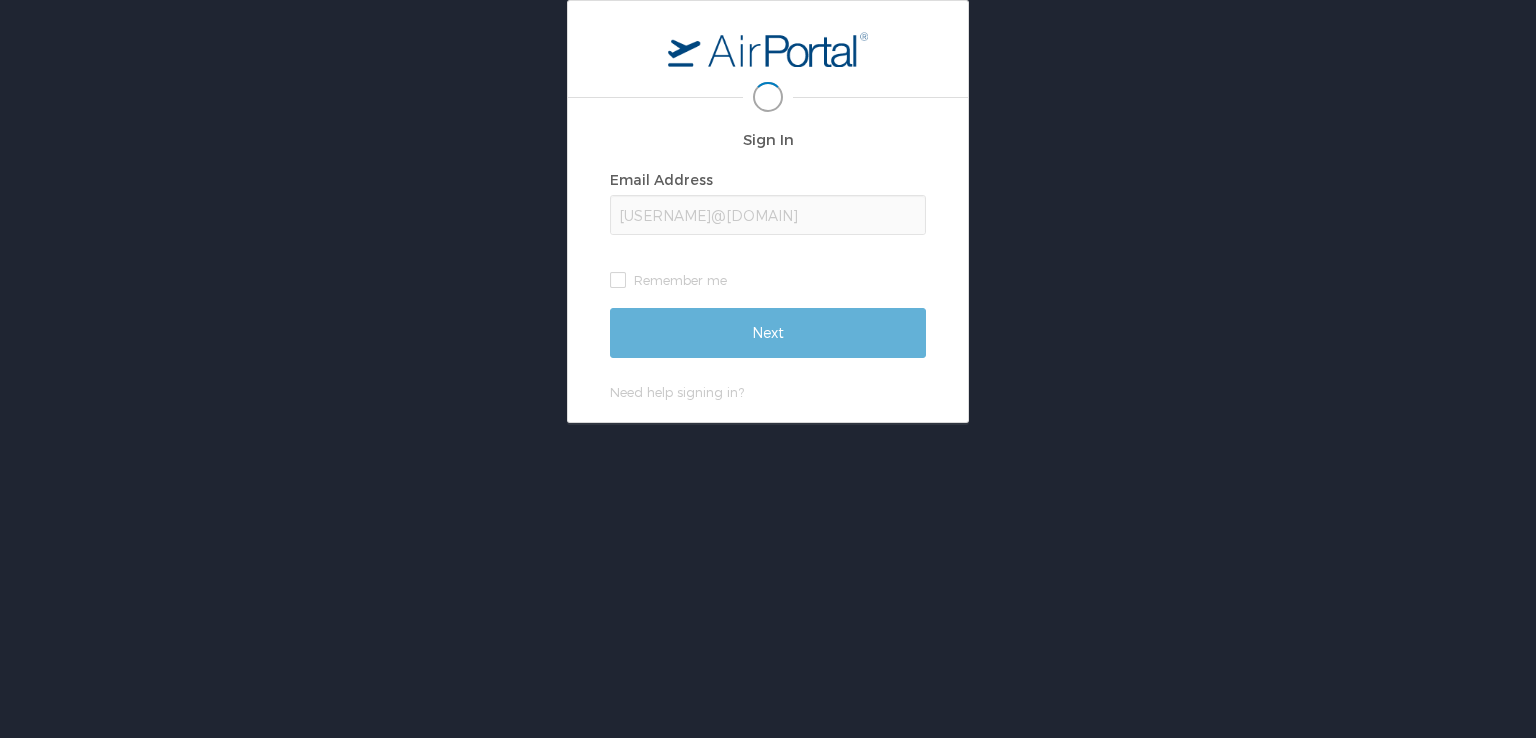 scroll, scrollTop: 0, scrollLeft: 2, axis: horizontal 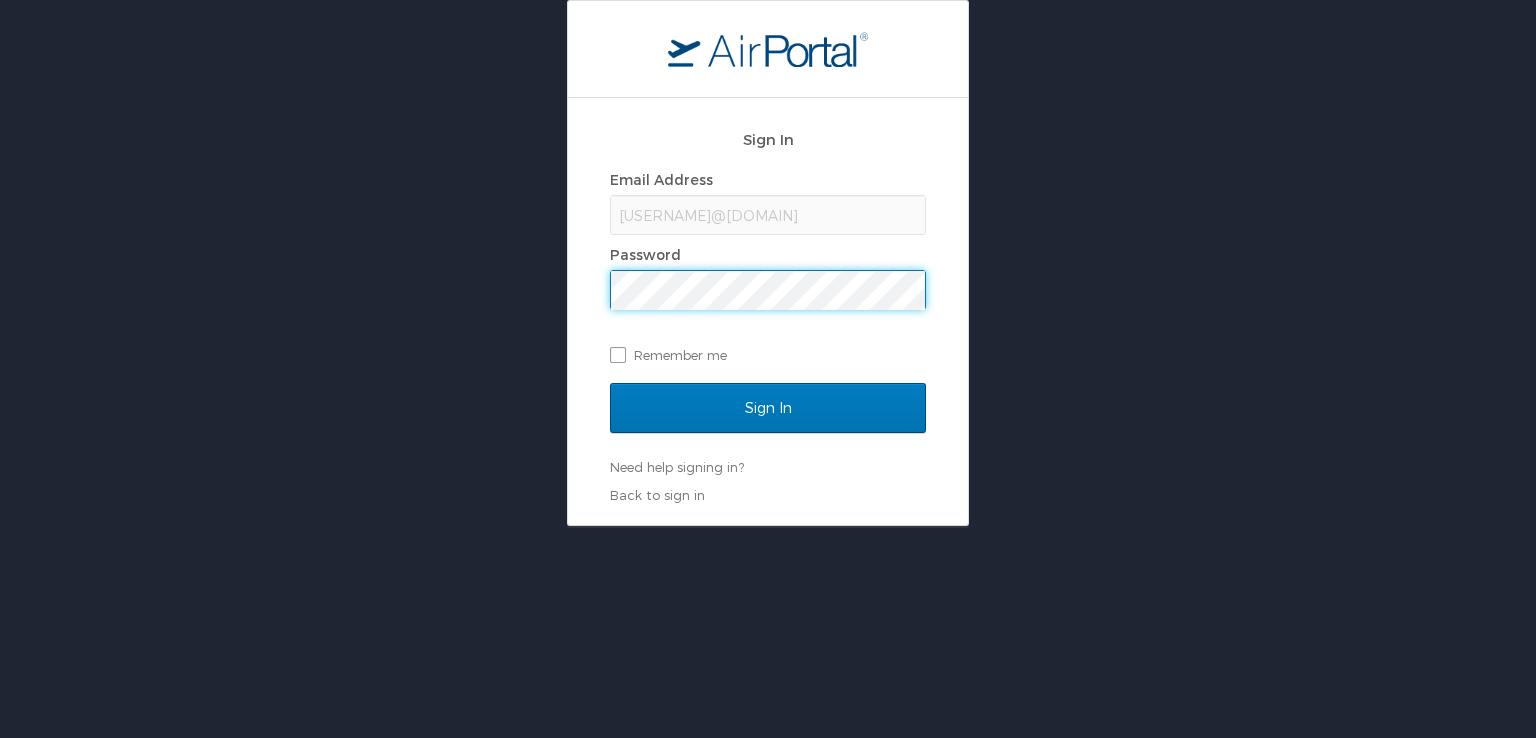 click on "Sign In" at bounding box center [768, 408] 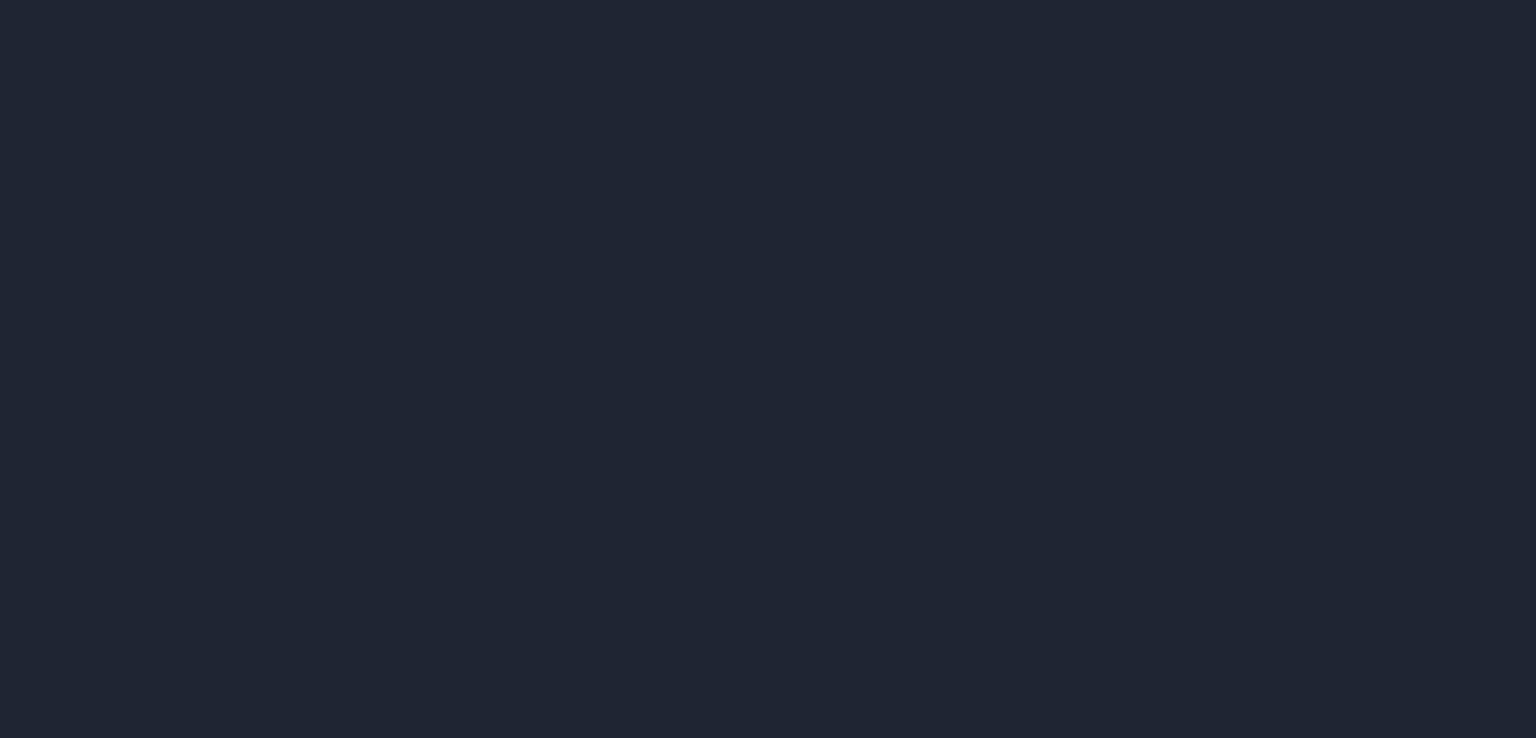 scroll, scrollTop: 0, scrollLeft: 0, axis: both 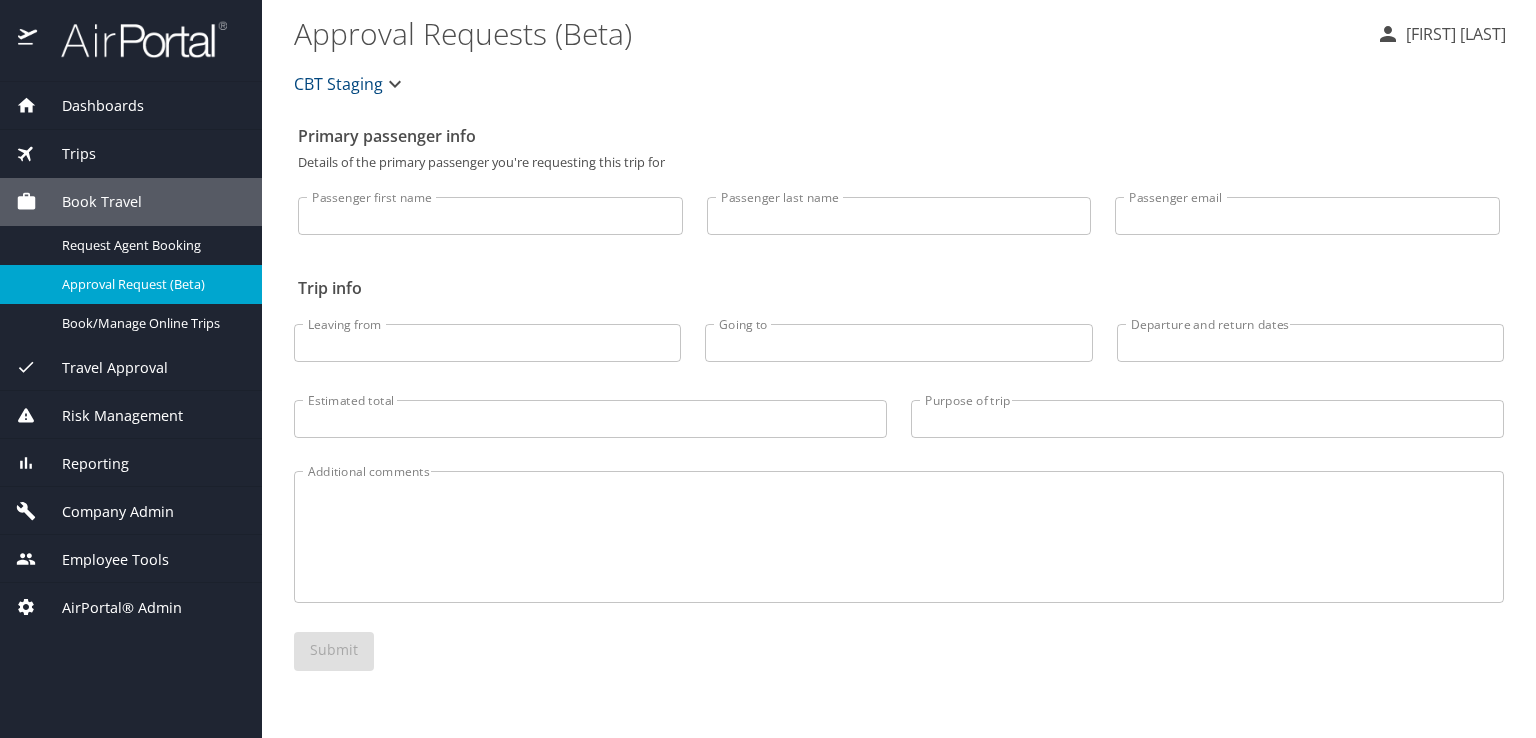 click on "Trips" at bounding box center (66, 154) 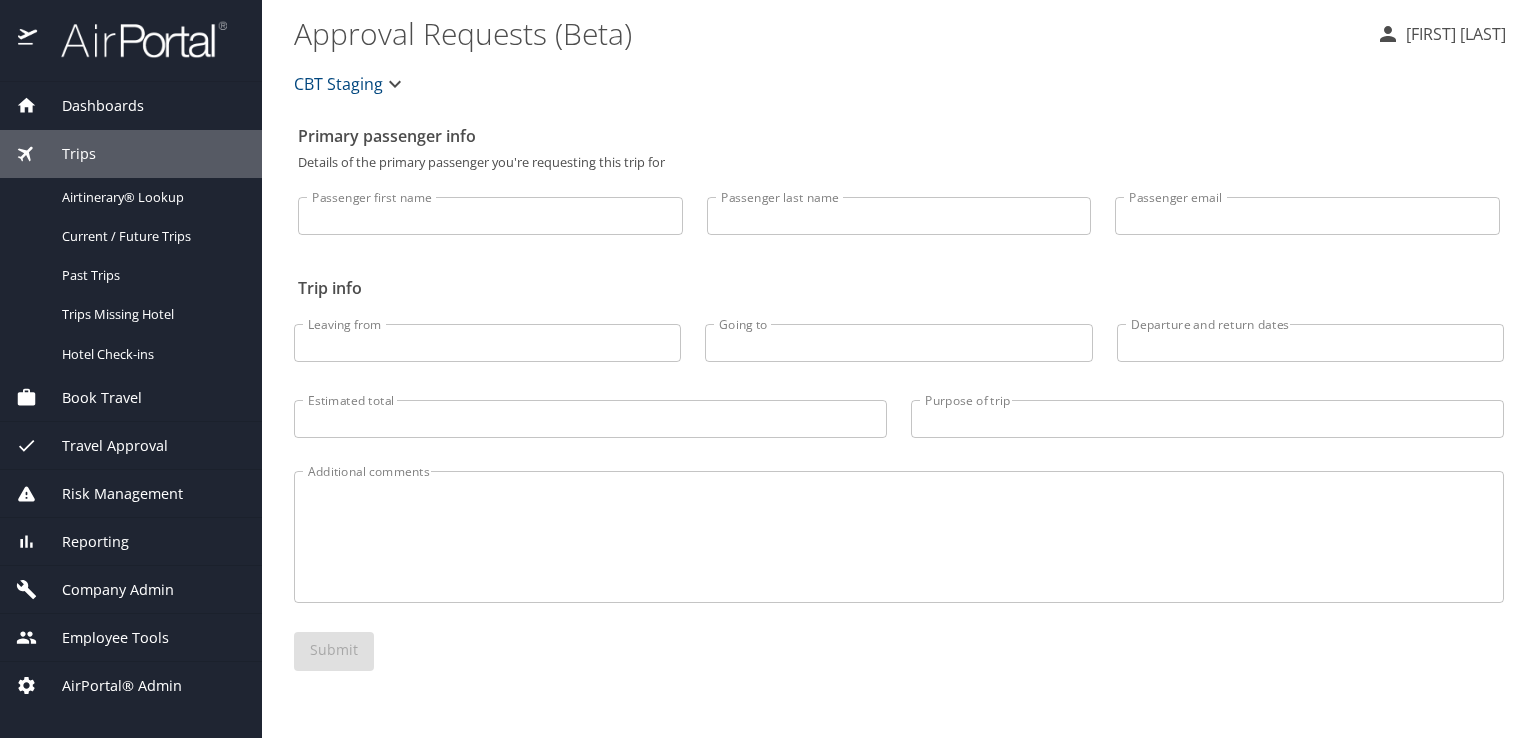 click on "CBT Staging" at bounding box center [338, 84] 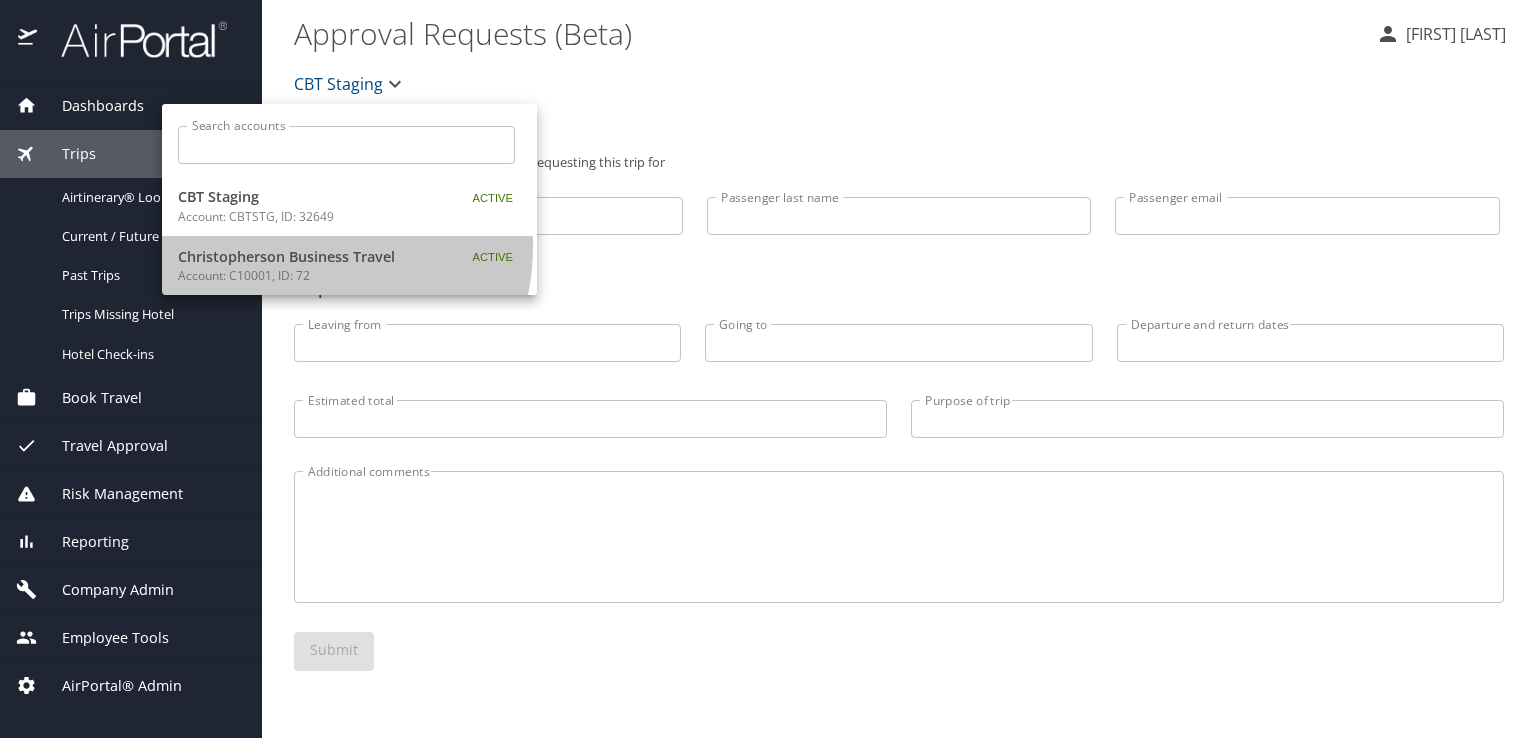 click on "Christopherson Business Travel" at bounding box center [303, 257] 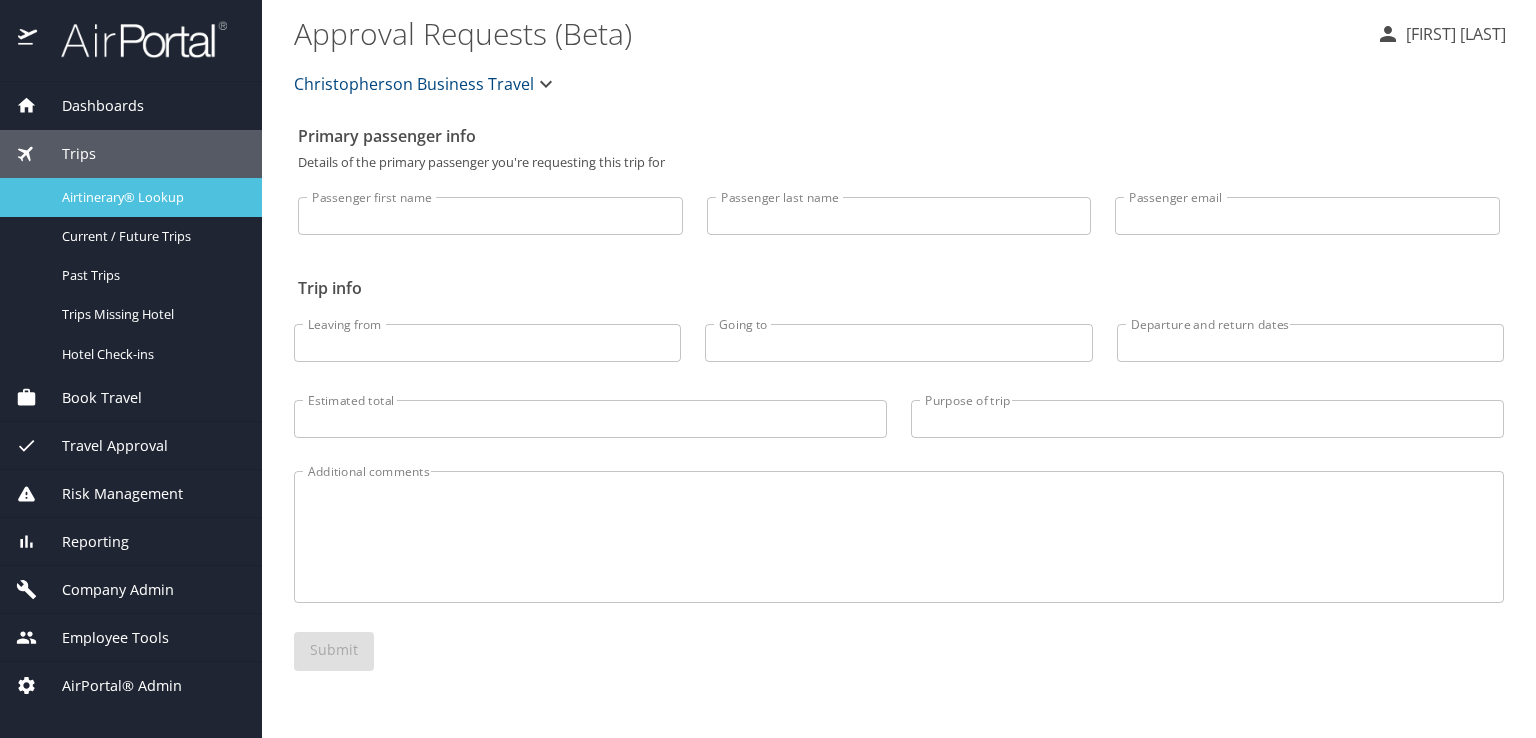 click on "Airtinerary® Lookup" at bounding box center (150, 197) 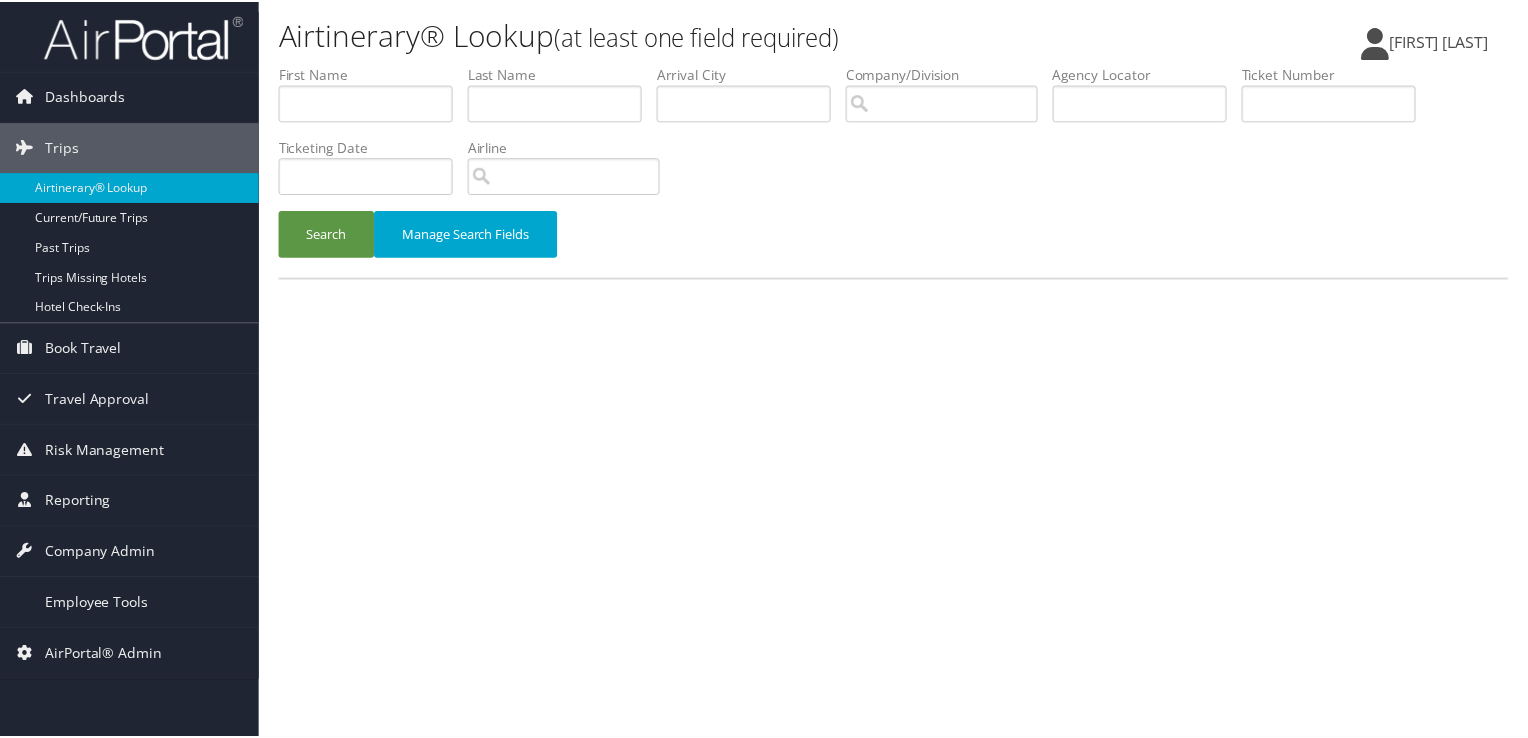 scroll, scrollTop: 0, scrollLeft: 0, axis: both 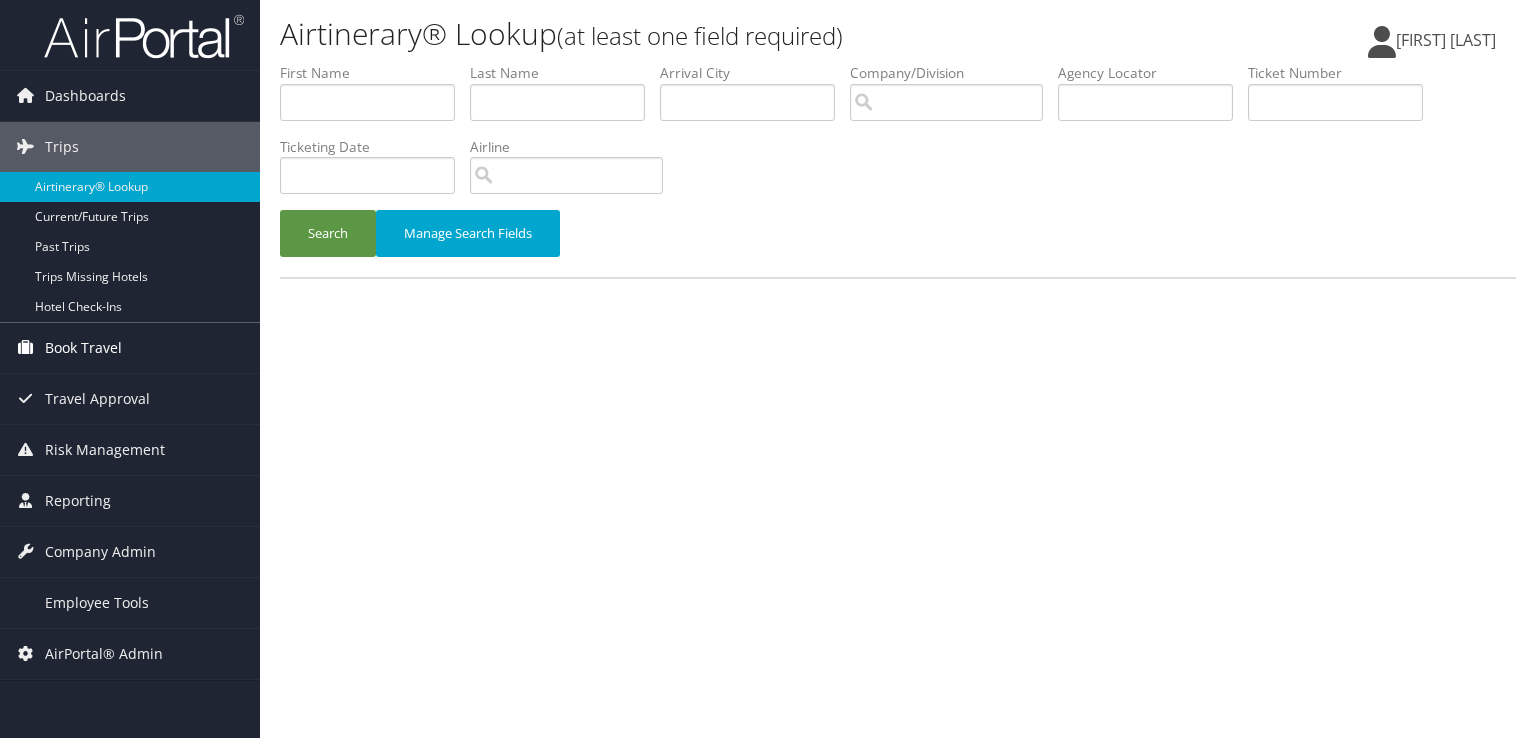 click on "Book Travel" at bounding box center (83, 348) 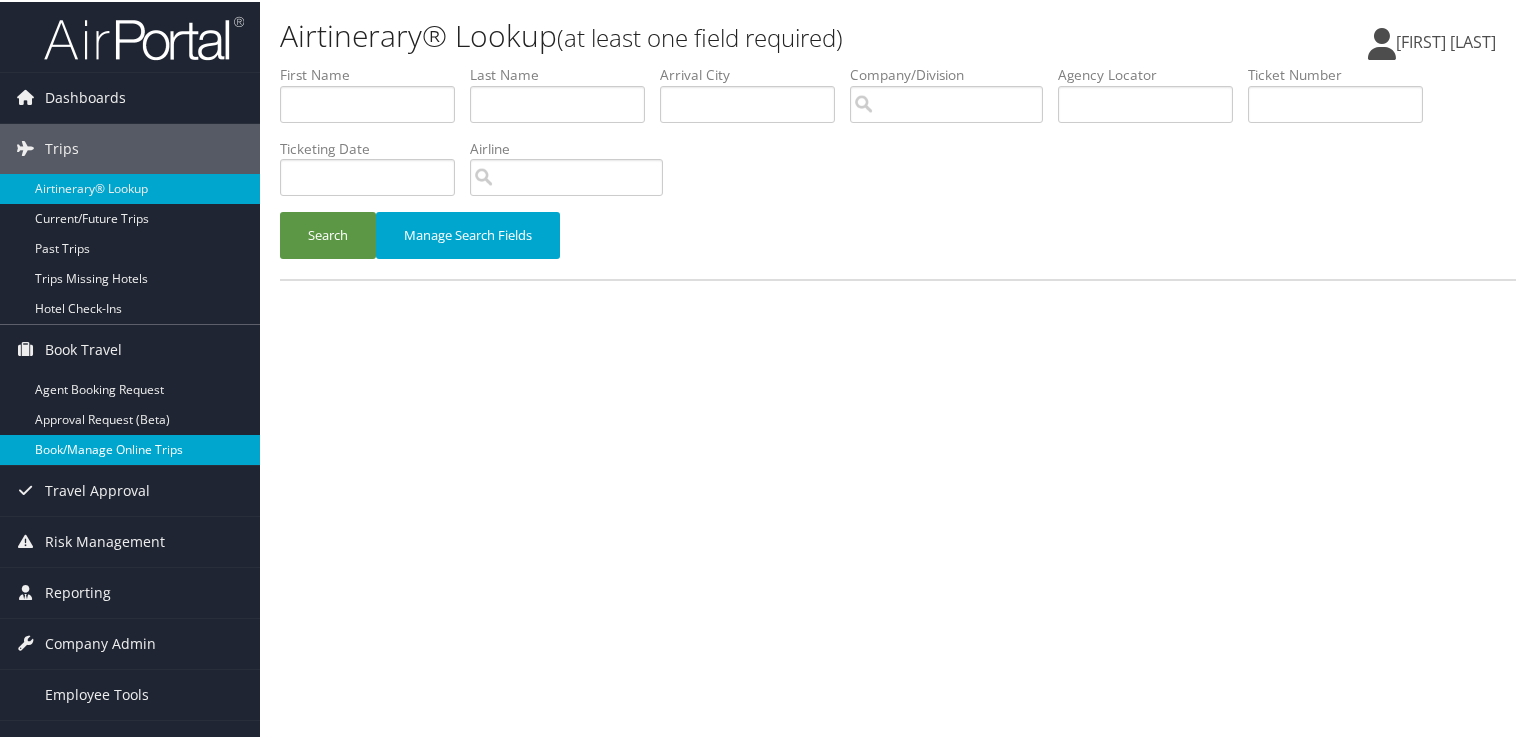 click on "Book/Manage Online Trips" at bounding box center (130, 448) 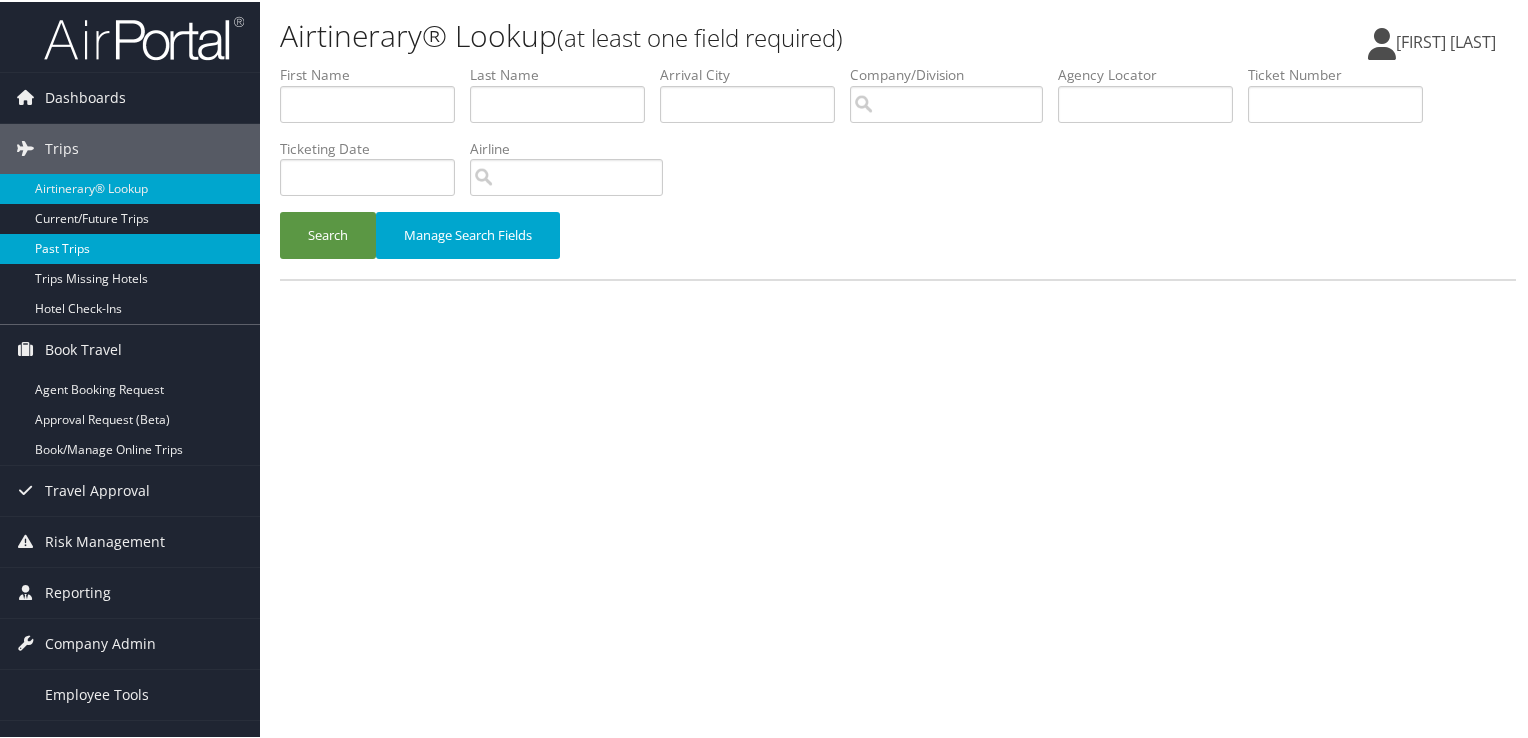 click on "Past Trips" at bounding box center [130, 247] 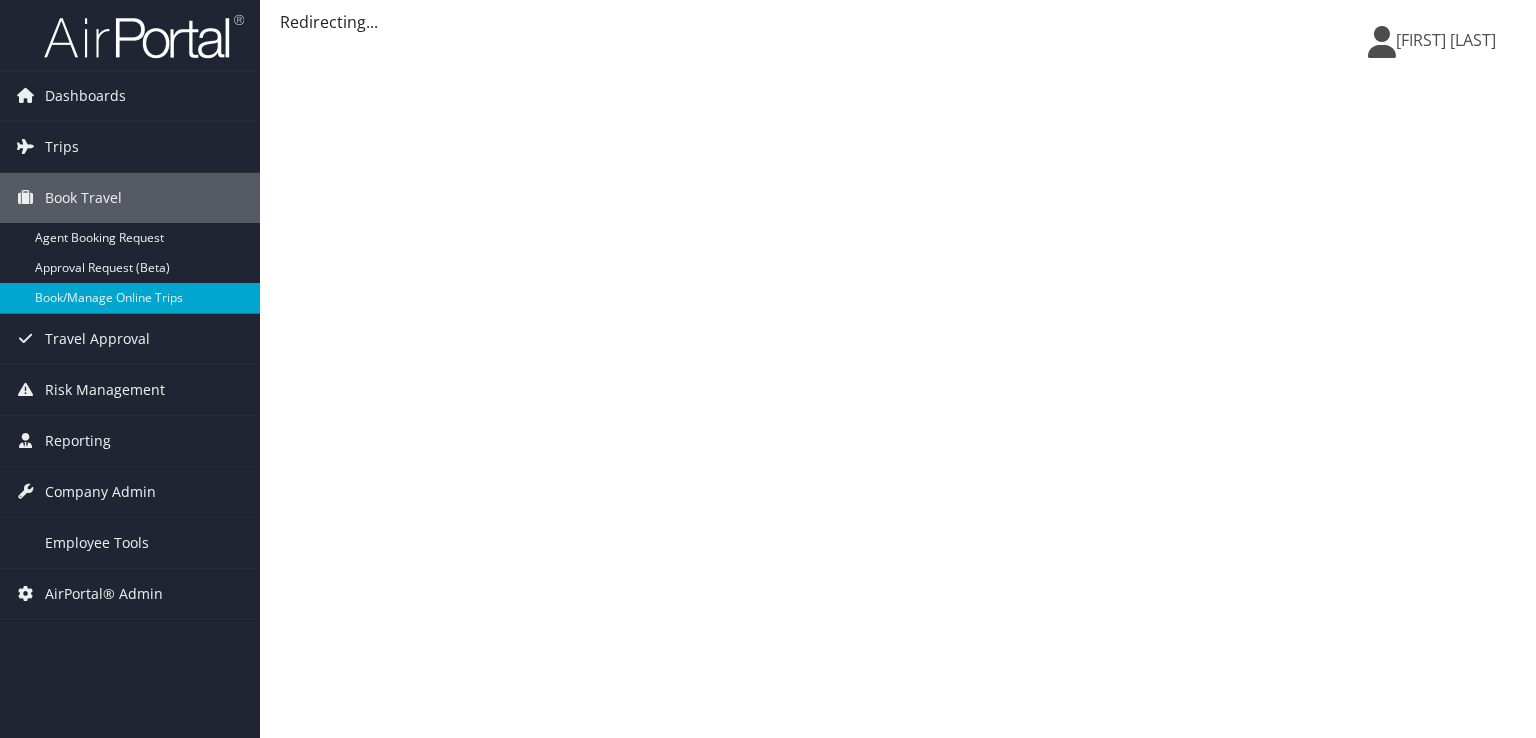scroll, scrollTop: 0, scrollLeft: 0, axis: both 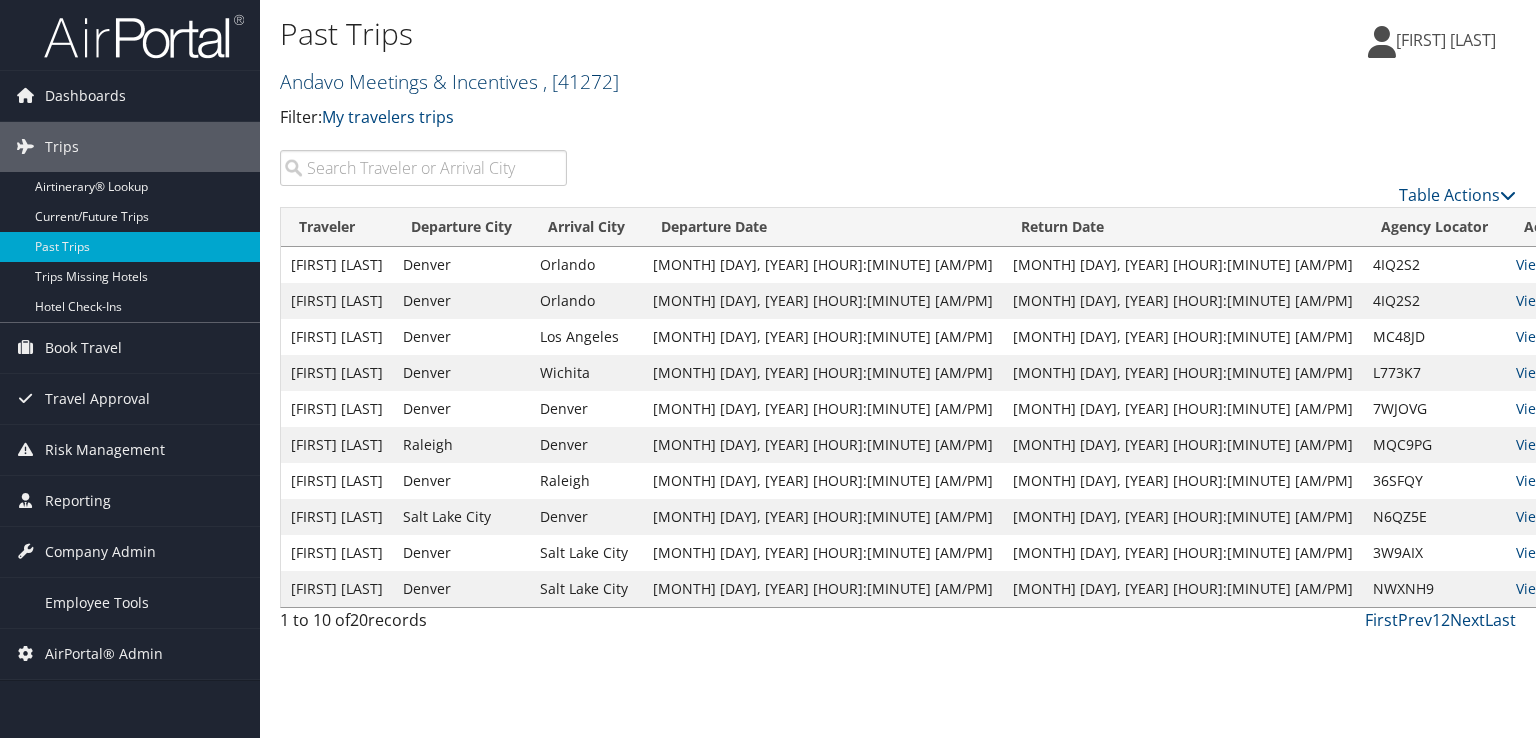 click on "Andavo Meetings & Incentives , [ 41272 ]" at bounding box center [449, 81] 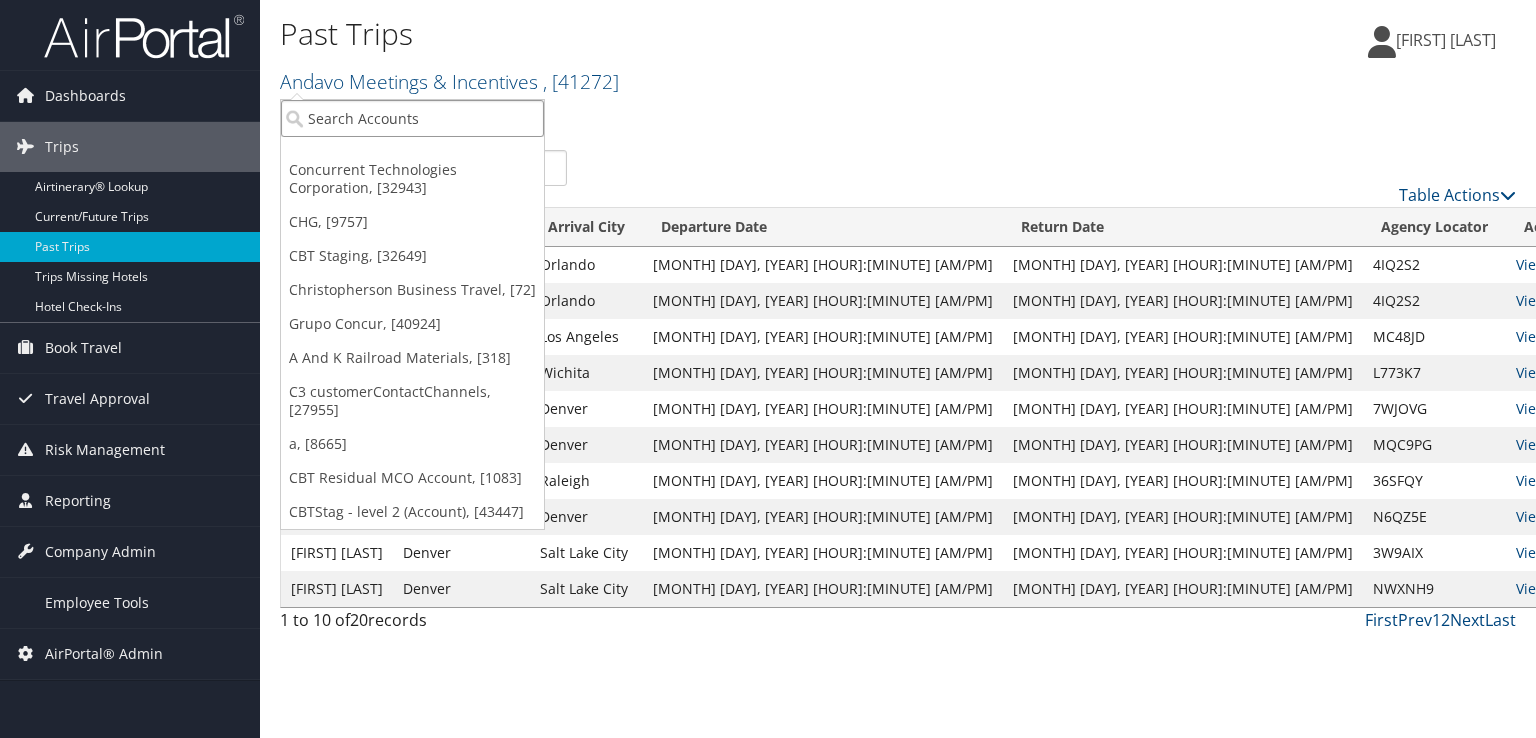 click at bounding box center (412, 118) 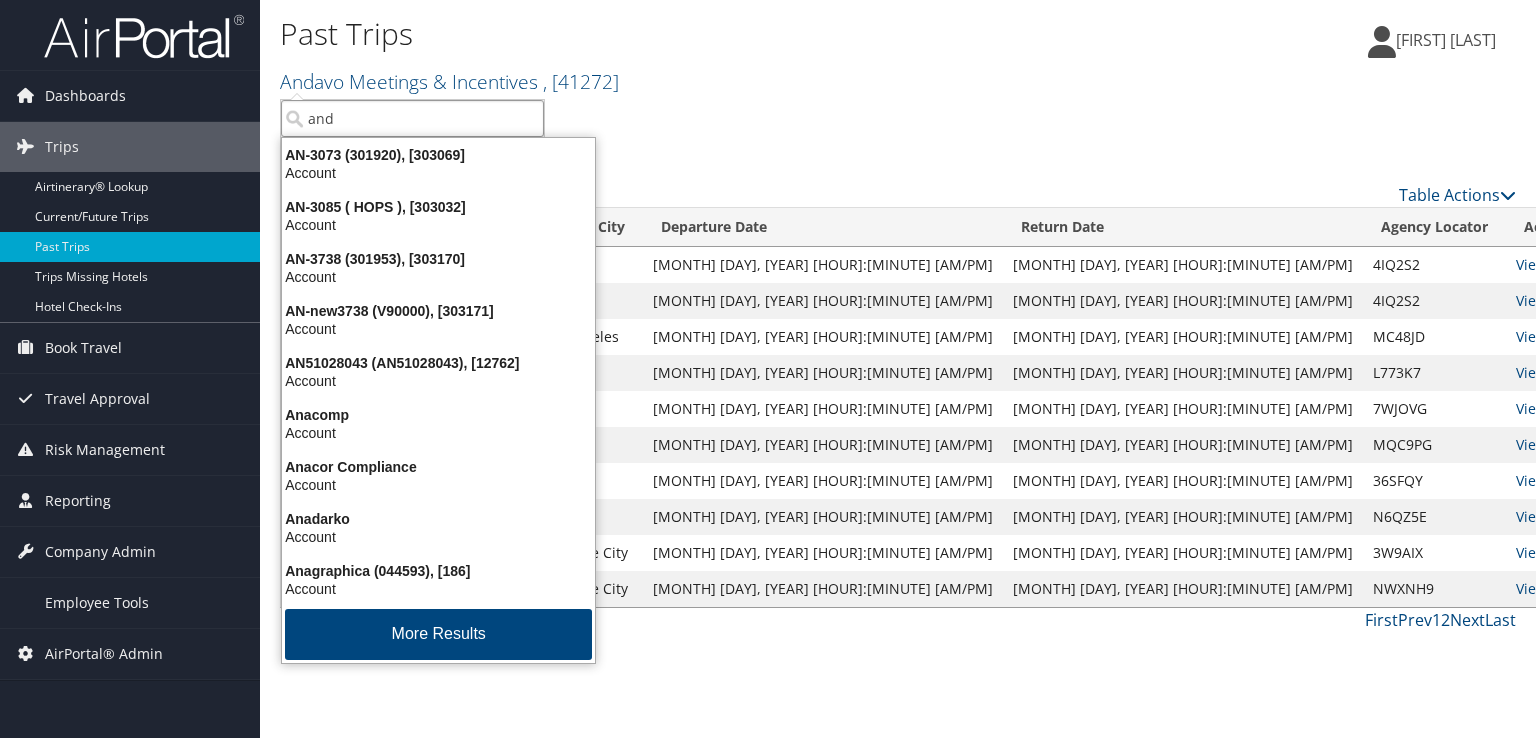 type on "anda" 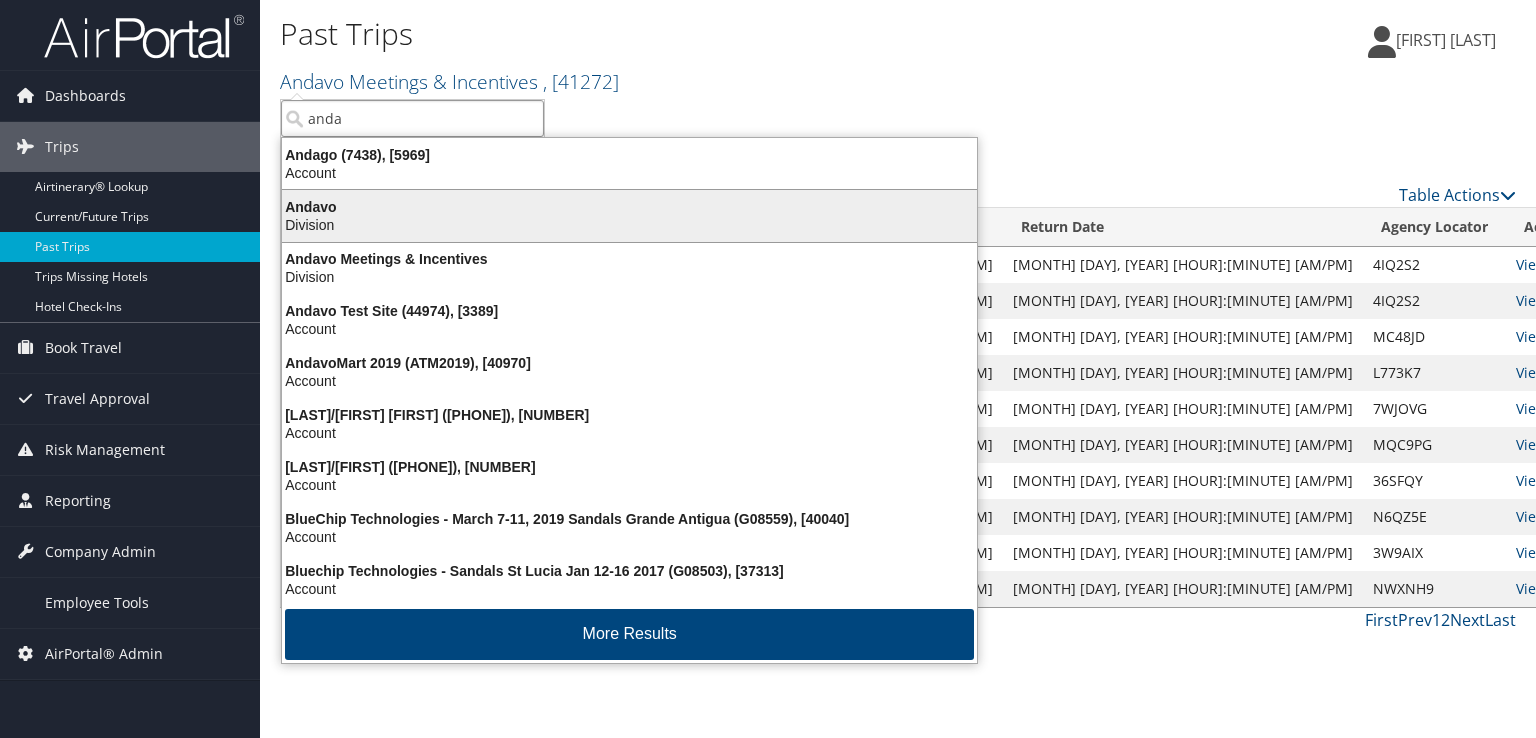 click on "Division" at bounding box center (629, 225) 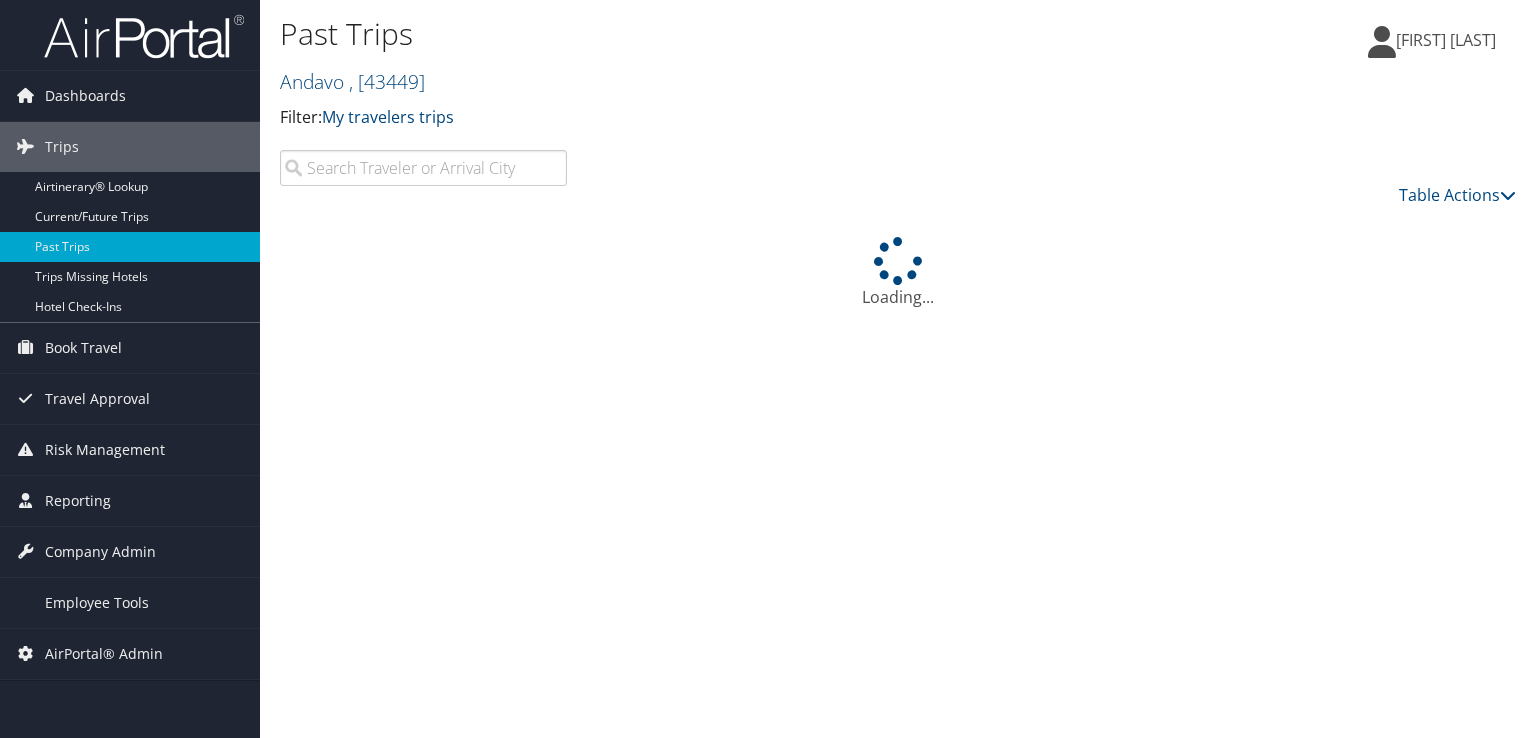 scroll, scrollTop: 0, scrollLeft: 0, axis: both 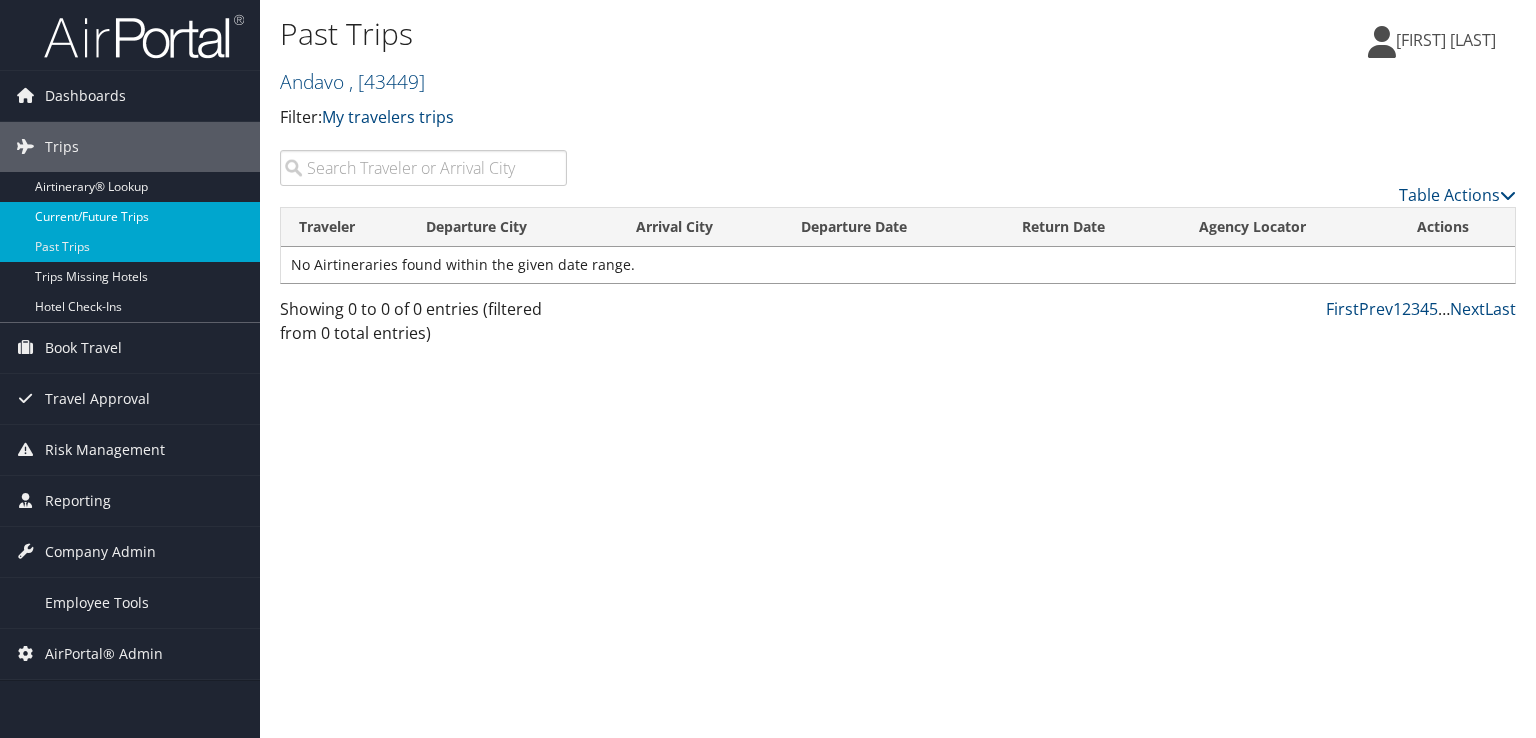 click on "Current/Future Trips" at bounding box center [130, 217] 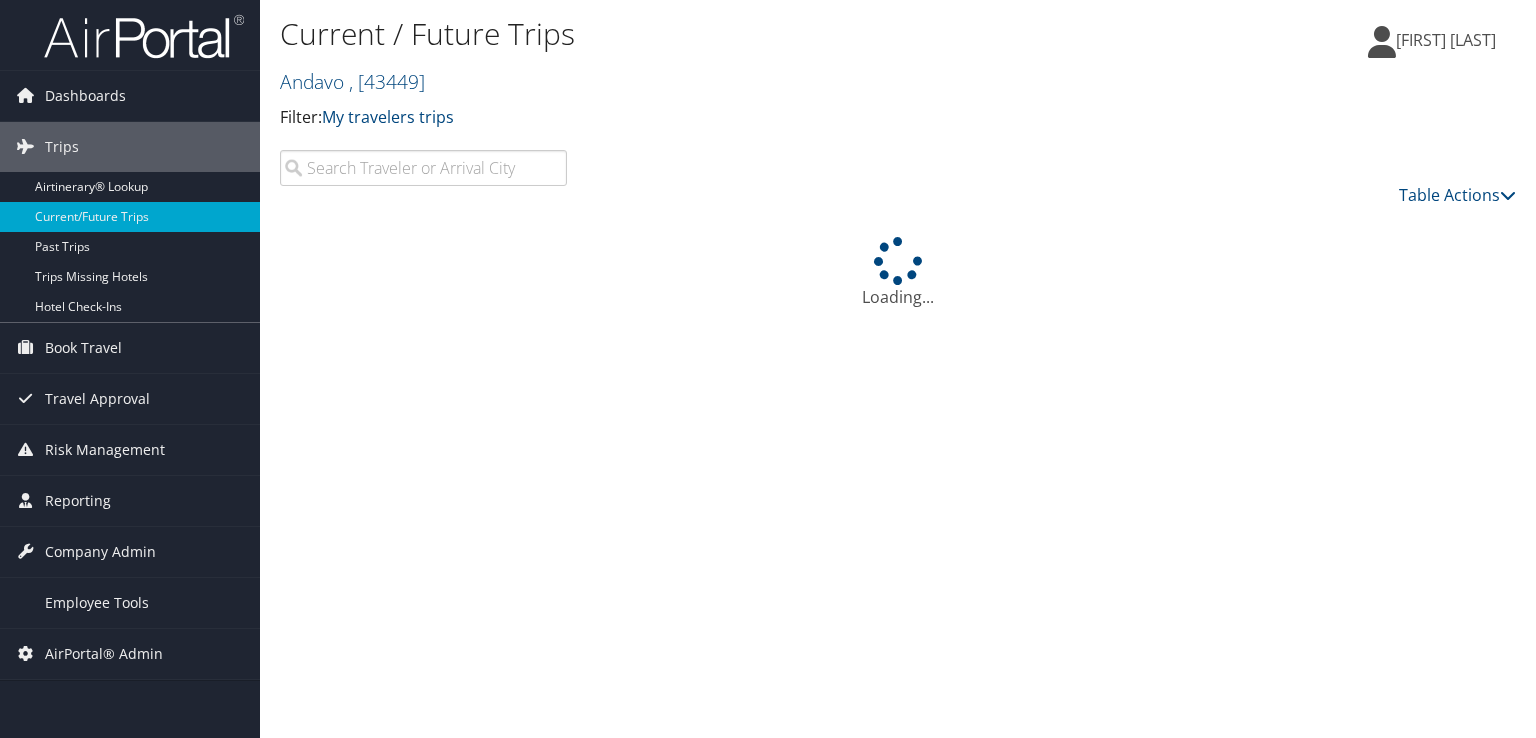 scroll, scrollTop: 0, scrollLeft: 0, axis: both 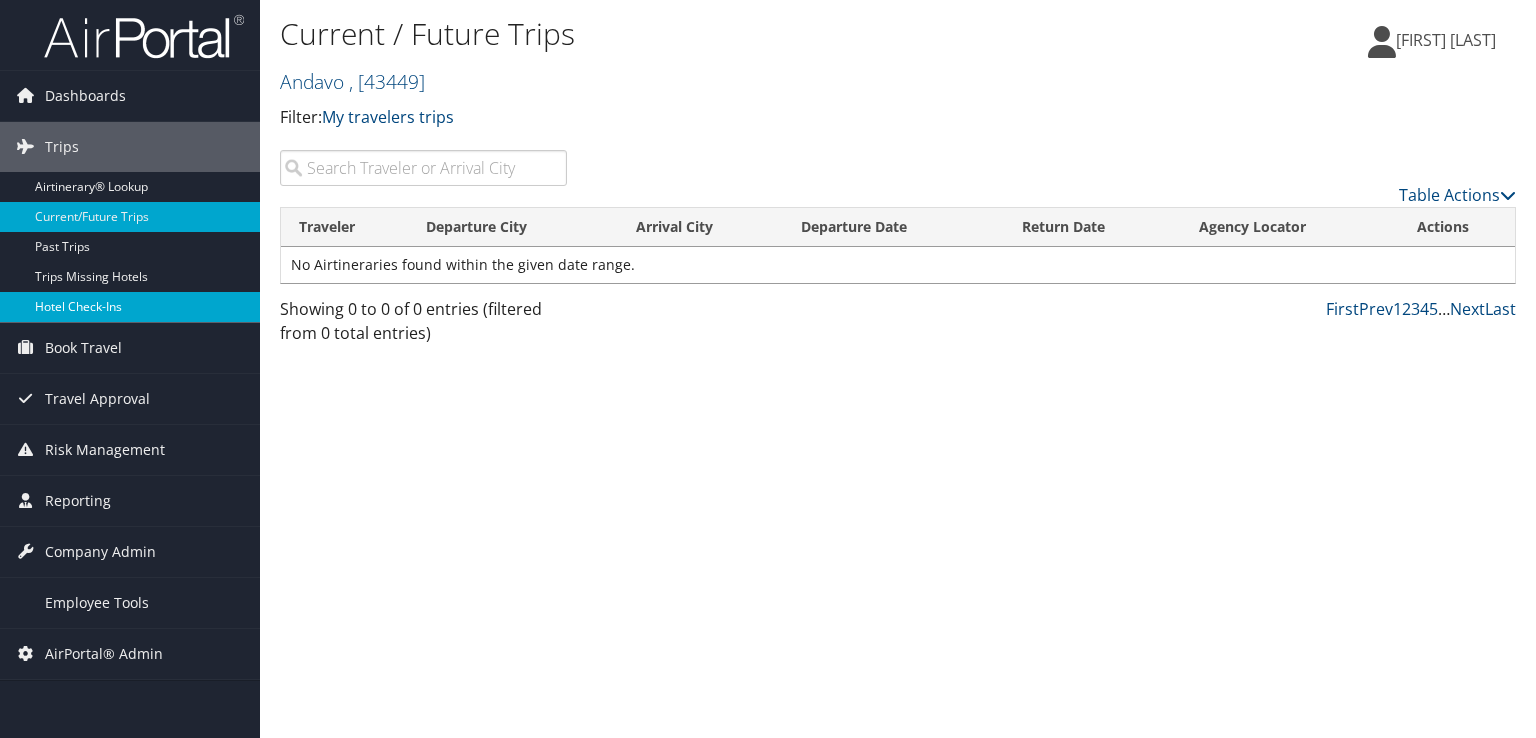 click on "Hotel Check-ins" at bounding box center [130, 307] 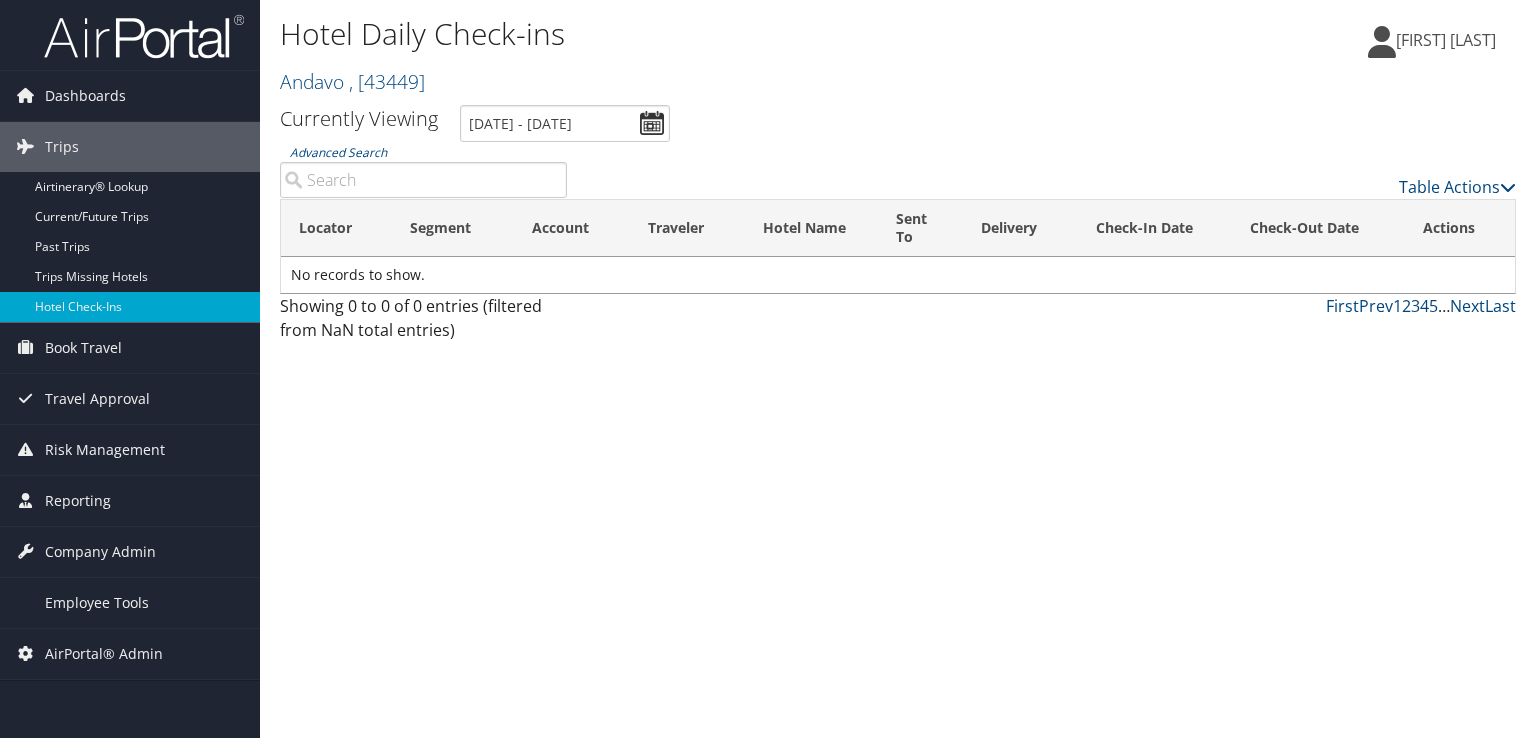 scroll, scrollTop: 0, scrollLeft: 0, axis: both 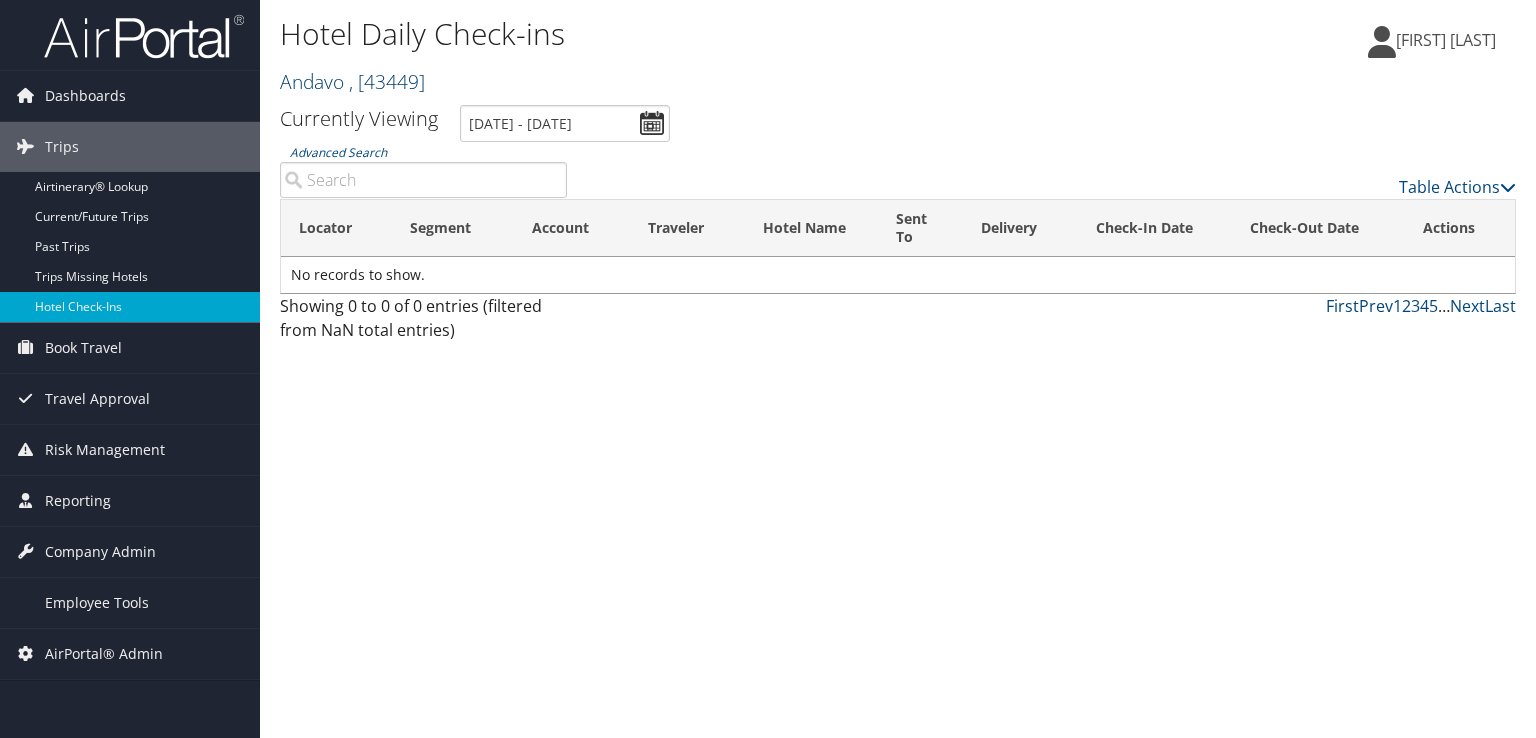 click on "Andavo   , [ 43449 ]" at bounding box center (352, 81) 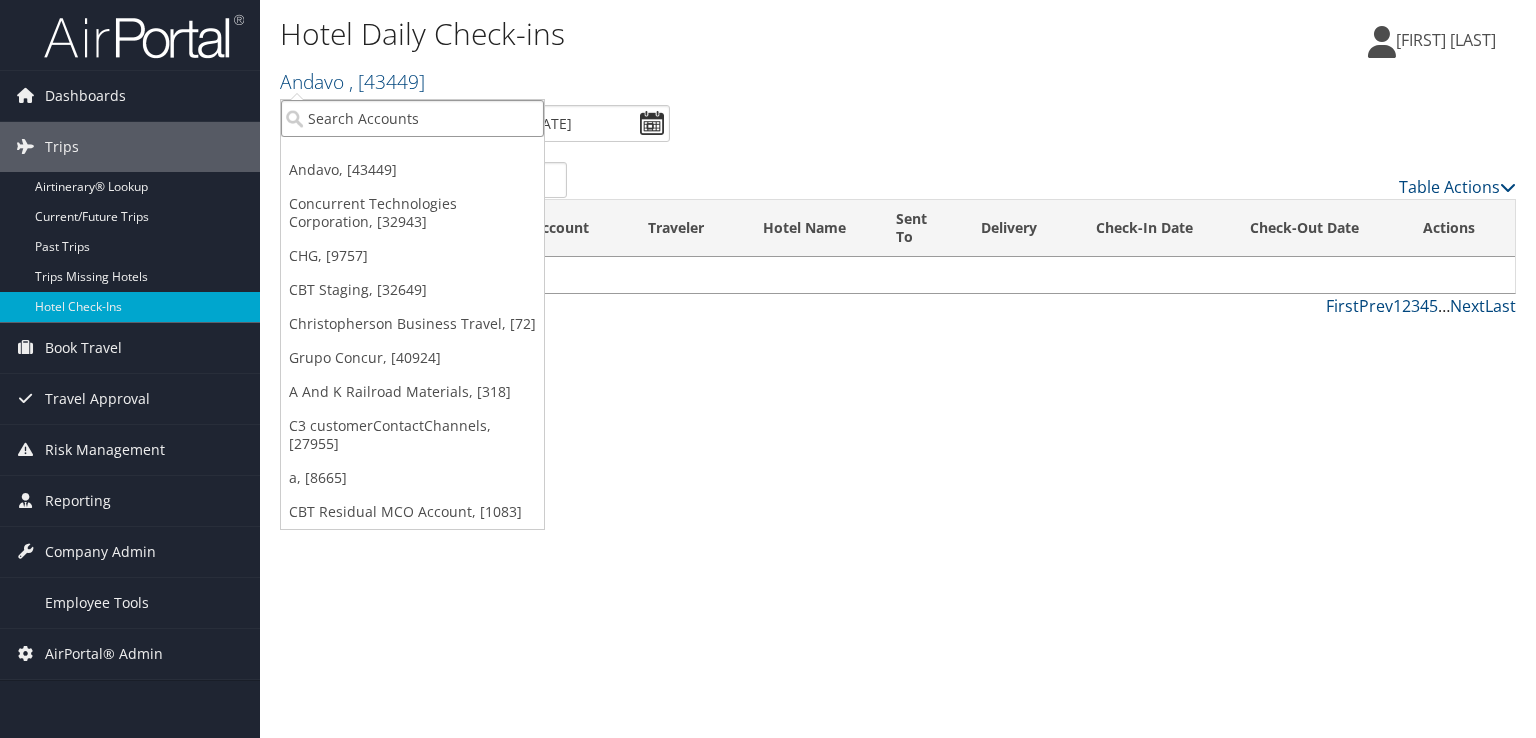 click at bounding box center [412, 118] 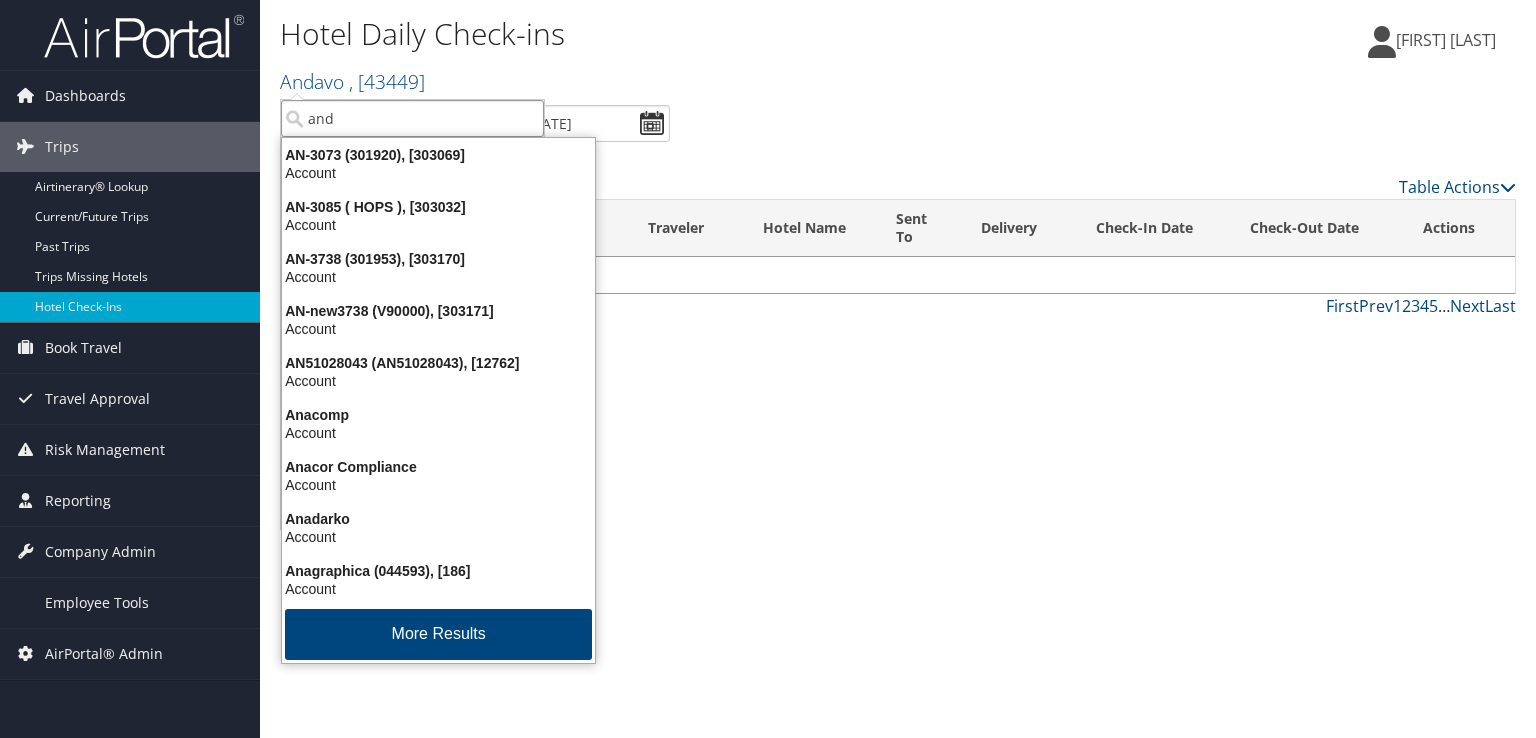 type on "anda" 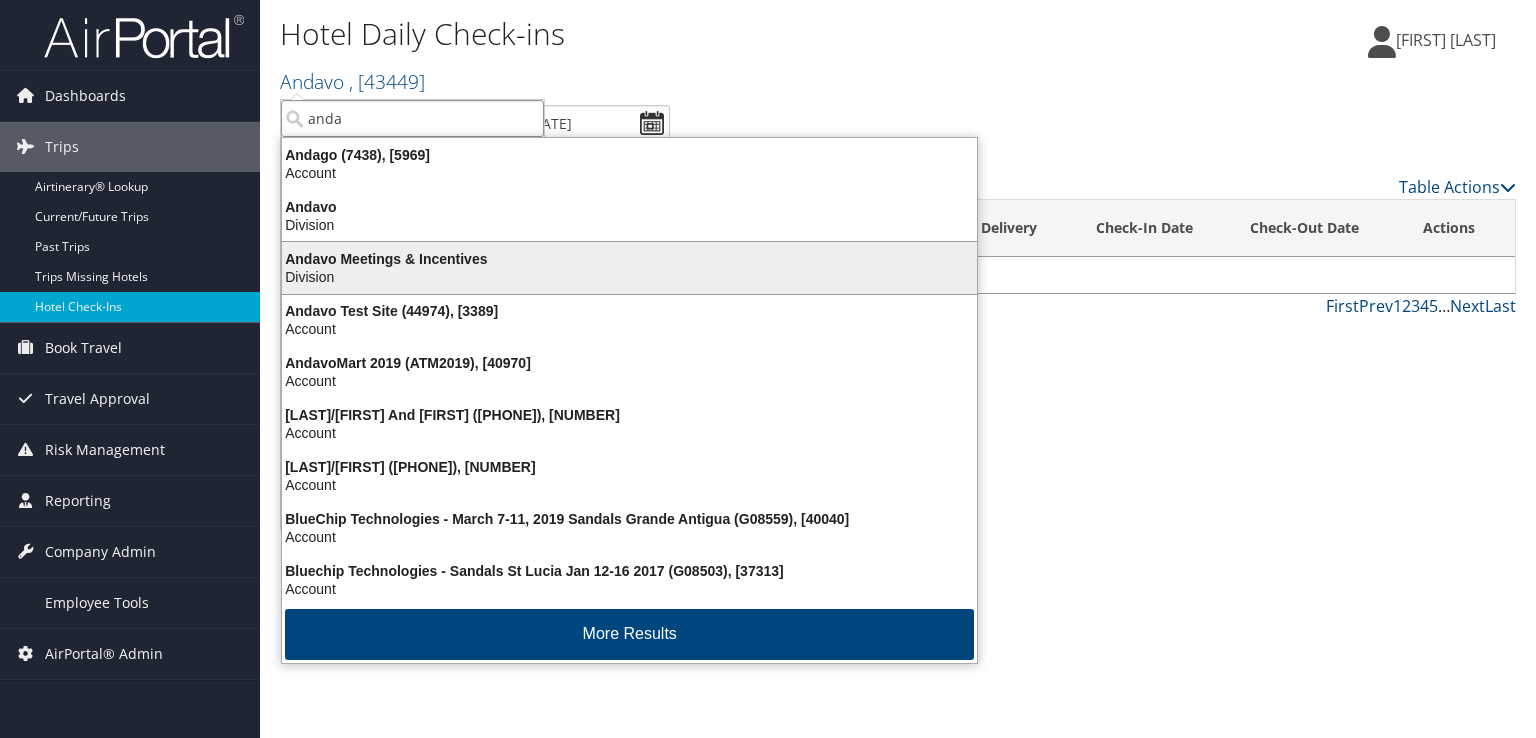 click on "Andavo Meetings & Incentives" at bounding box center [629, 259] 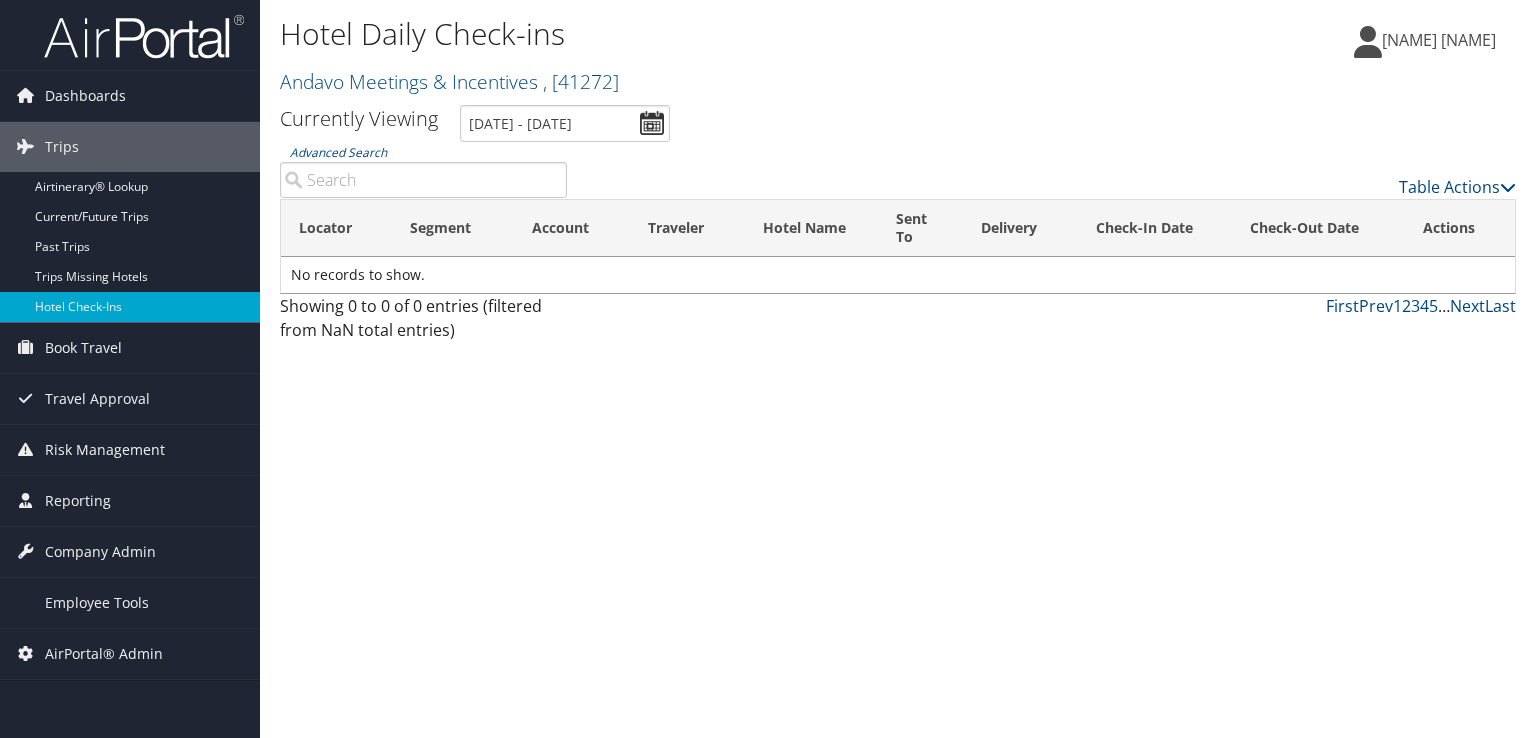 scroll, scrollTop: 0, scrollLeft: 0, axis: both 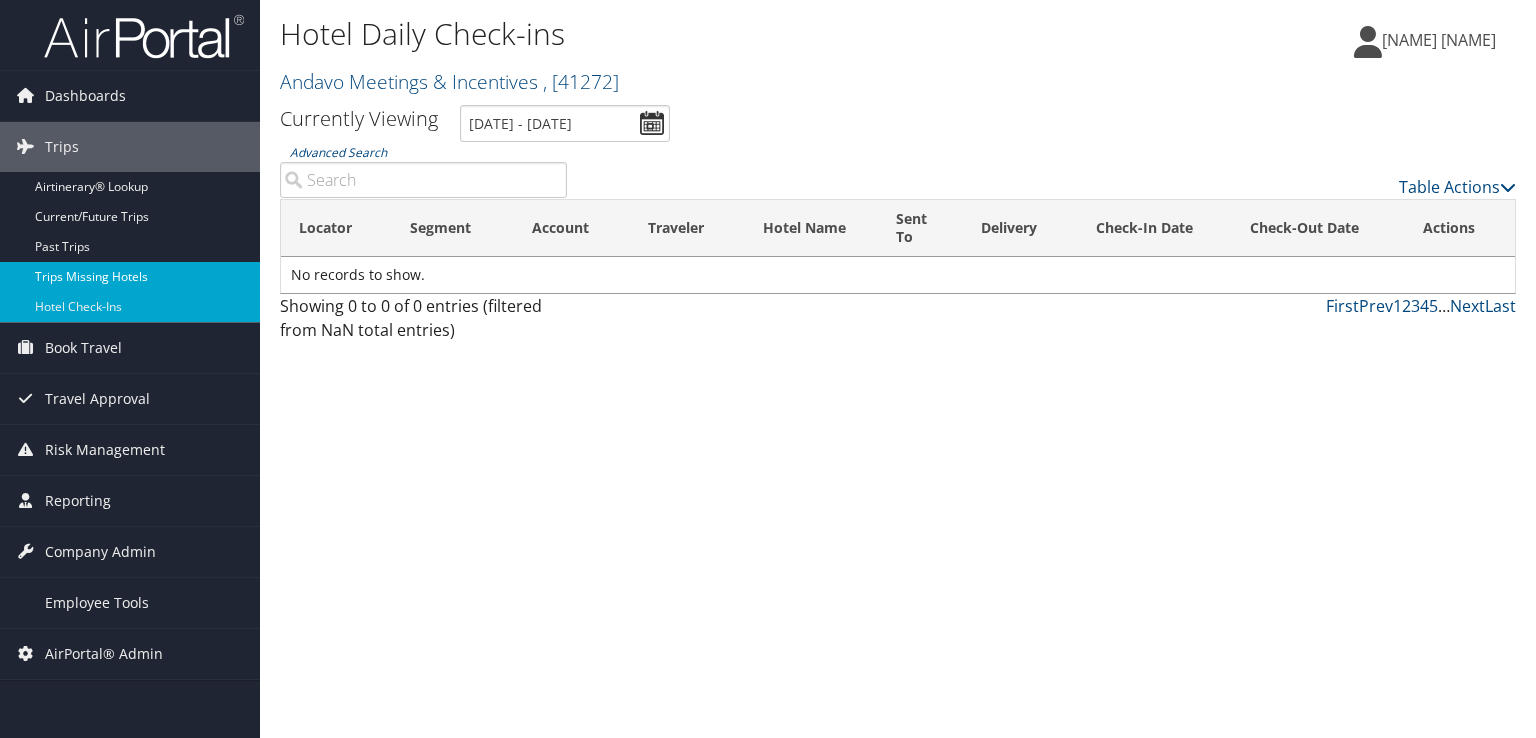 click on "Trips Missing Hotels" at bounding box center (130, 277) 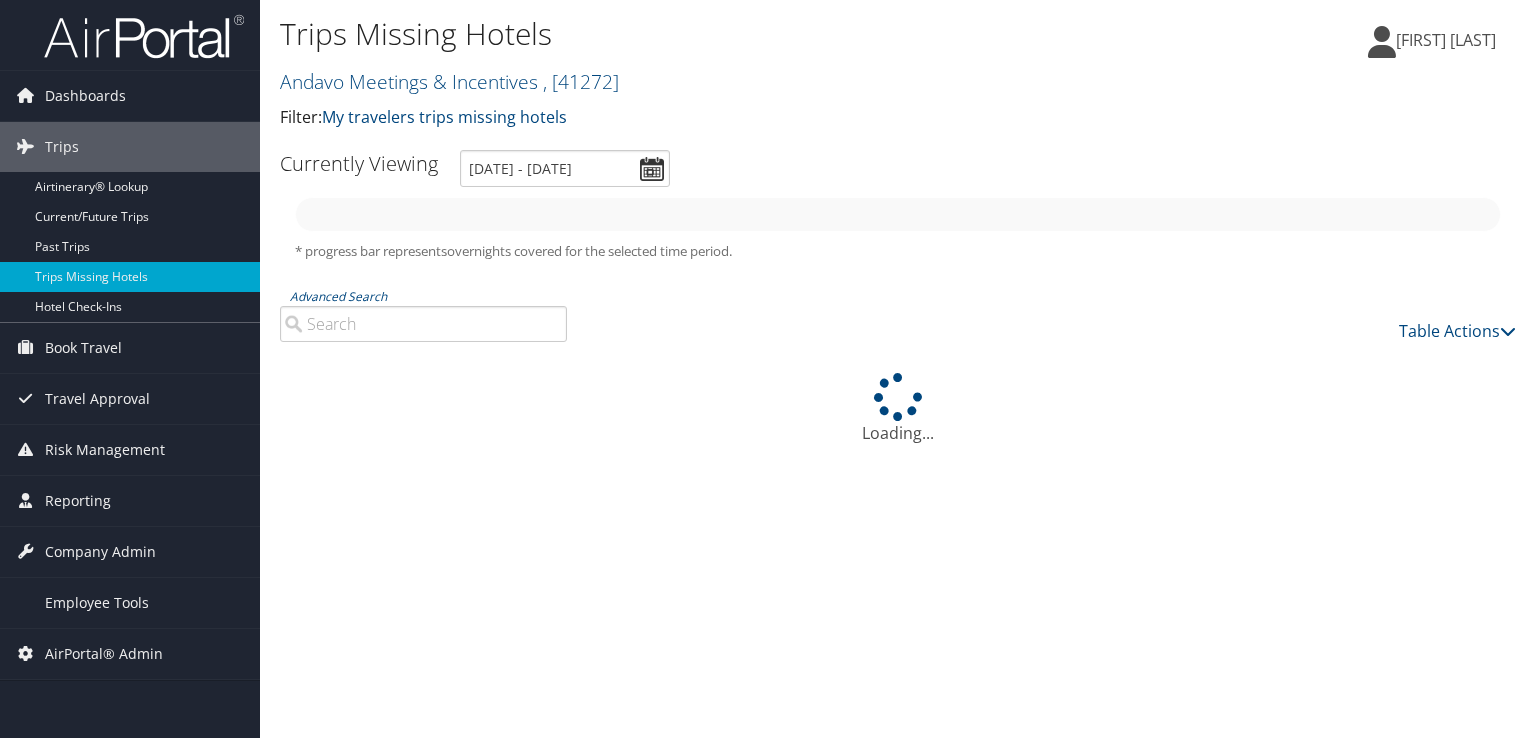 scroll, scrollTop: 0, scrollLeft: 0, axis: both 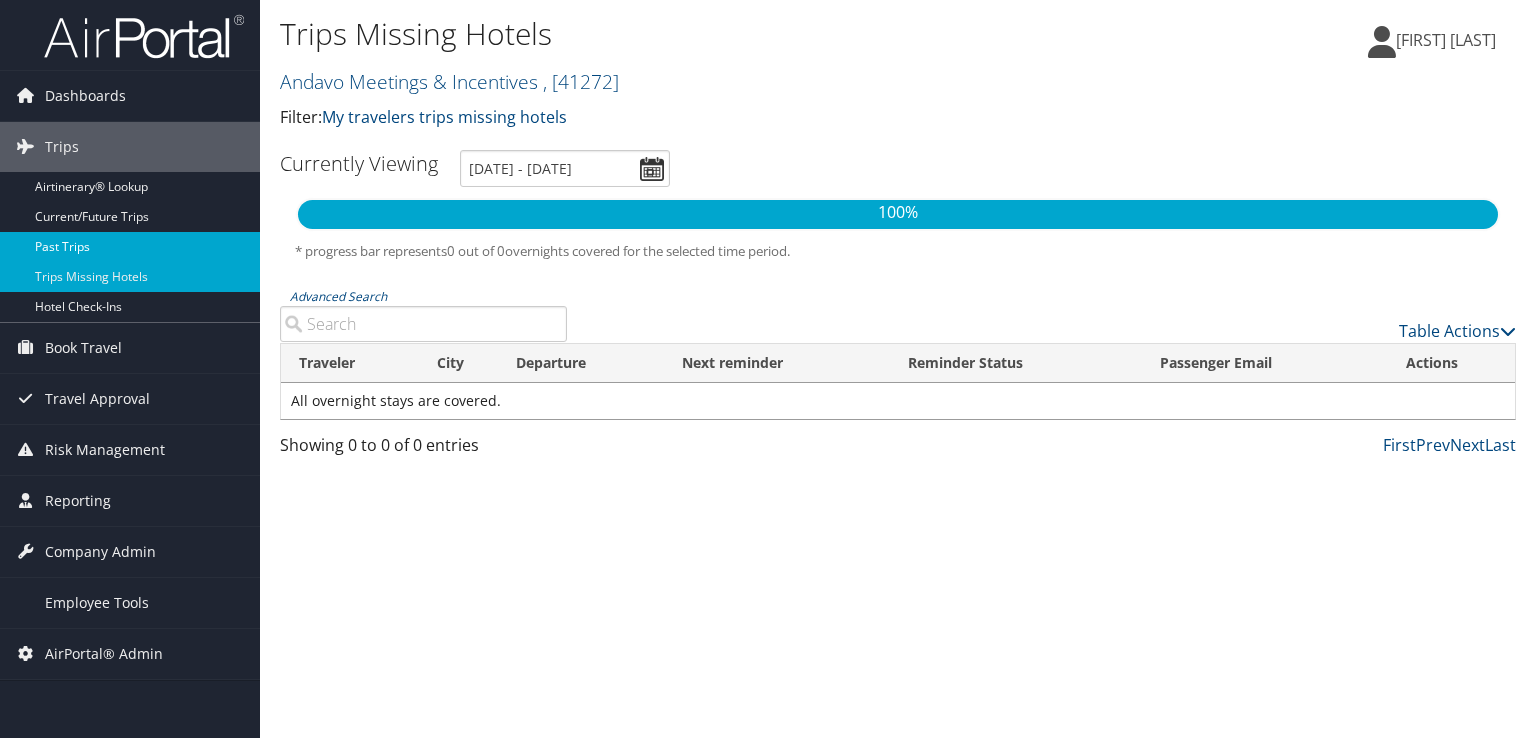 click on "Past Trips" at bounding box center [130, 247] 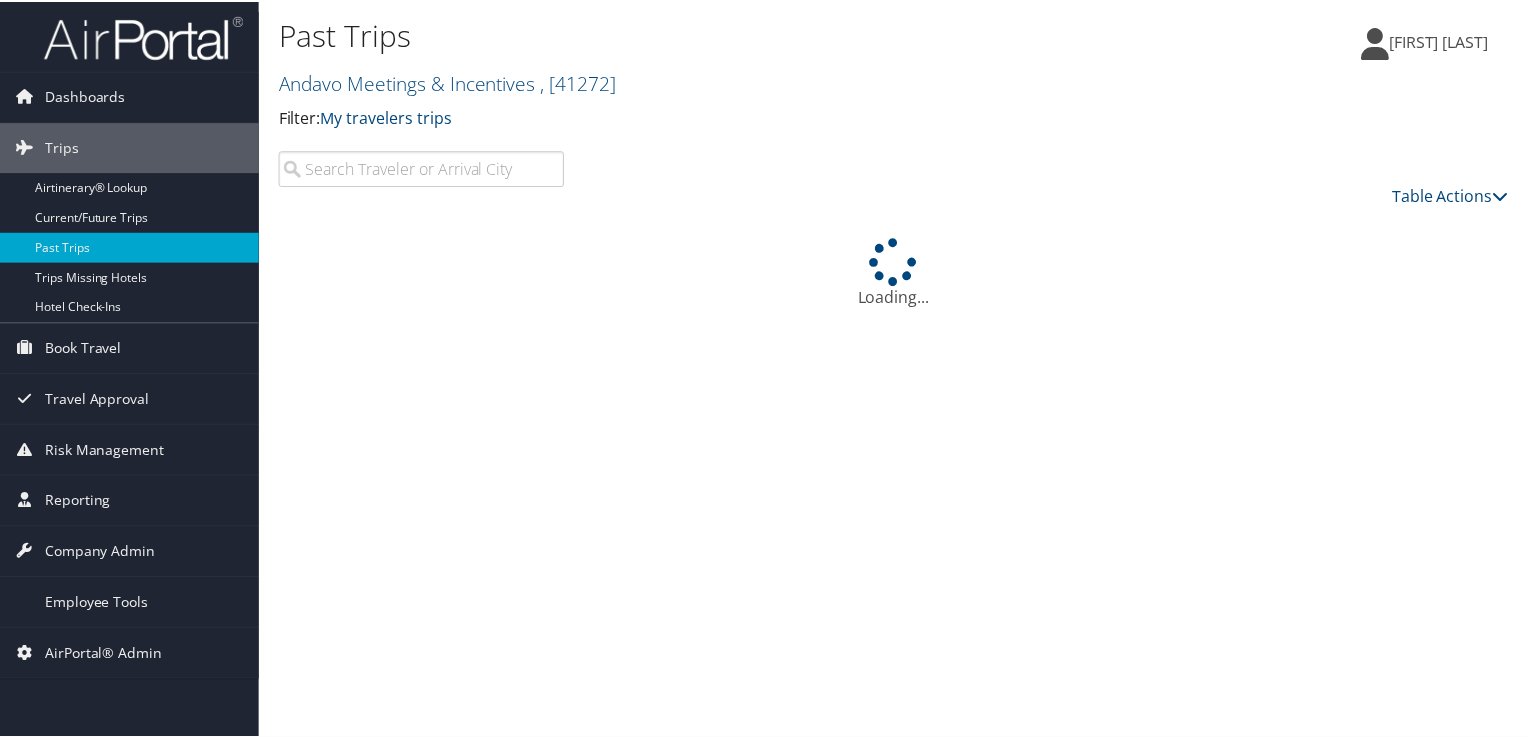 scroll, scrollTop: 0, scrollLeft: 0, axis: both 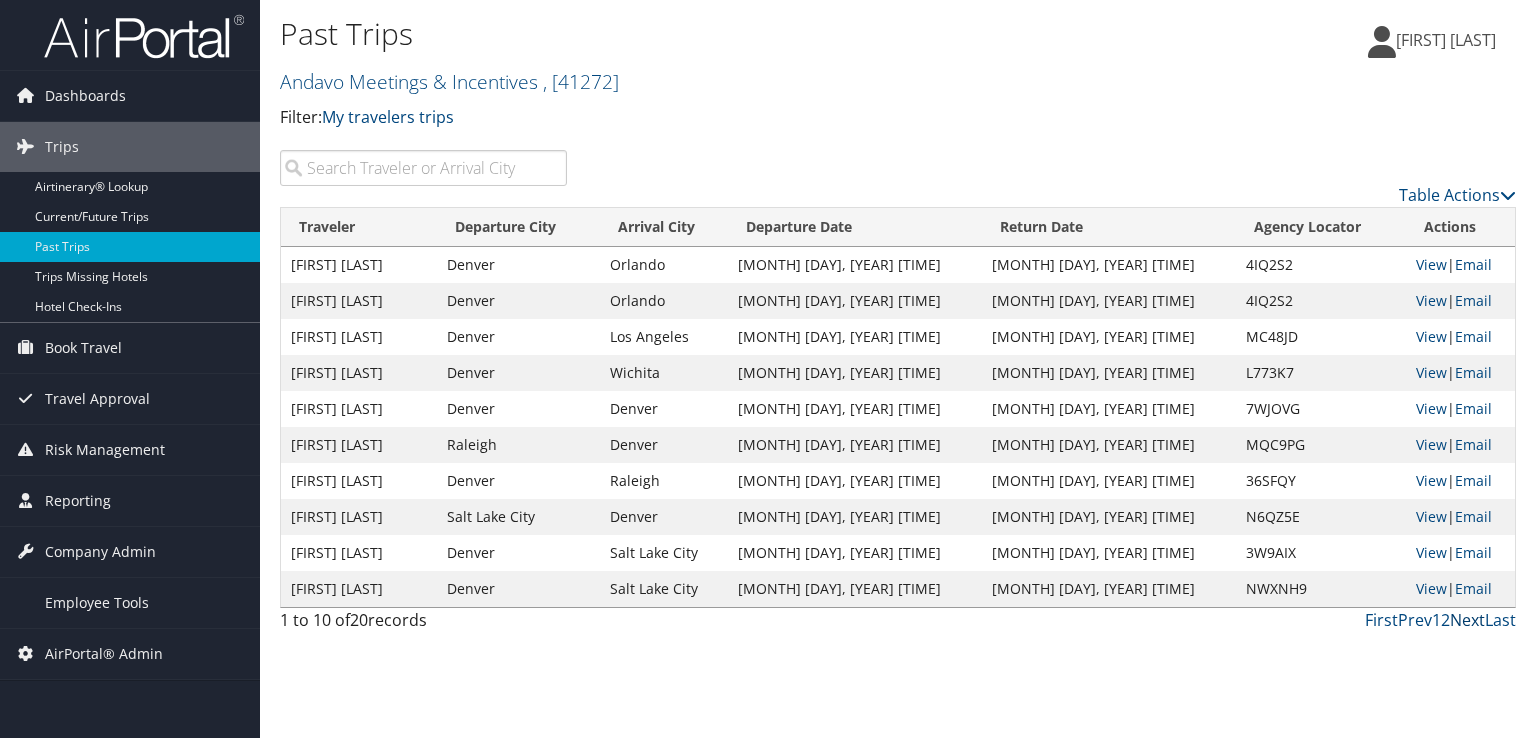 click on "Next" at bounding box center [1467, 620] 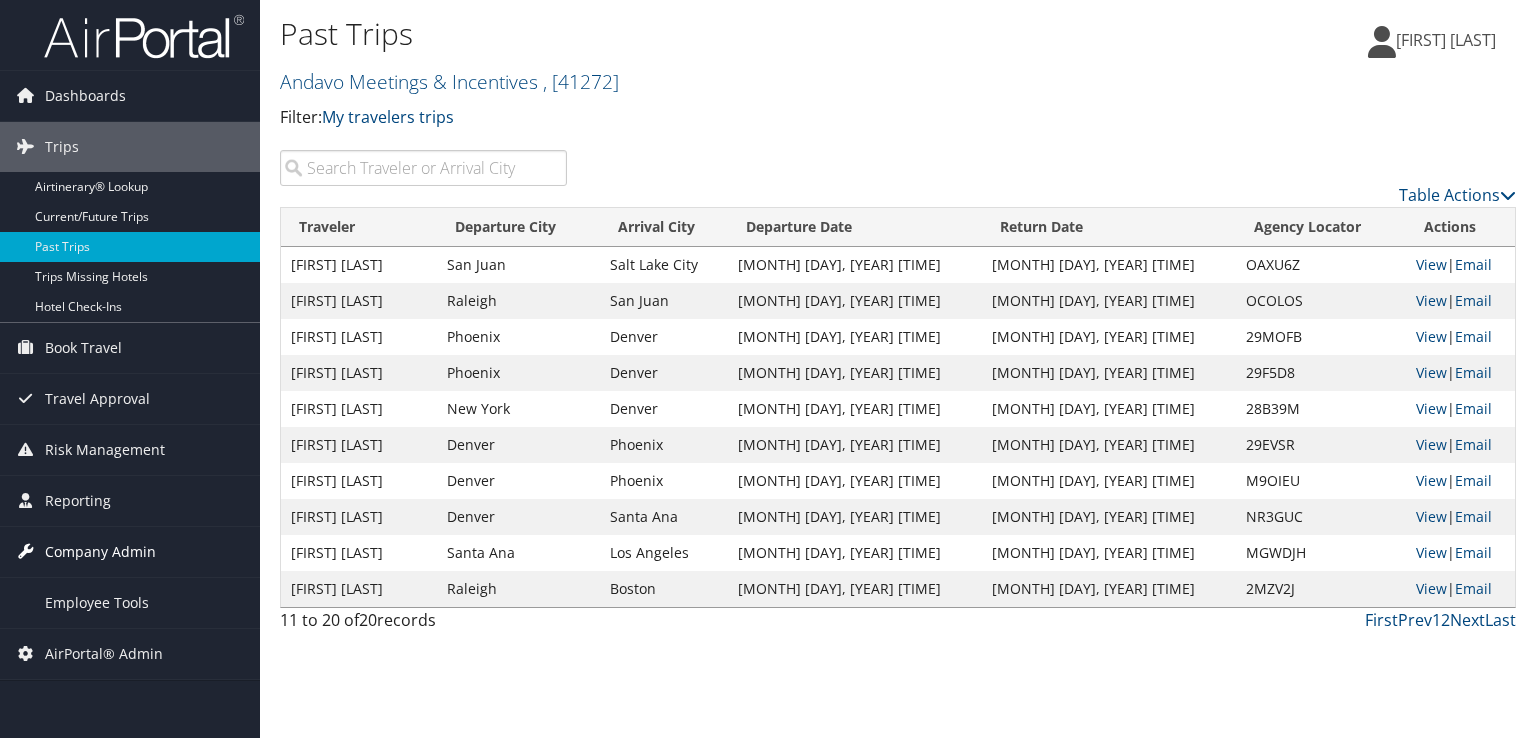 click on "Company Admin" at bounding box center (100, 552) 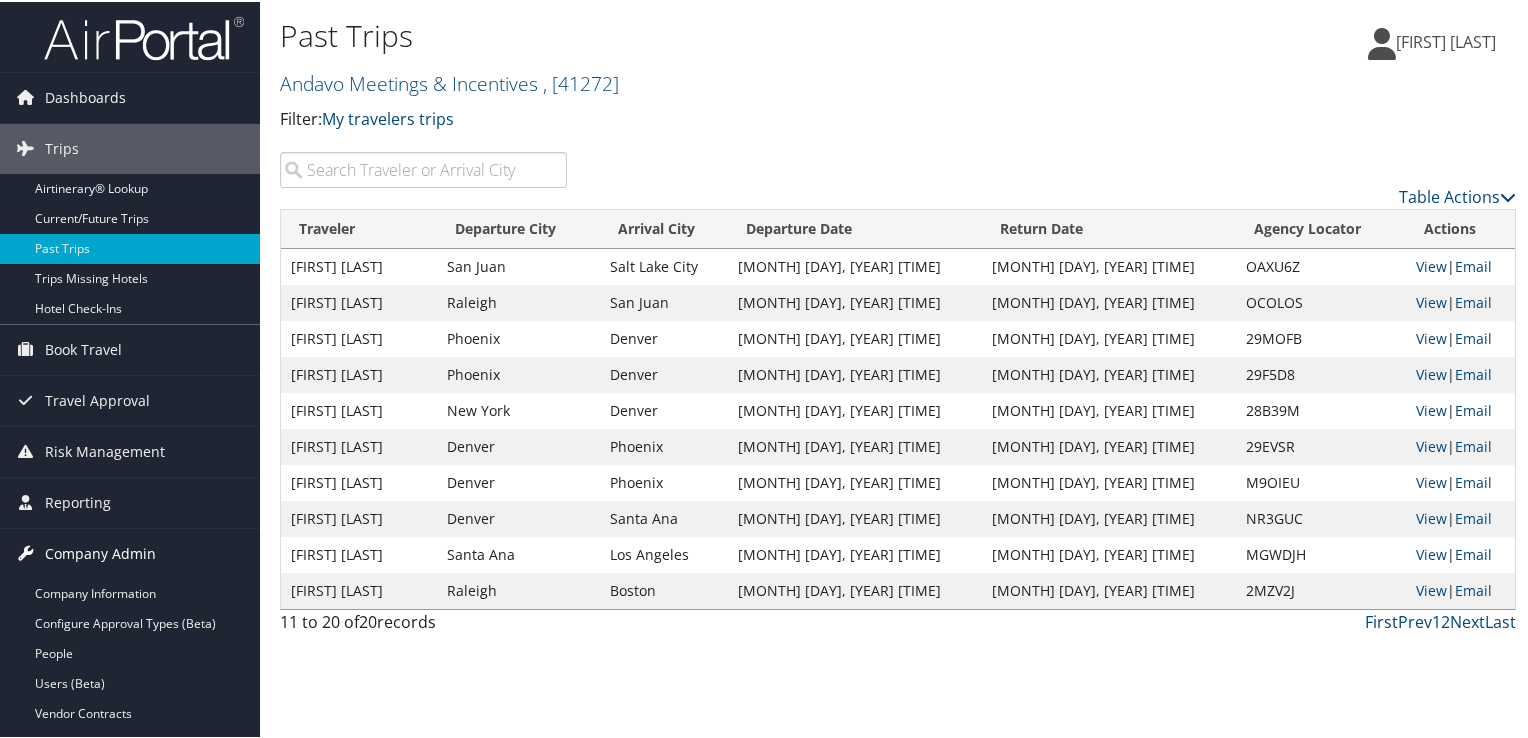 scroll, scrollTop: 300, scrollLeft: 0, axis: vertical 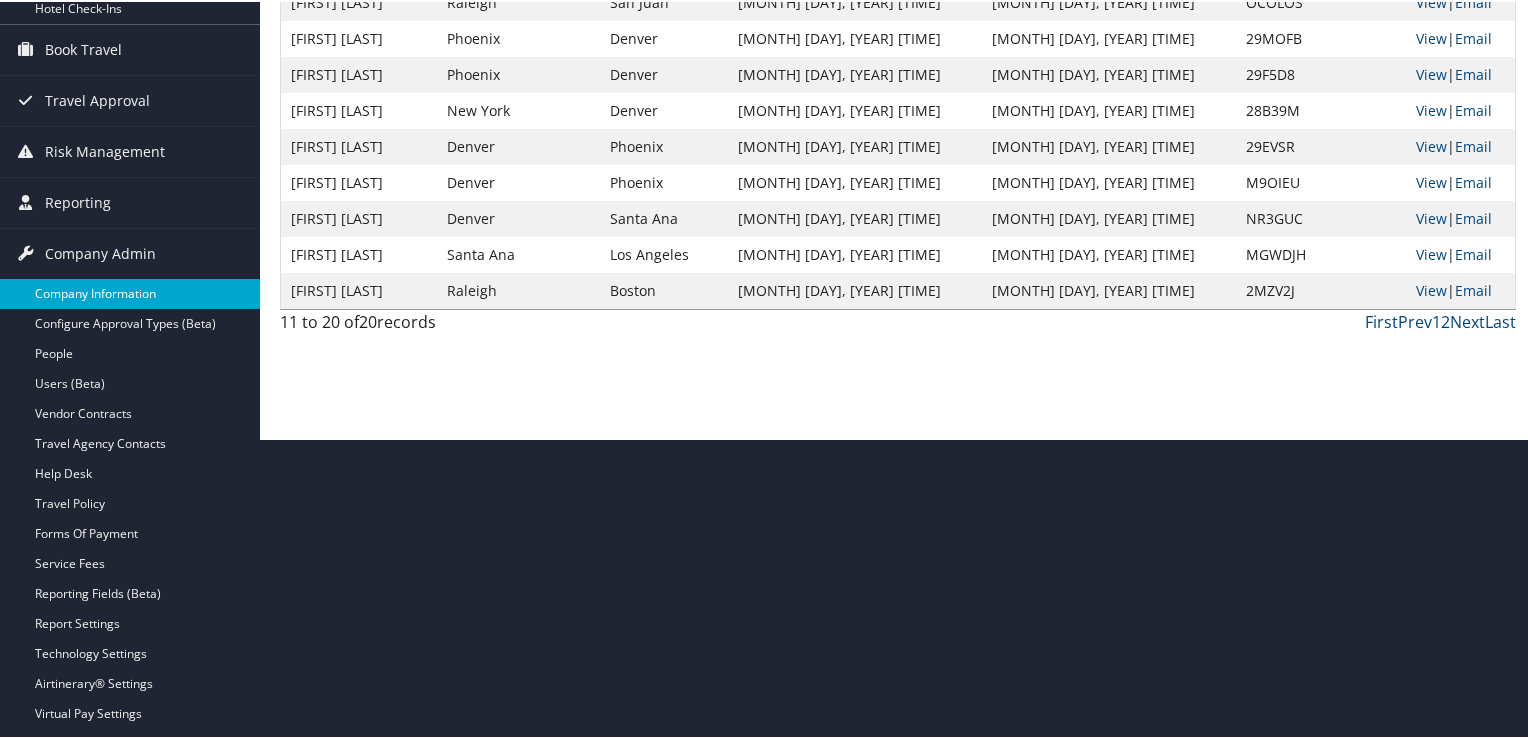 click on "Company Information" at bounding box center (130, 292) 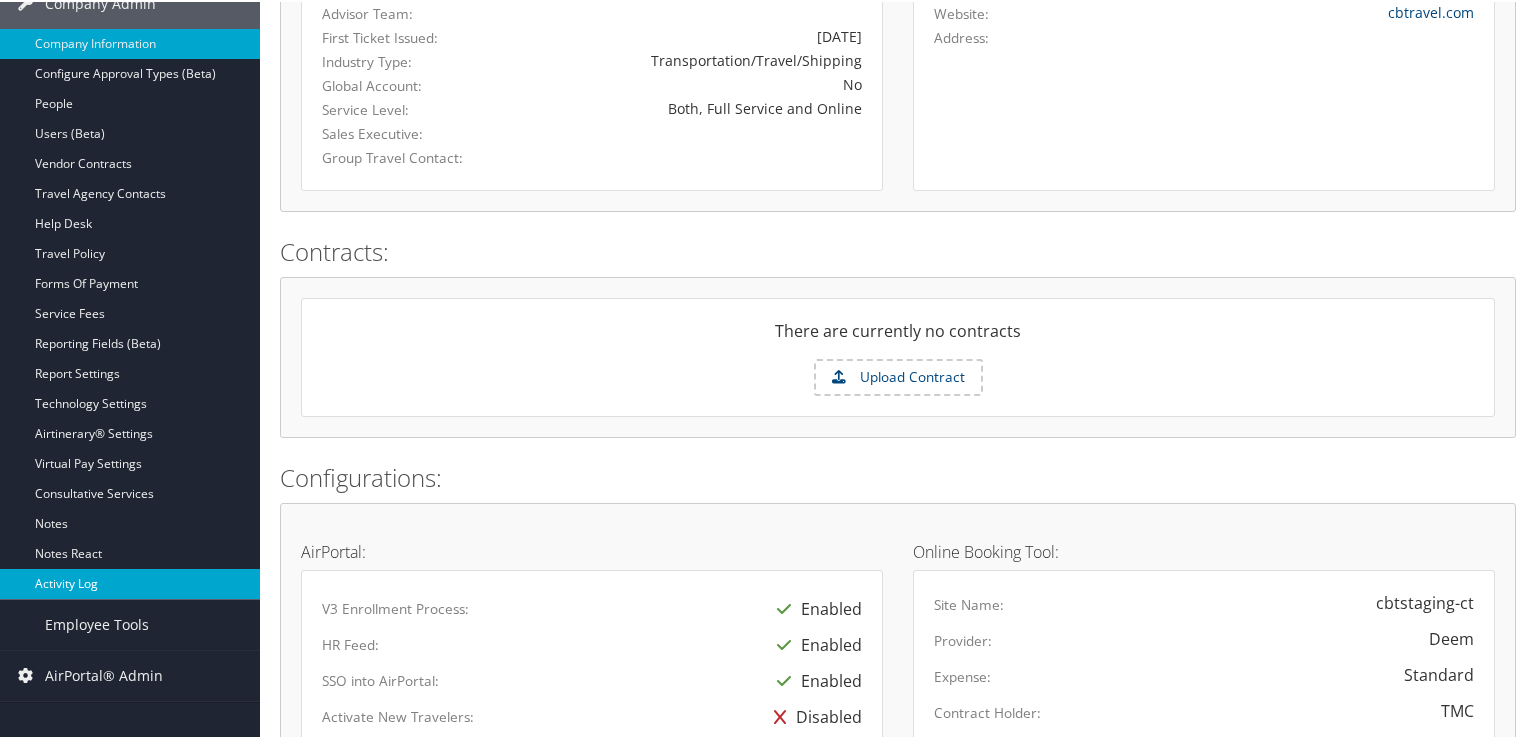 scroll, scrollTop: 500, scrollLeft: 0, axis: vertical 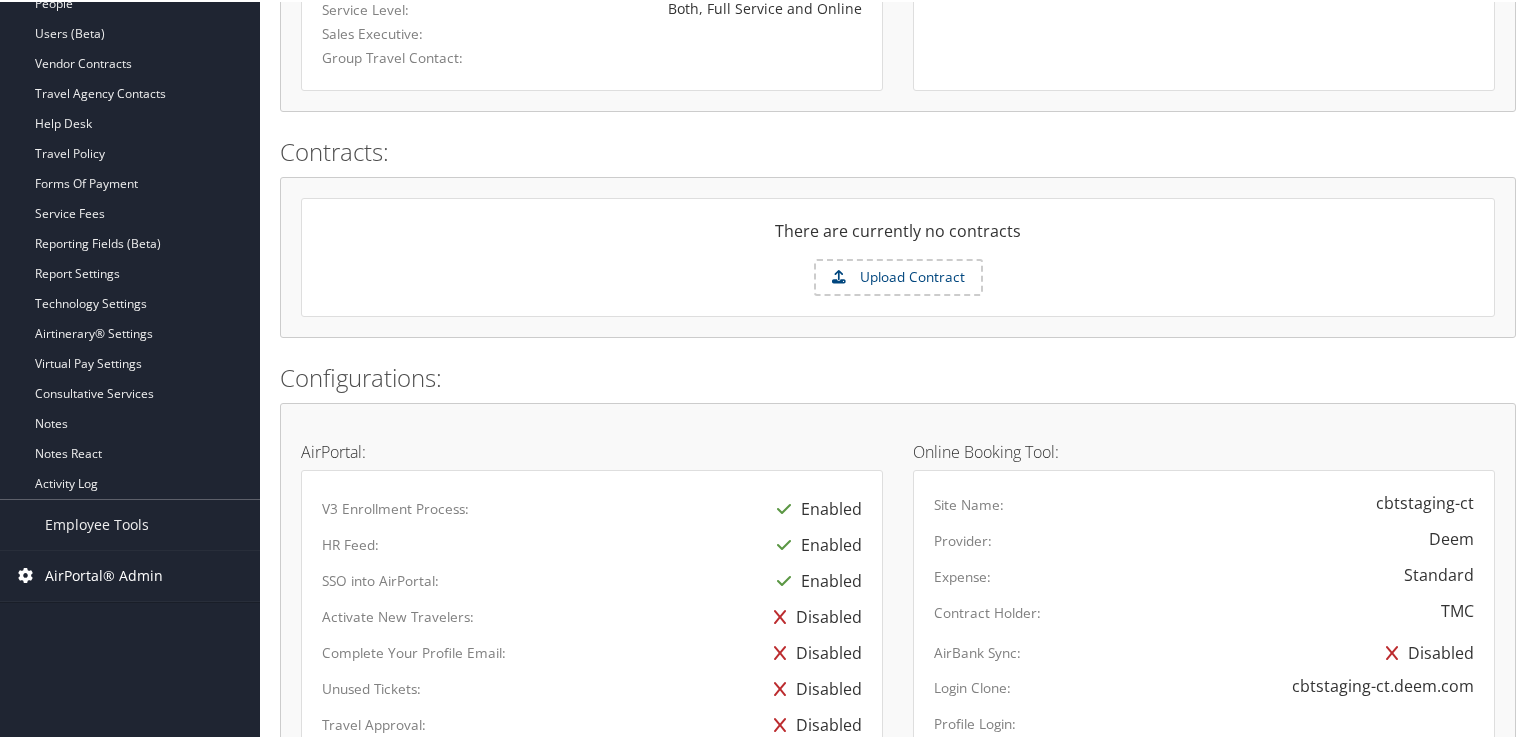 click on "AirPortal® Admin" at bounding box center [104, 574] 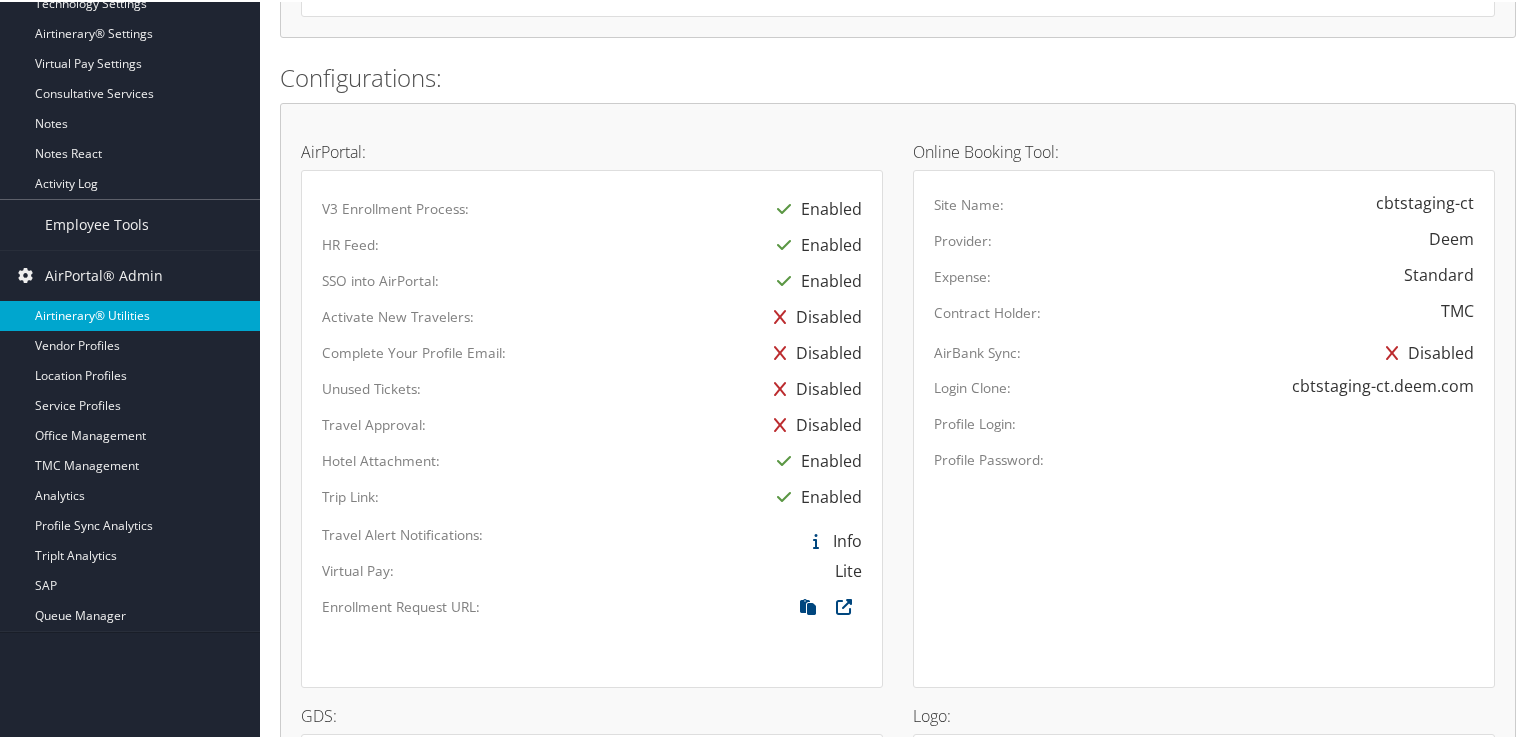 scroll, scrollTop: 700, scrollLeft: 0, axis: vertical 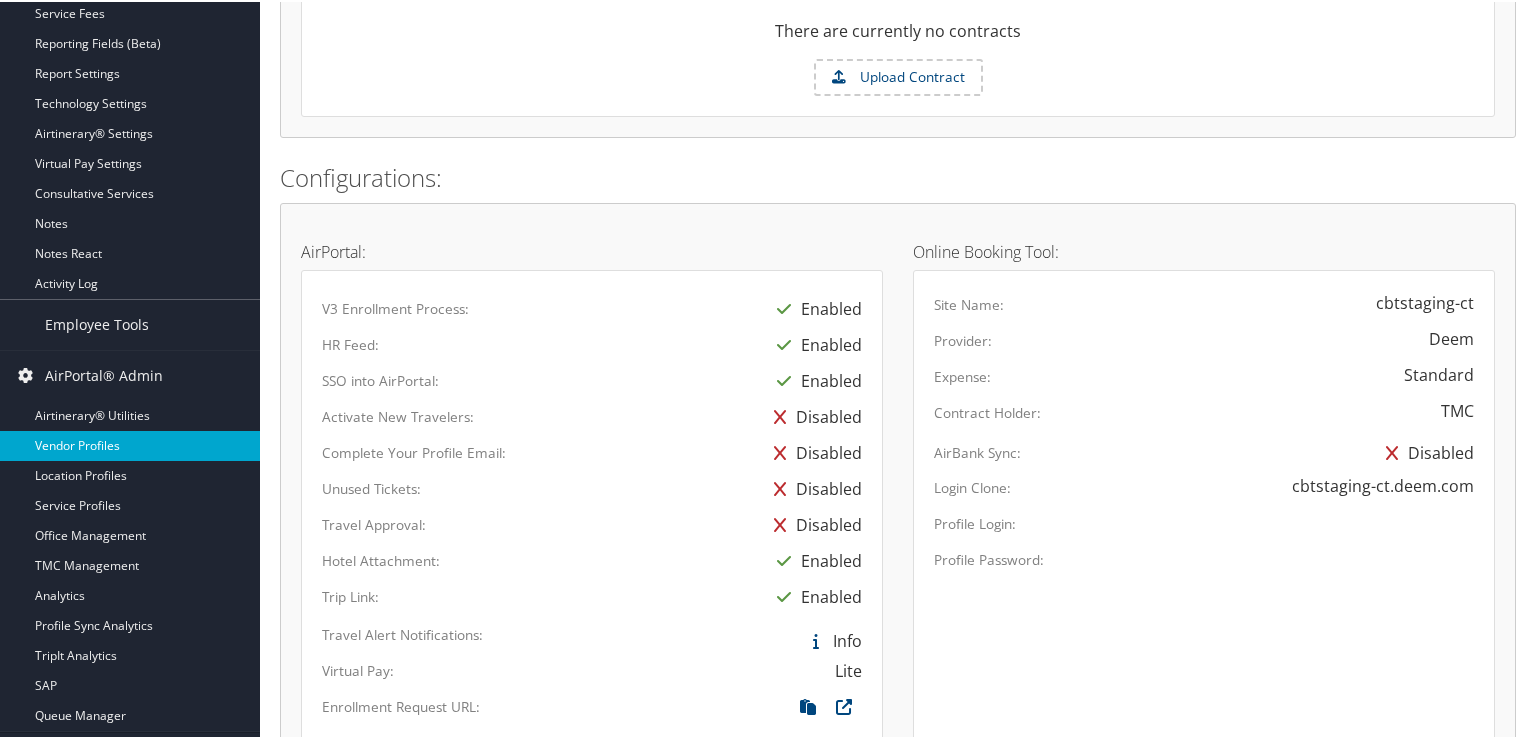 click on "Vendor Profiles" at bounding box center (130, 444) 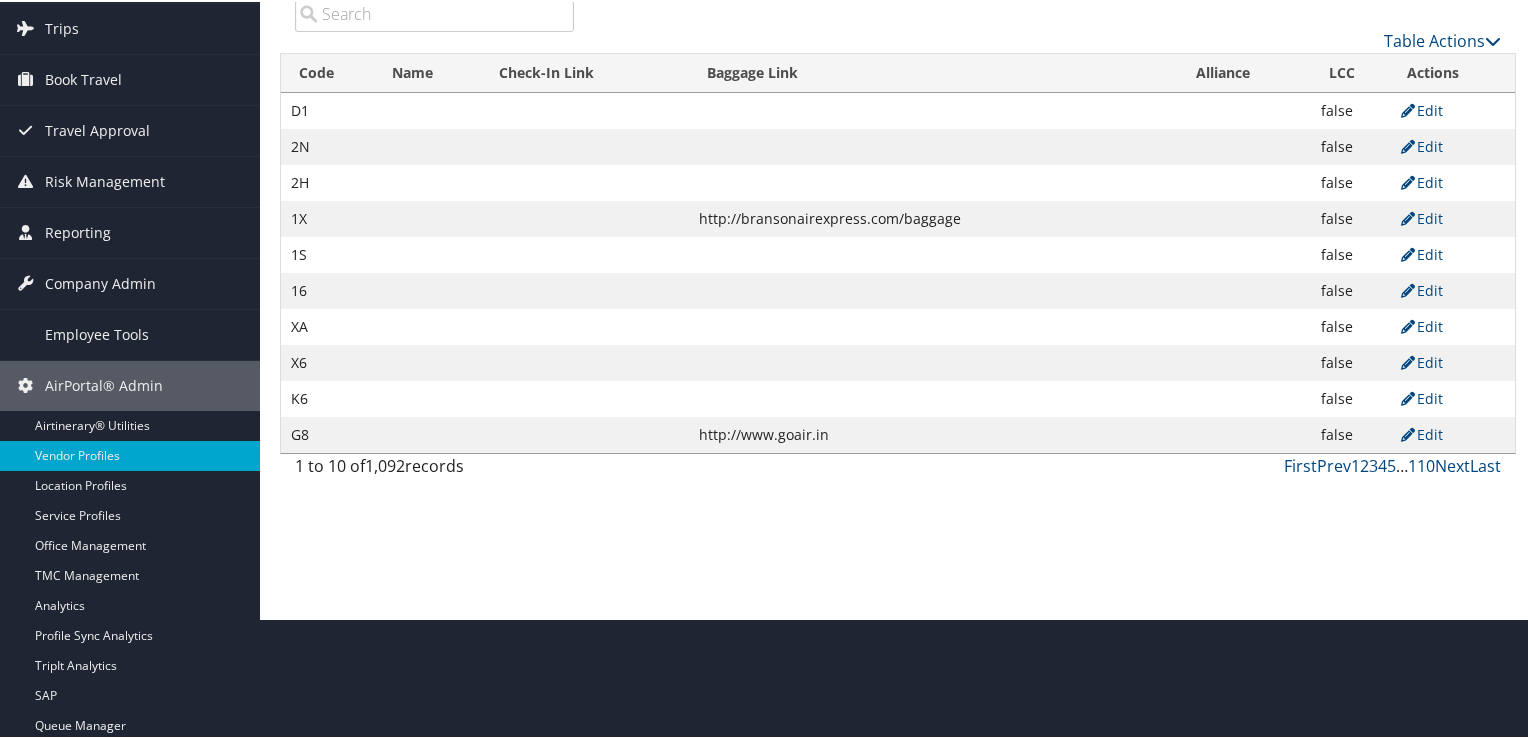 scroll, scrollTop: 0, scrollLeft: 0, axis: both 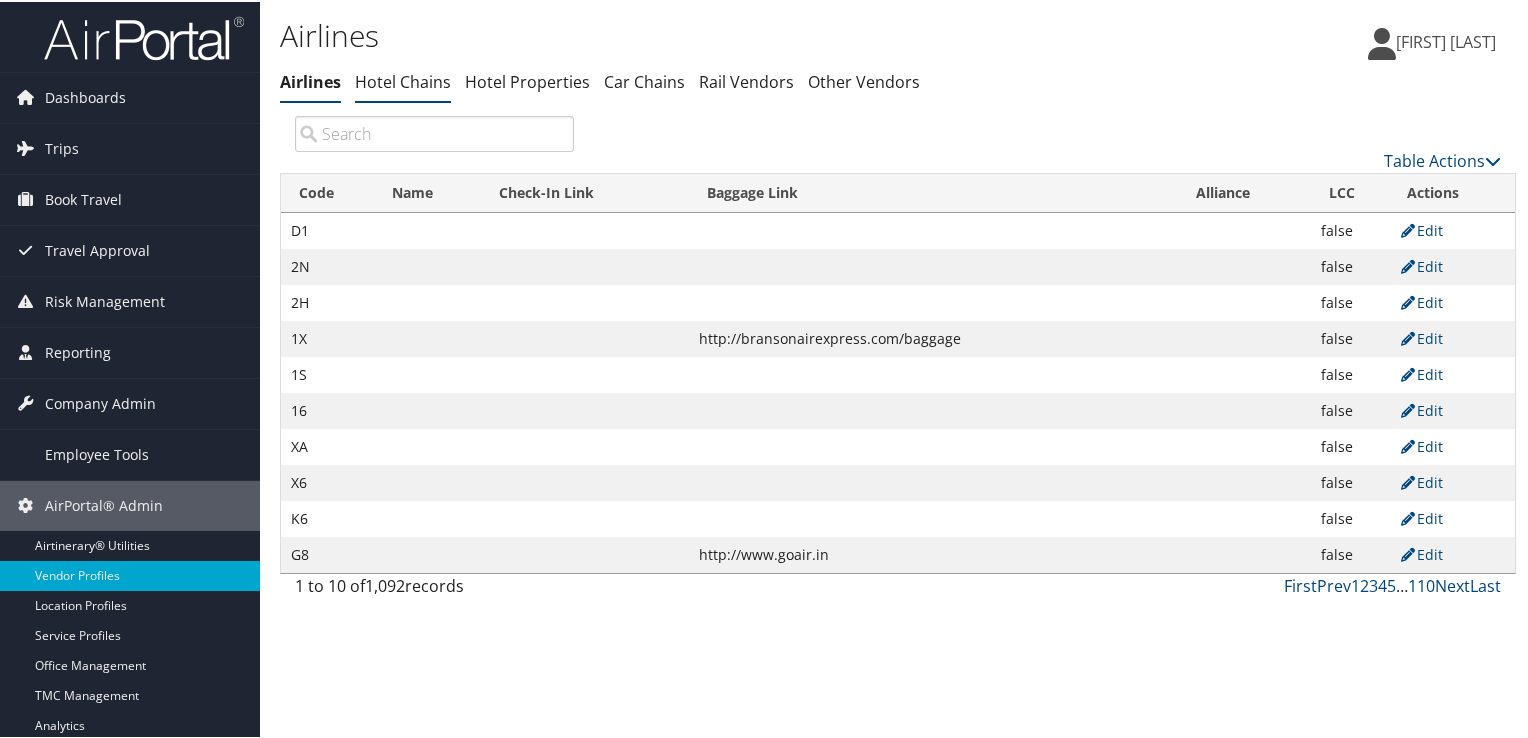 click on "Hotel Chains" at bounding box center (403, 80) 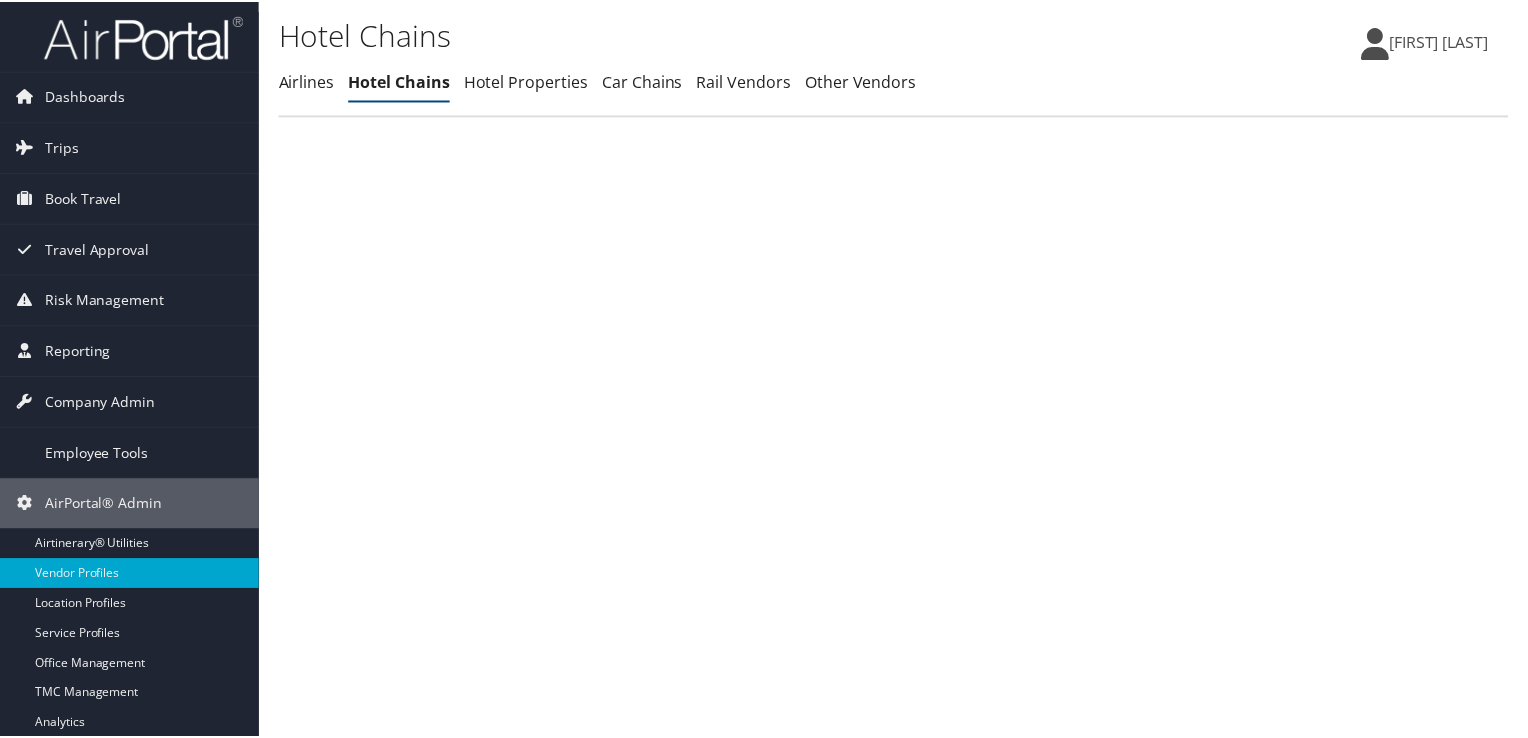 scroll, scrollTop: 0, scrollLeft: 0, axis: both 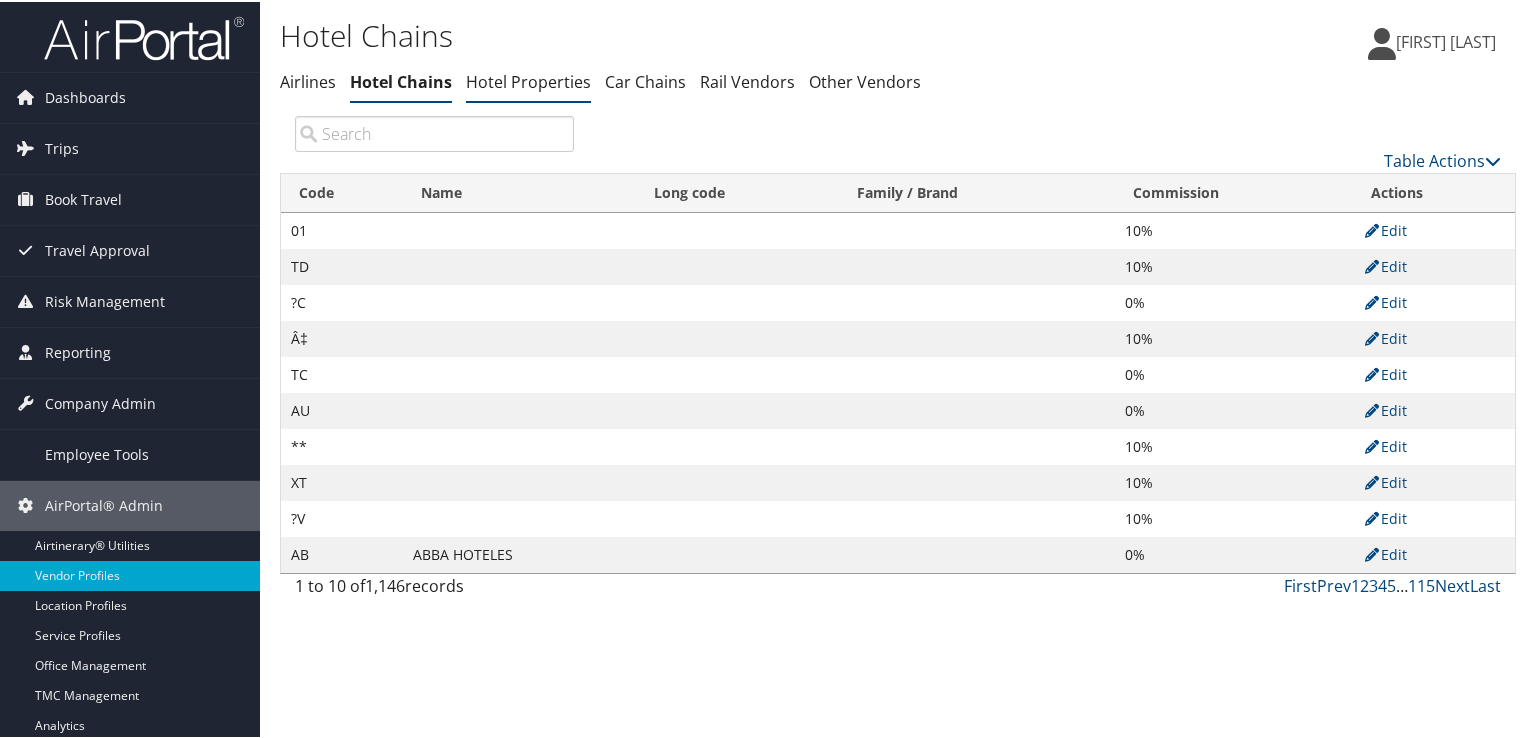 click on "Hotel Properties" at bounding box center (528, 80) 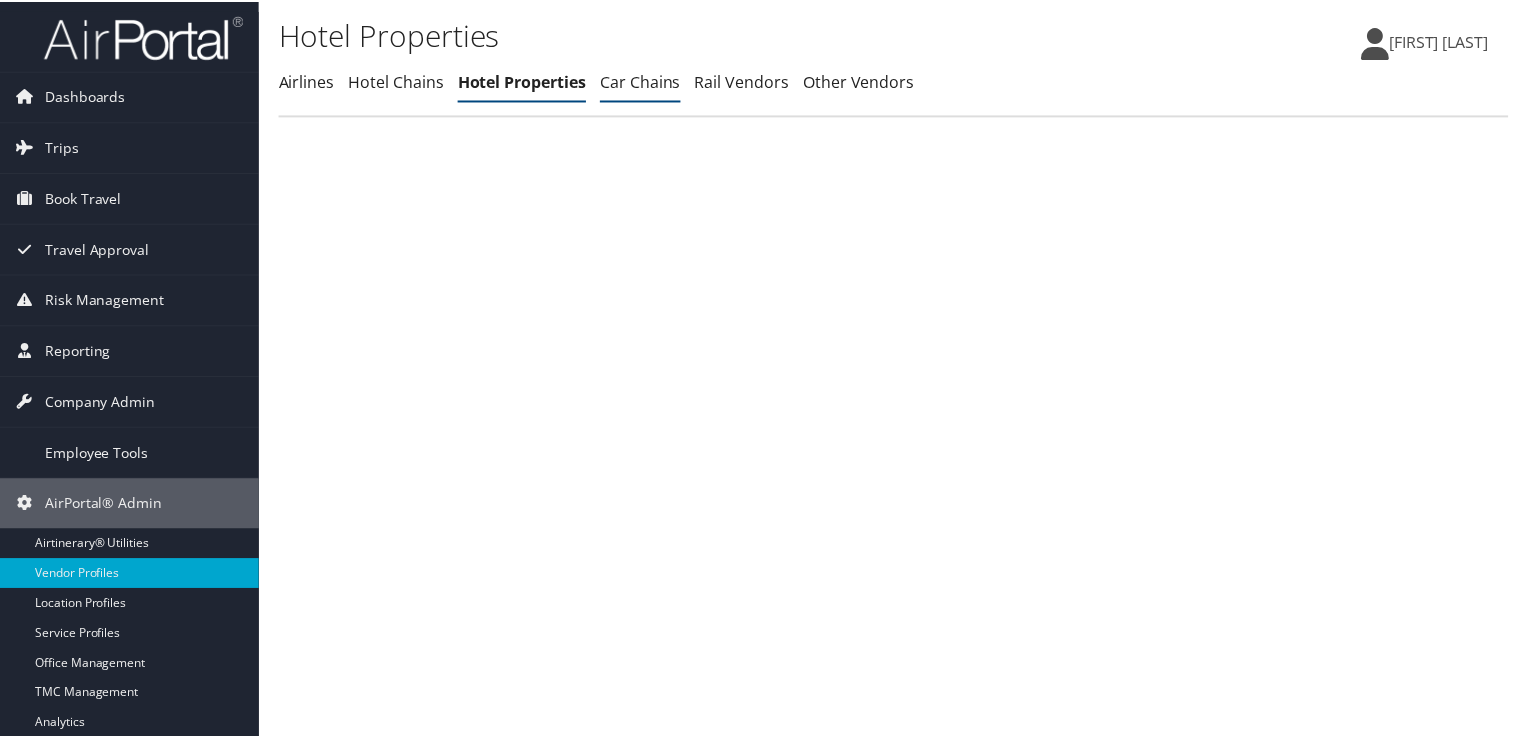scroll, scrollTop: 0, scrollLeft: 0, axis: both 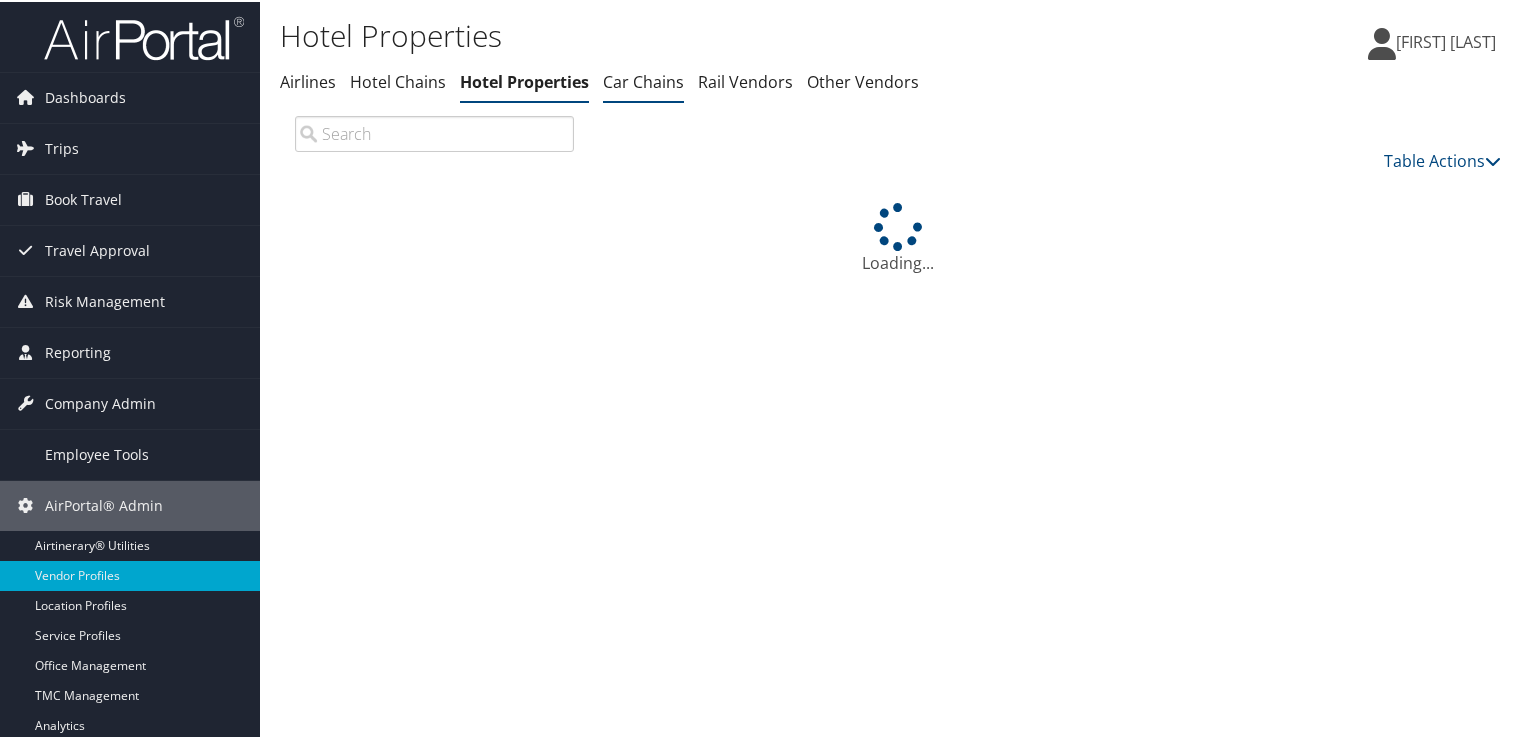 click on "Car Chains" at bounding box center (643, 80) 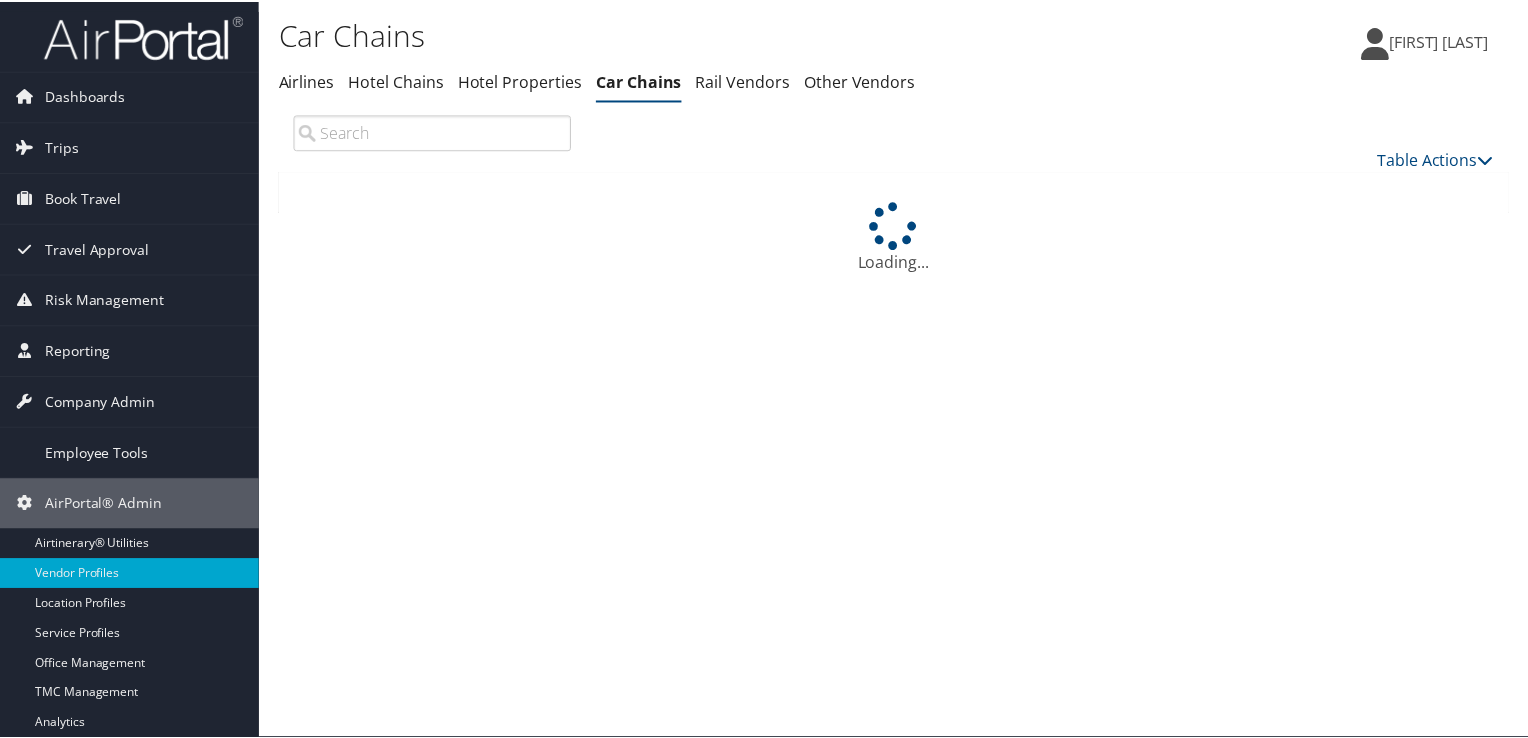 scroll, scrollTop: 0, scrollLeft: 0, axis: both 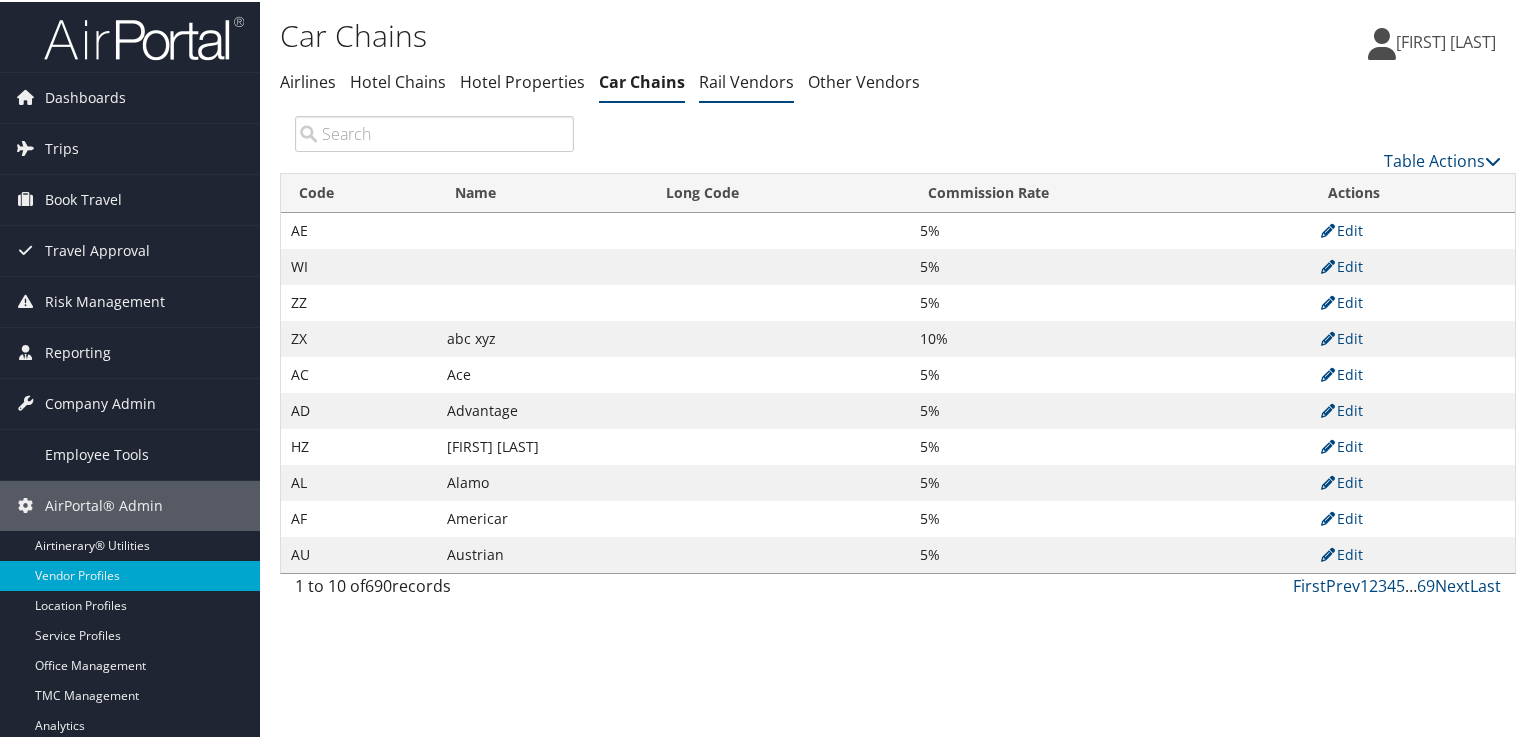 click on "Rail Vendors" at bounding box center (746, 80) 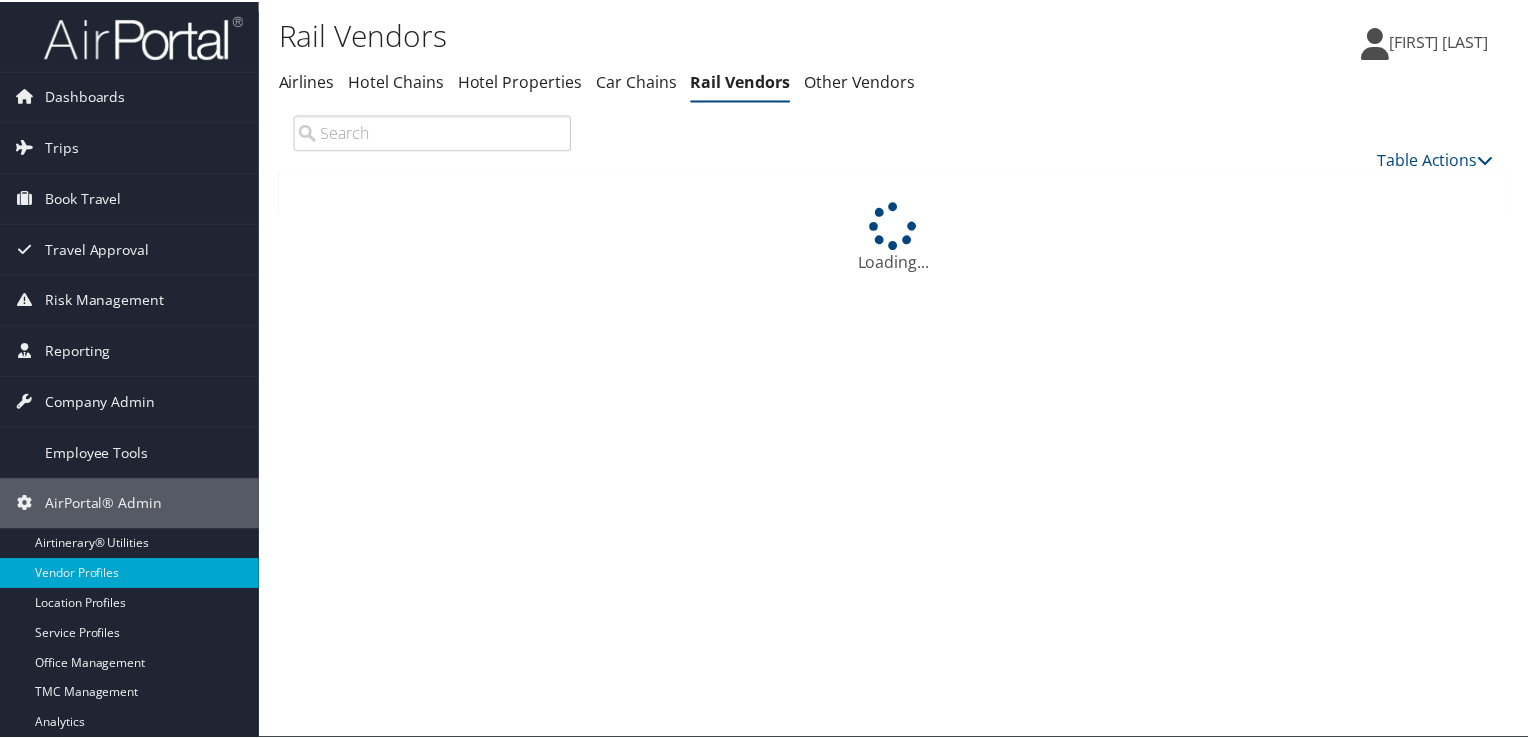 scroll, scrollTop: 0, scrollLeft: 0, axis: both 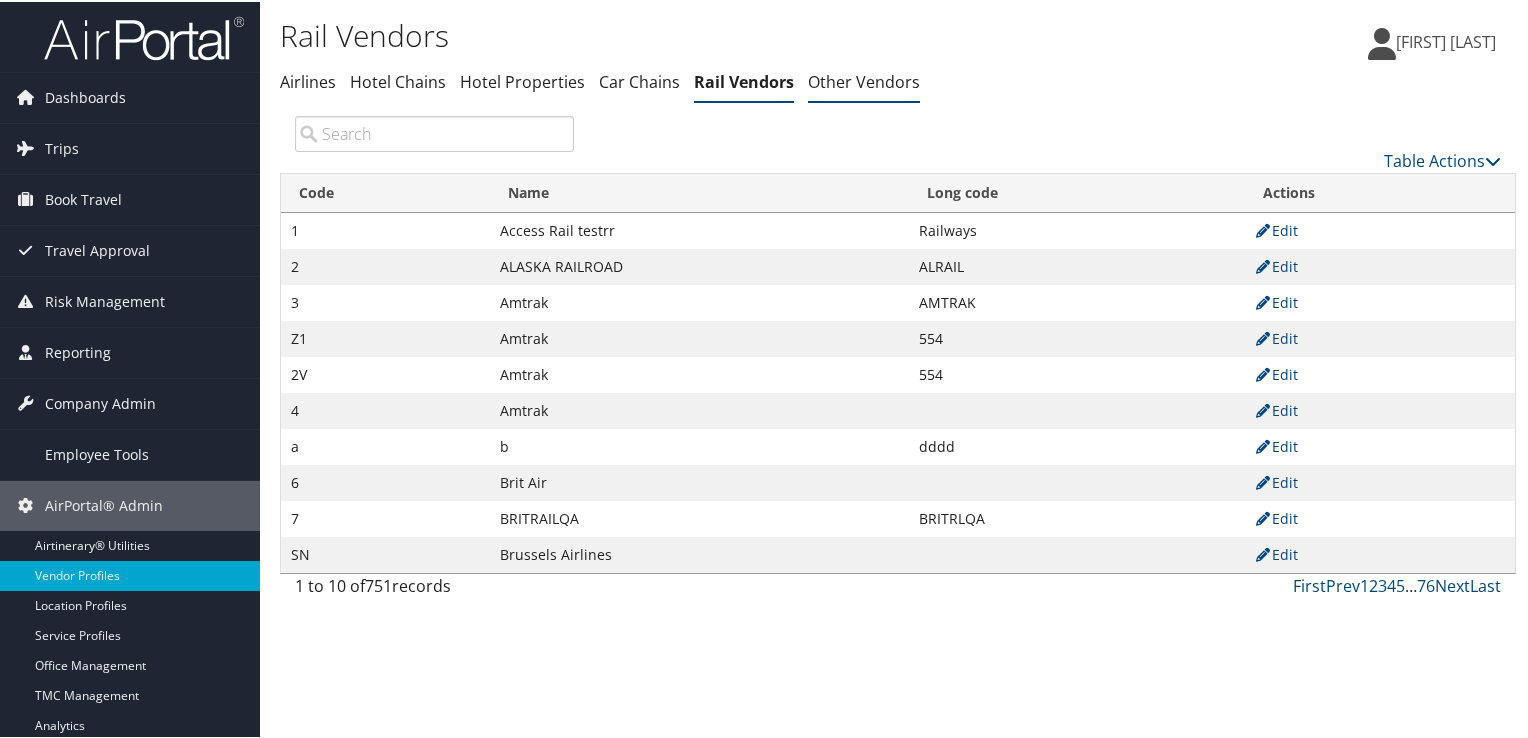 click on "Other Vendors" at bounding box center [864, 80] 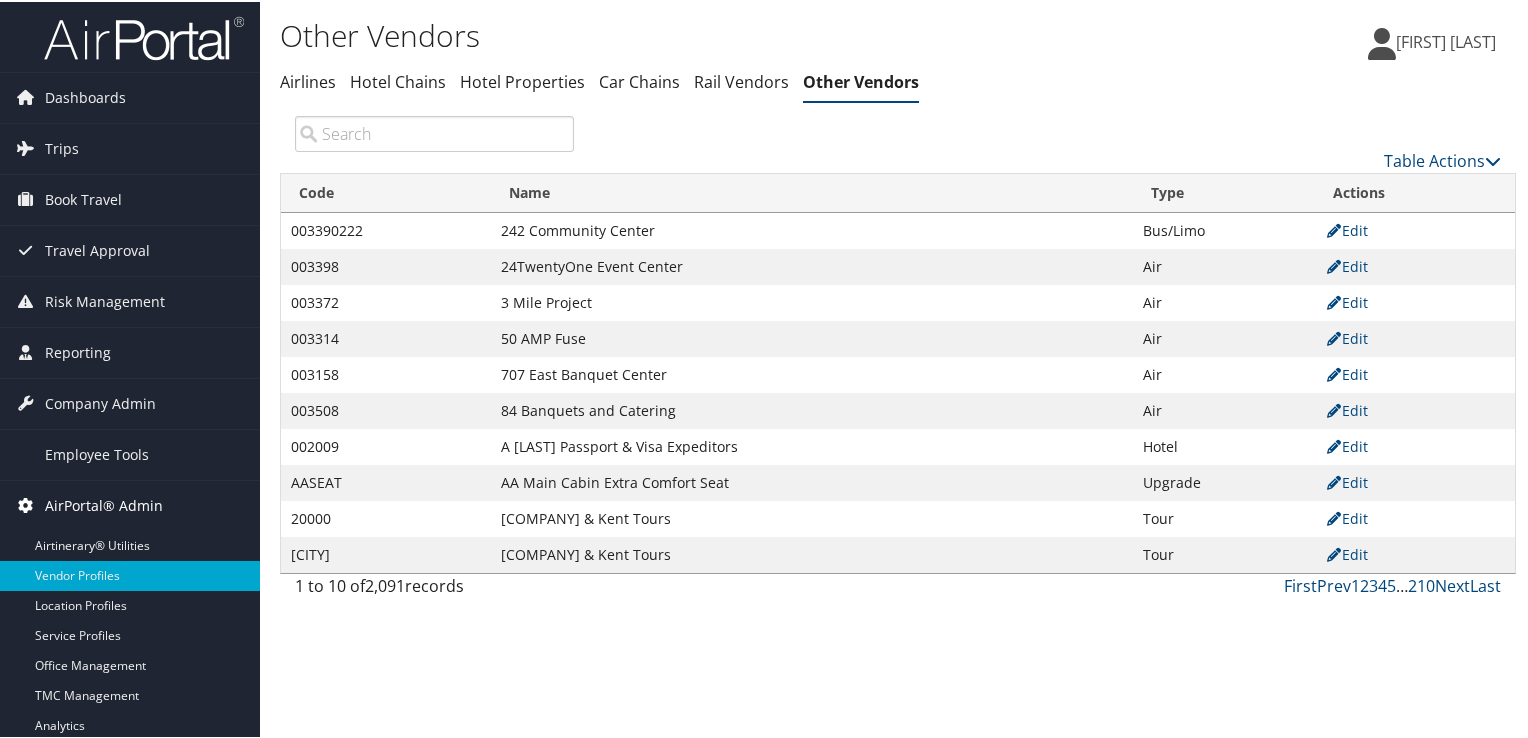 scroll, scrollTop: 120, scrollLeft: 0, axis: vertical 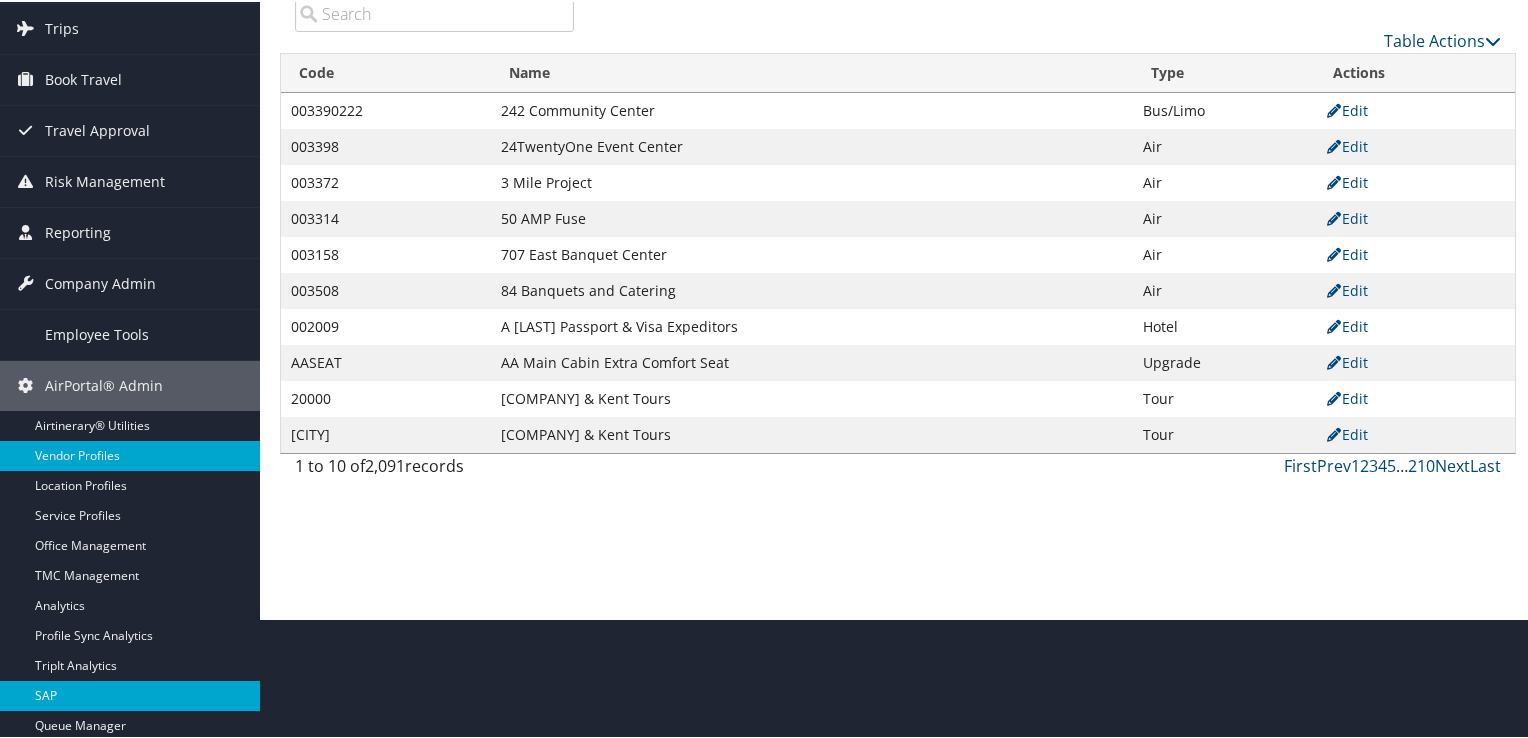 click on "SAP" at bounding box center [130, 694] 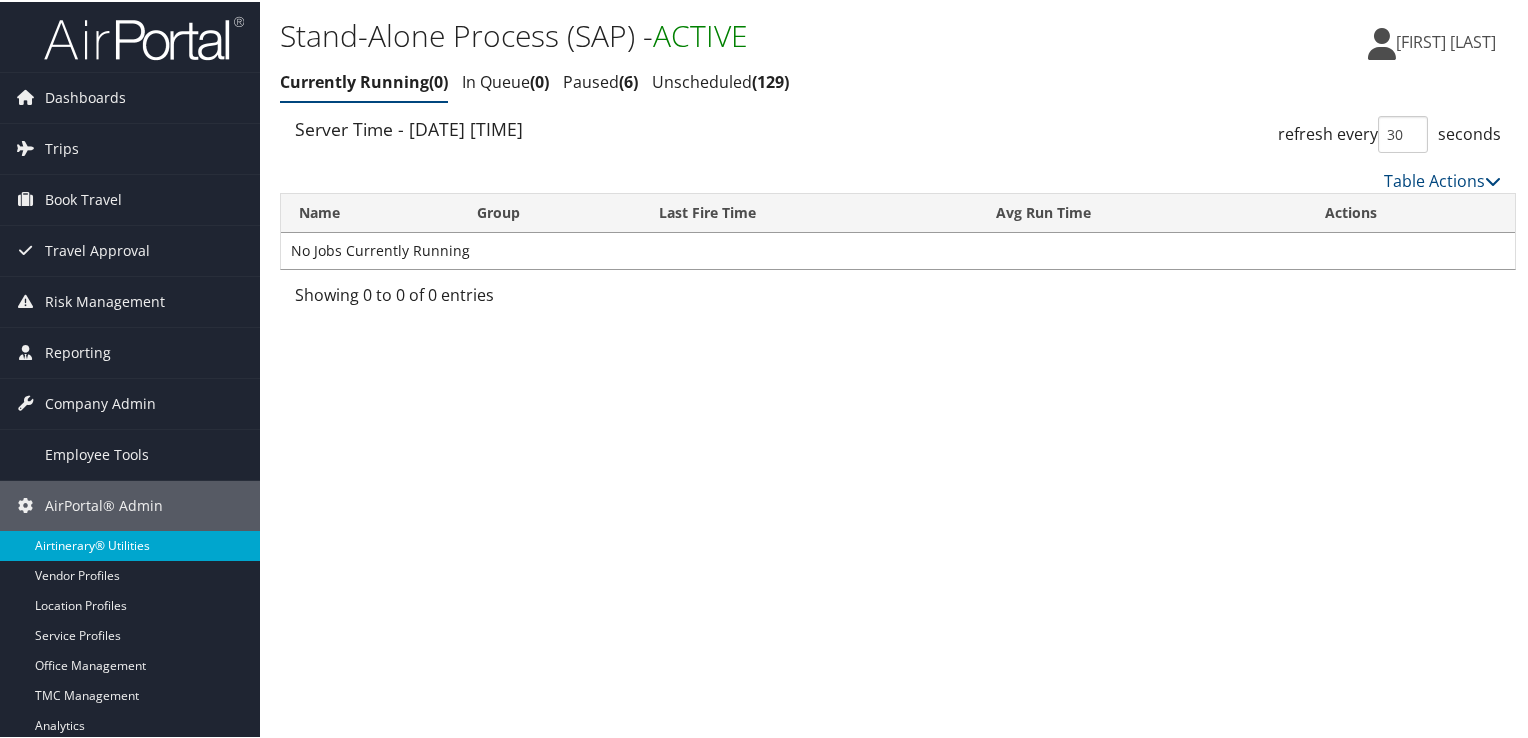 scroll, scrollTop: 120, scrollLeft: 0, axis: vertical 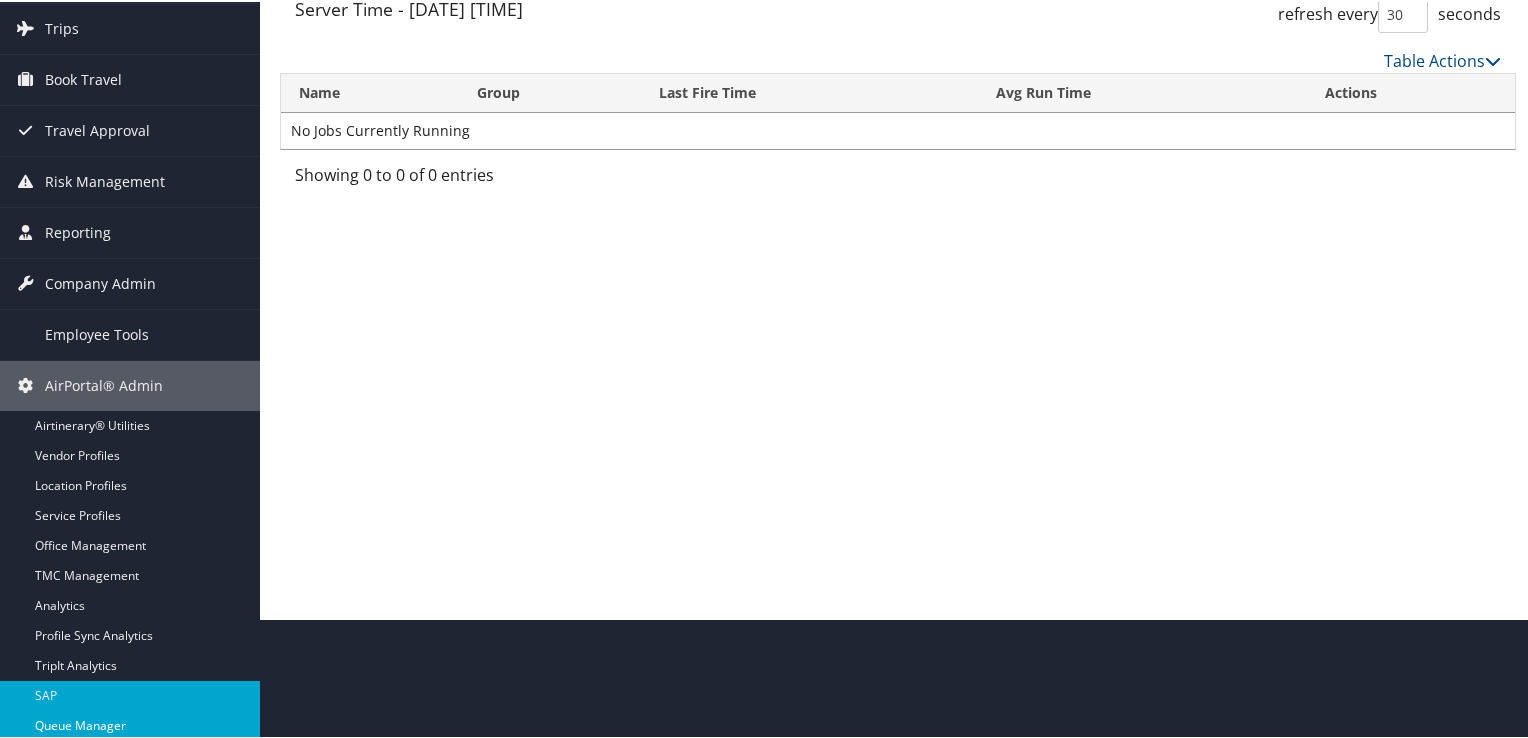click on "Queue Manager" at bounding box center [130, 724] 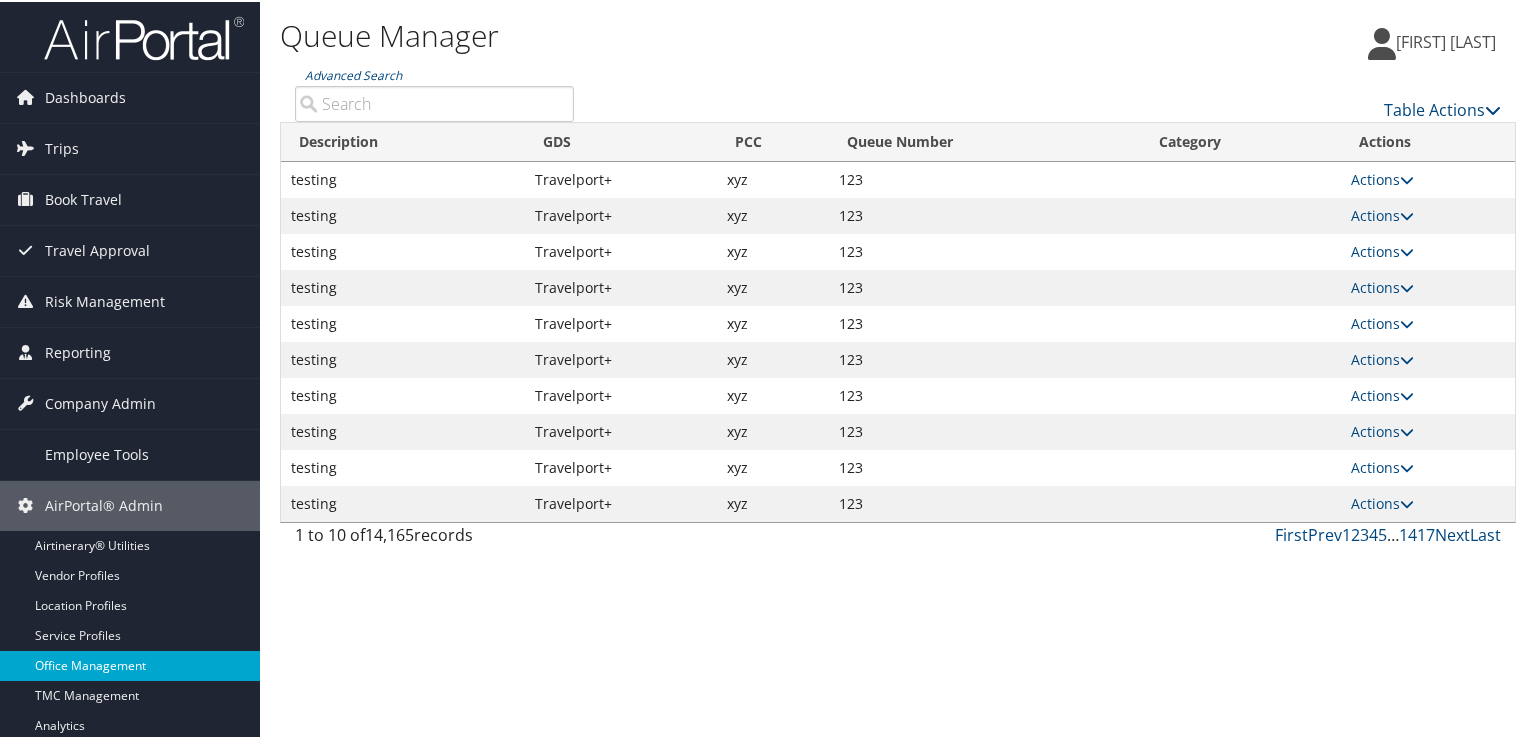 scroll, scrollTop: 120, scrollLeft: 0, axis: vertical 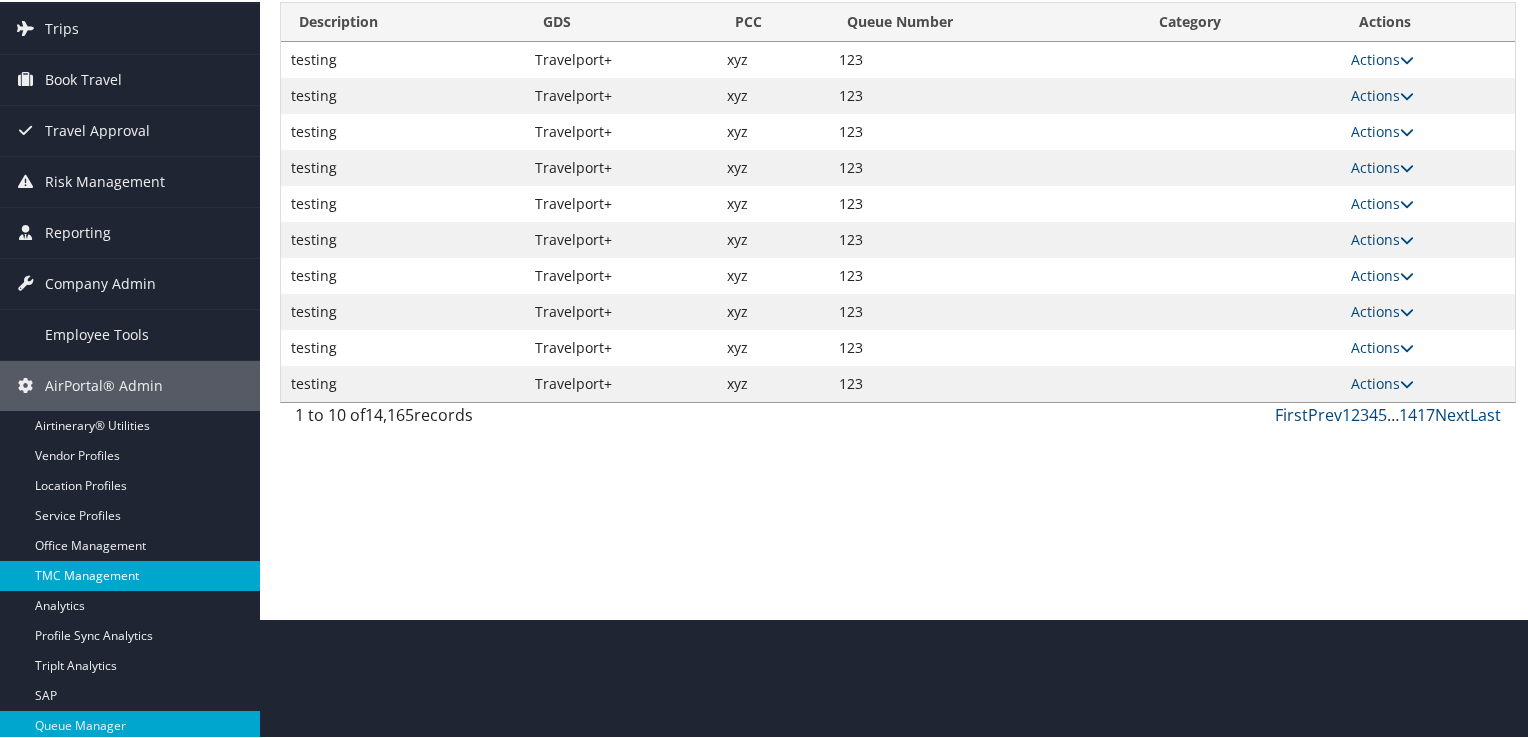 click on "TMC Management" at bounding box center (130, 574) 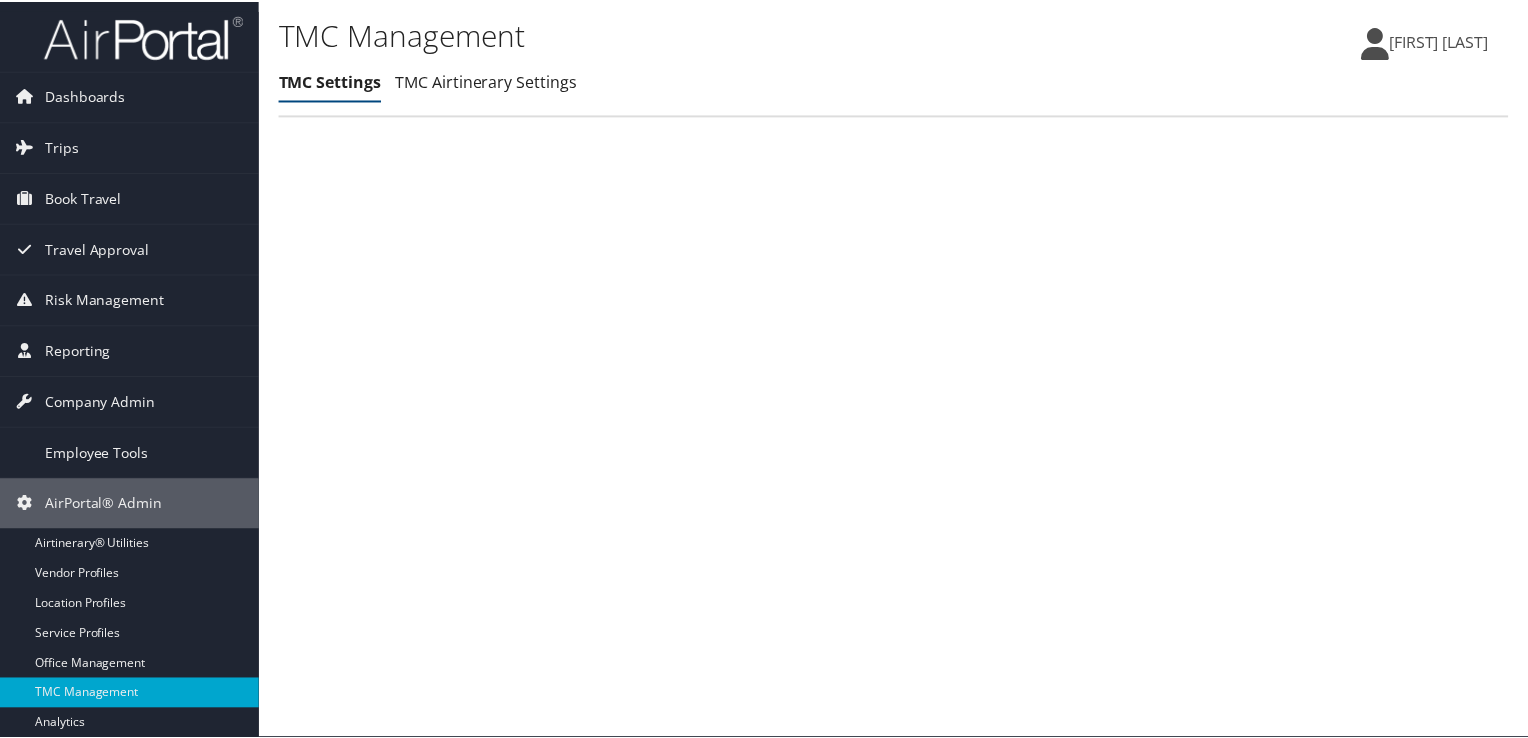 scroll, scrollTop: 0, scrollLeft: 0, axis: both 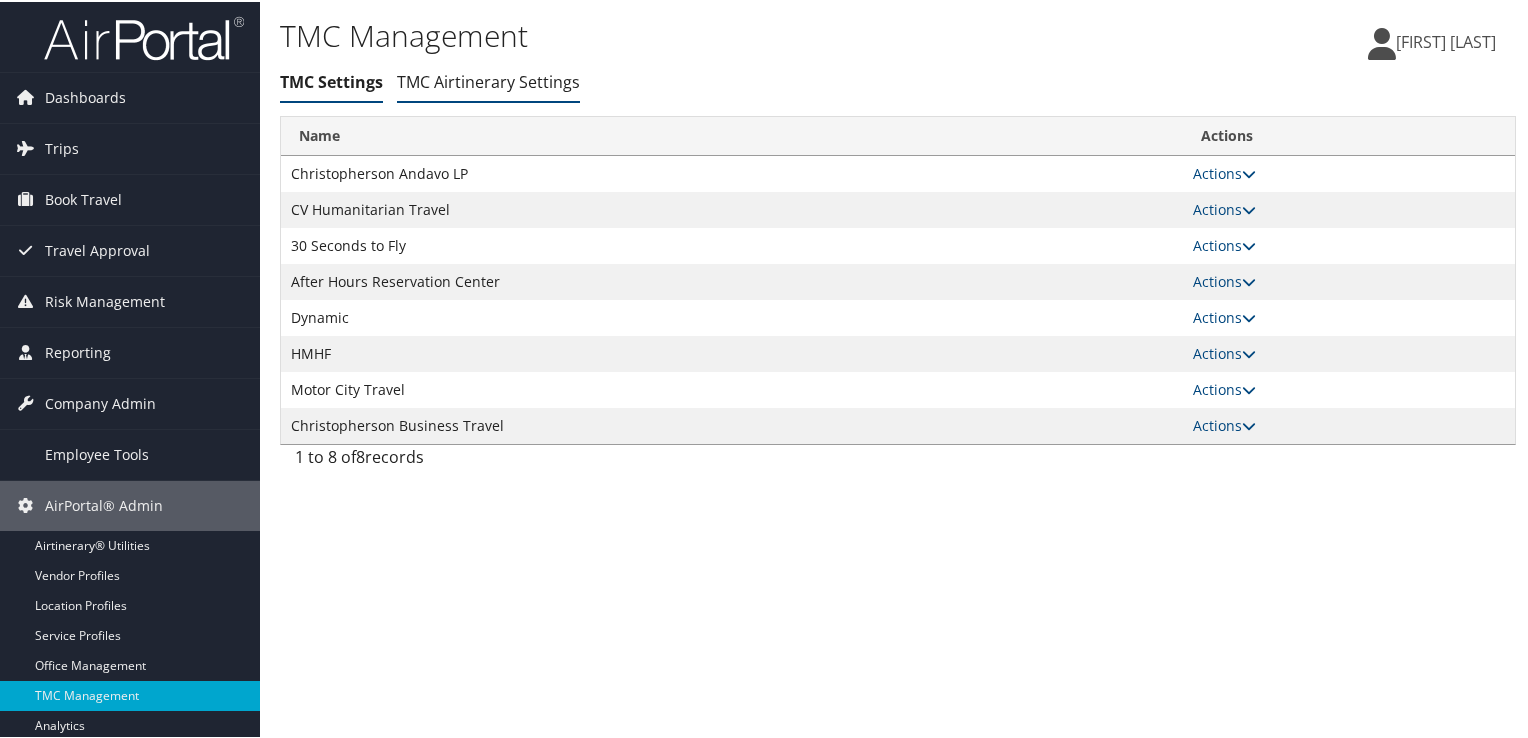 click on "TMC Airtinerary Settings" at bounding box center (488, 80) 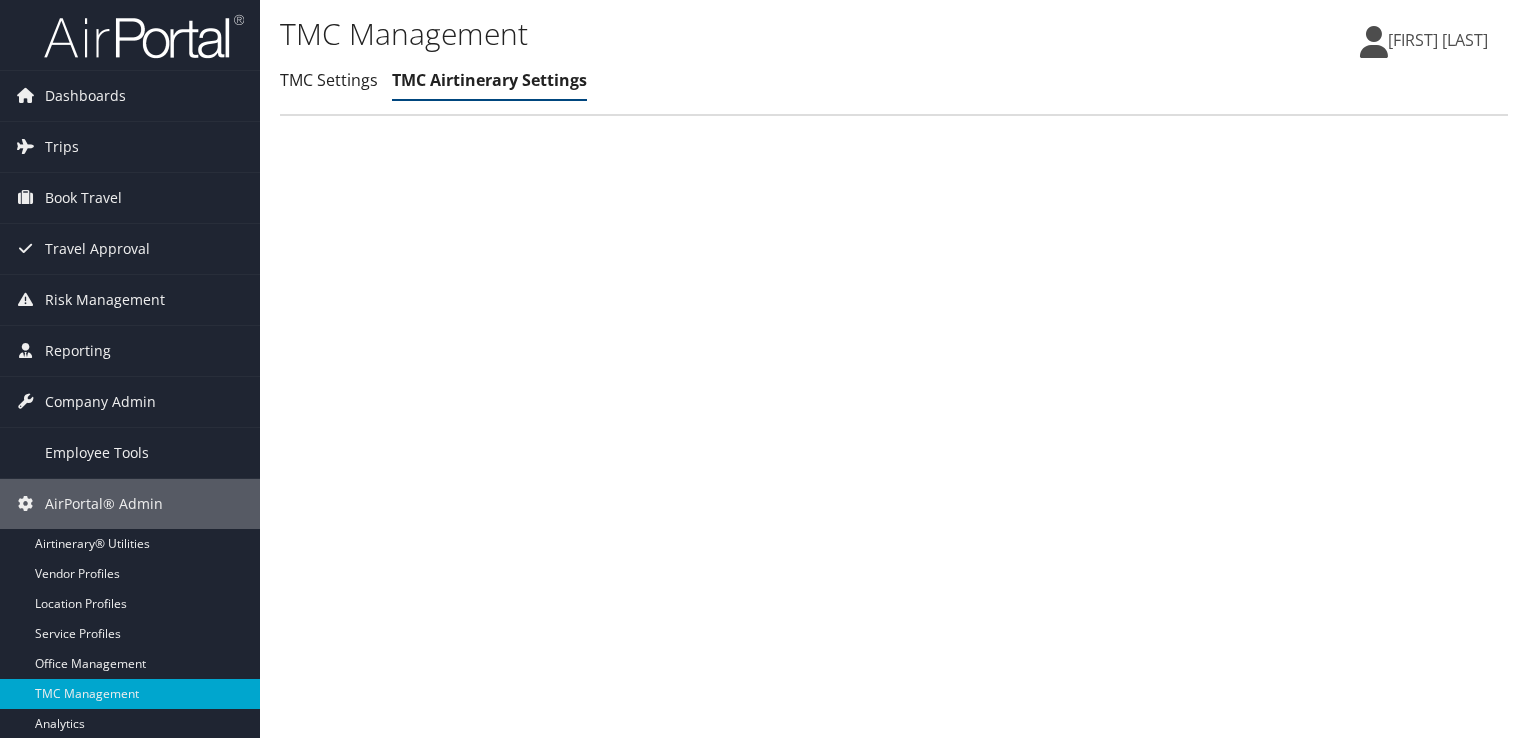 scroll, scrollTop: 0, scrollLeft: 0, axis: both 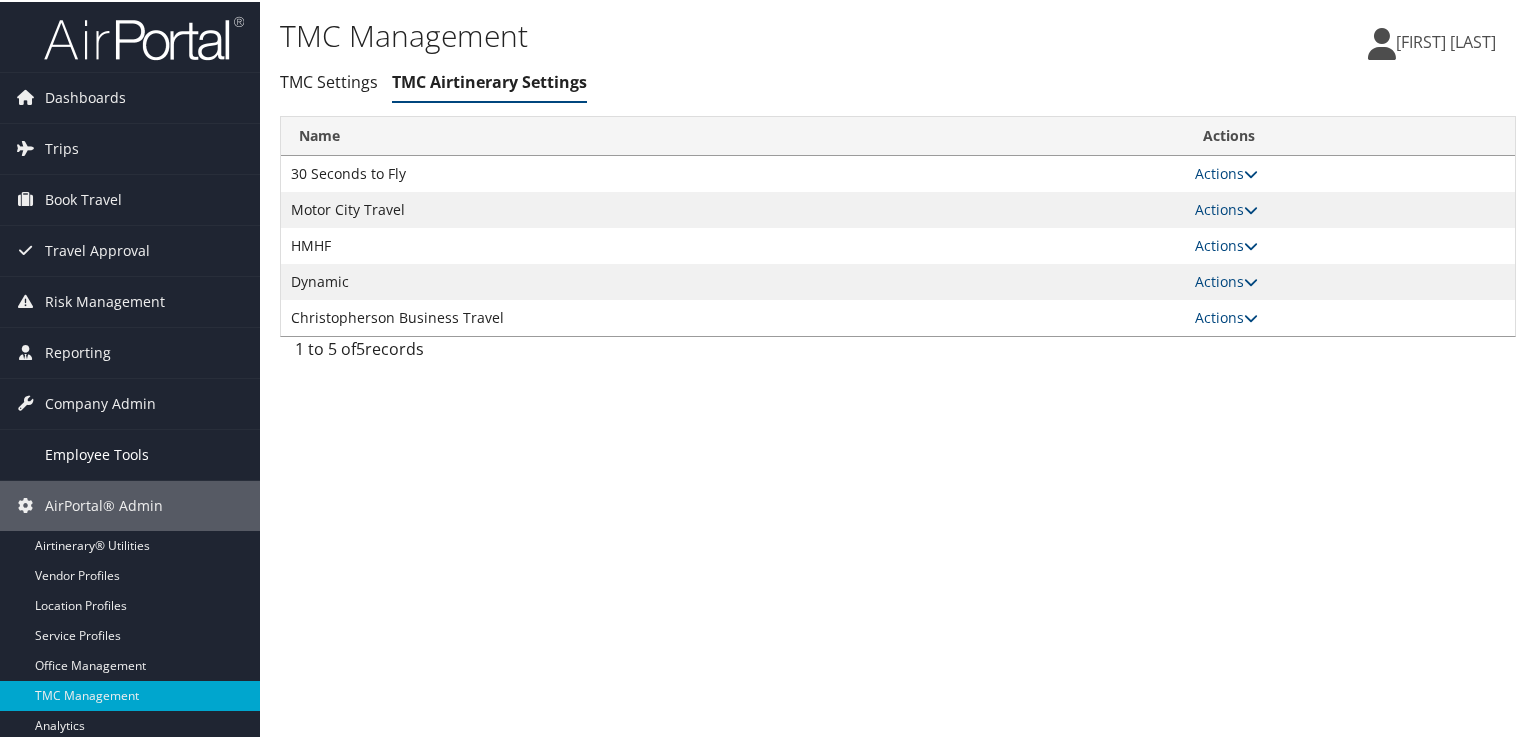 click on "Employee Tools" at bounding box center (97, 453) 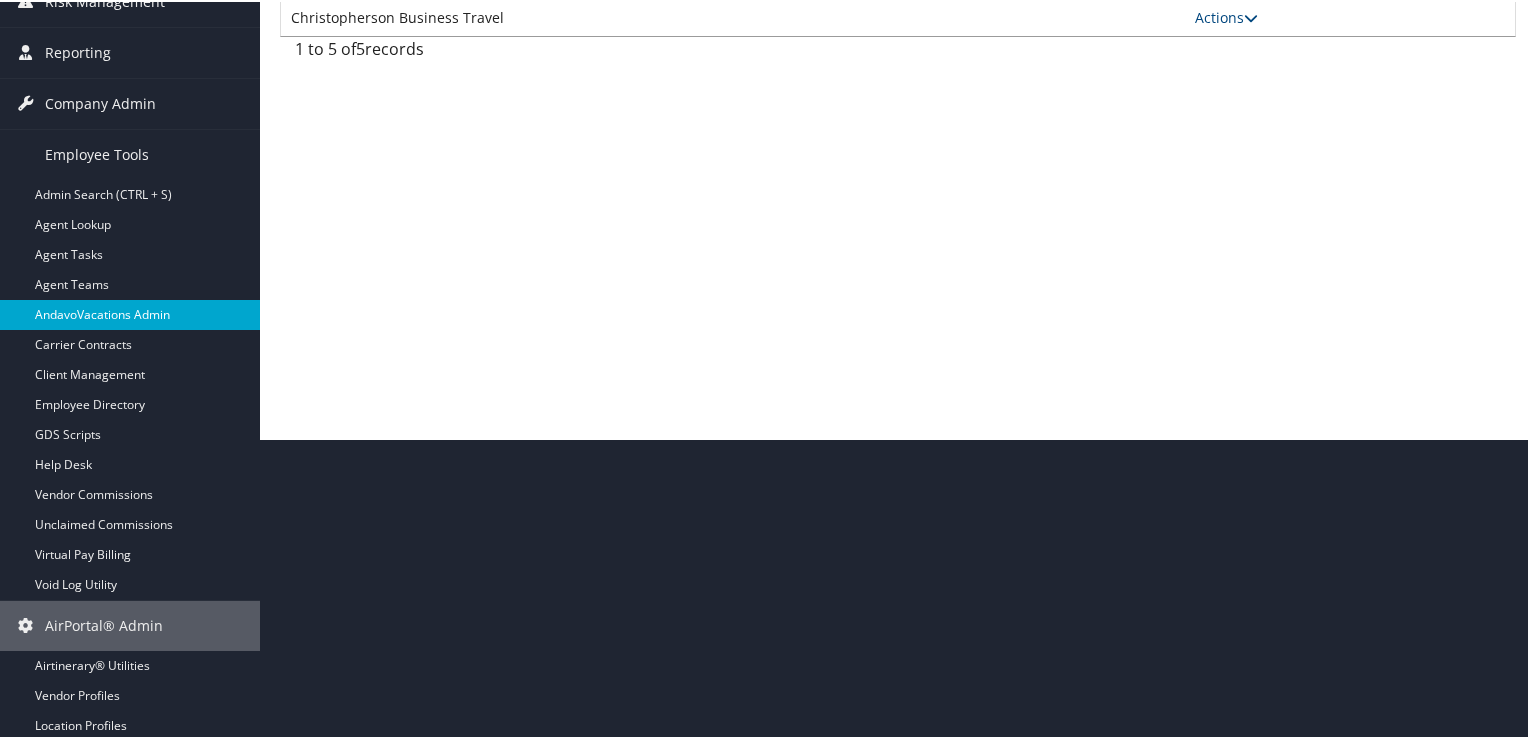 scroll, scrollTop: 100, scrollLeft: 0, axis: vertical 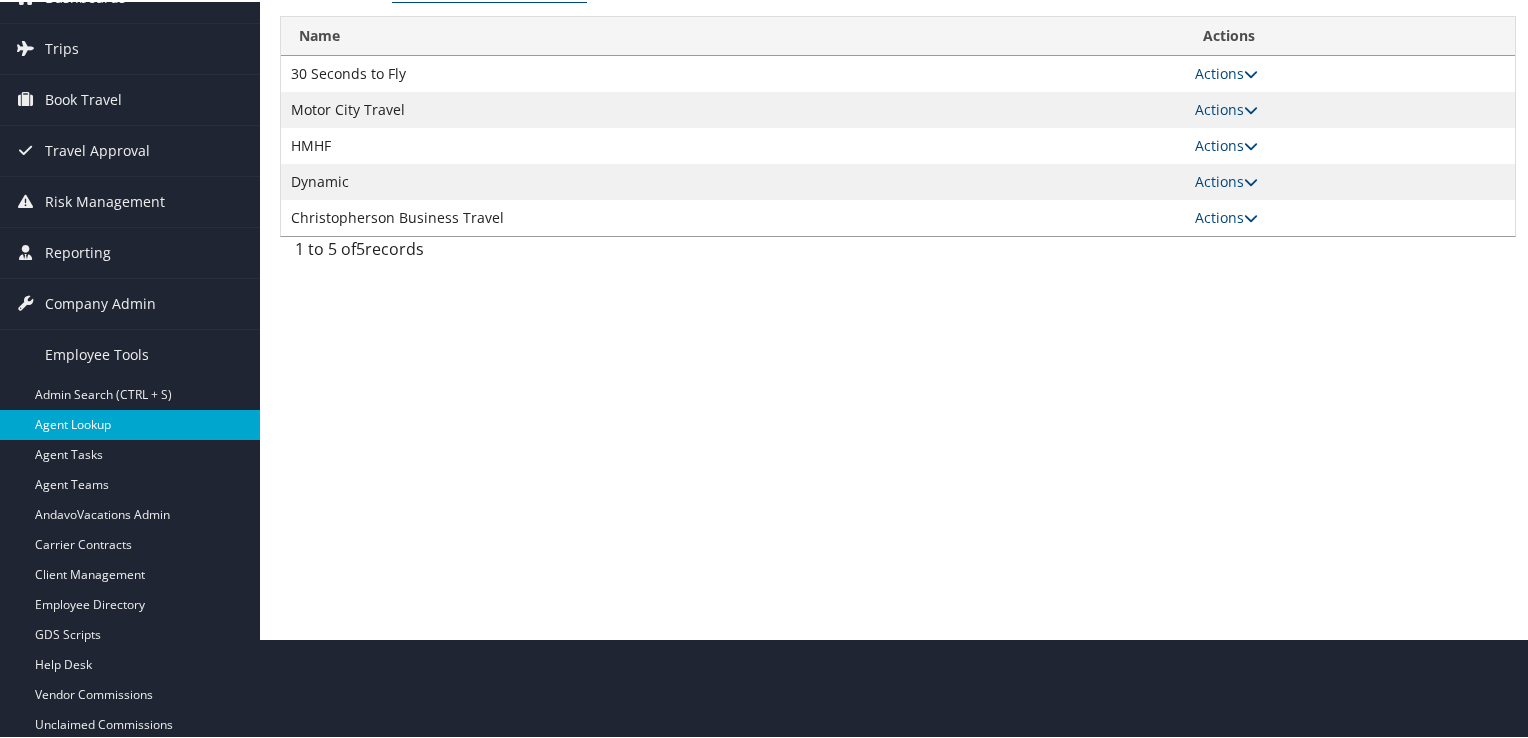 click on "Agent Lookup" at bounding box center [130, 423] 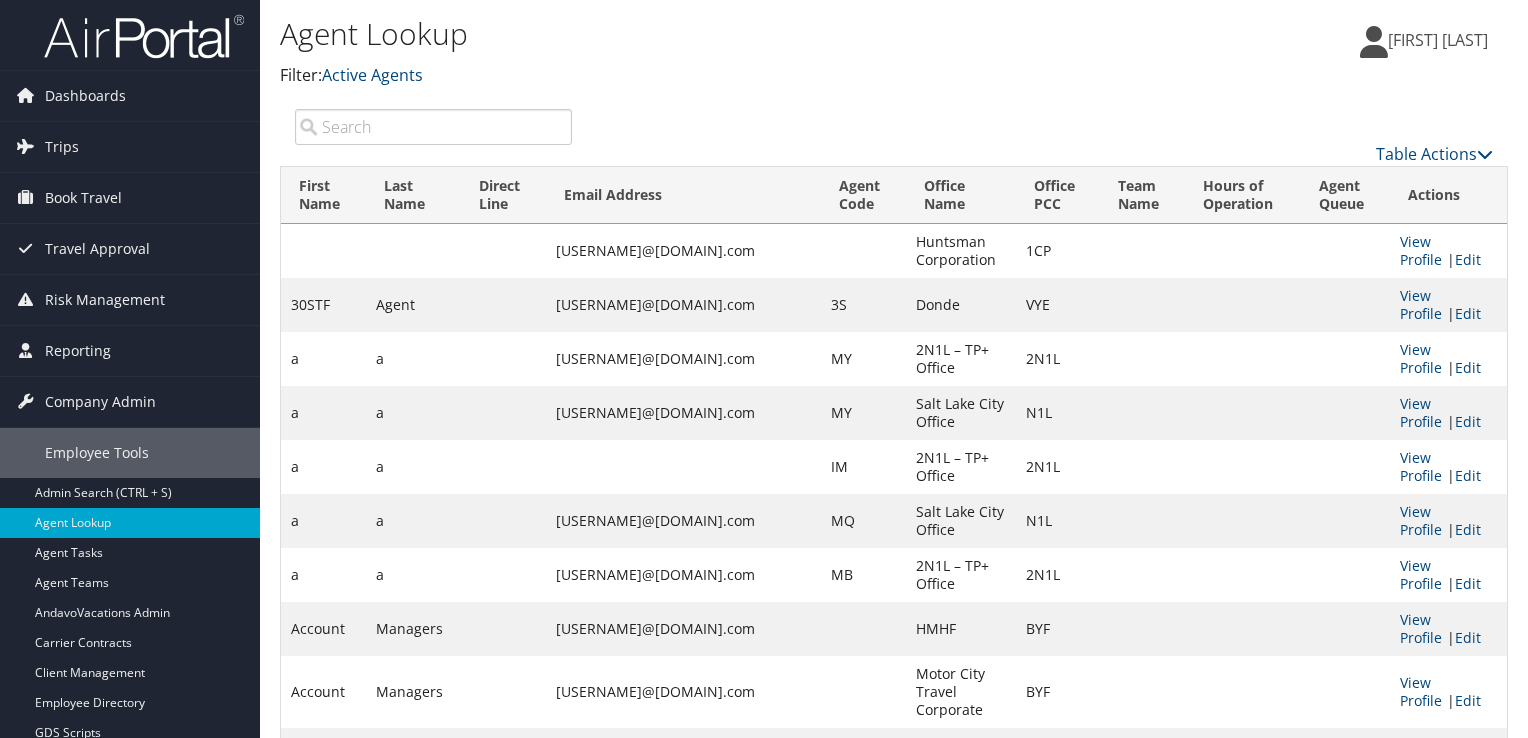 scroll, scrollTop: 0, scrollLeft: 0, axis: both 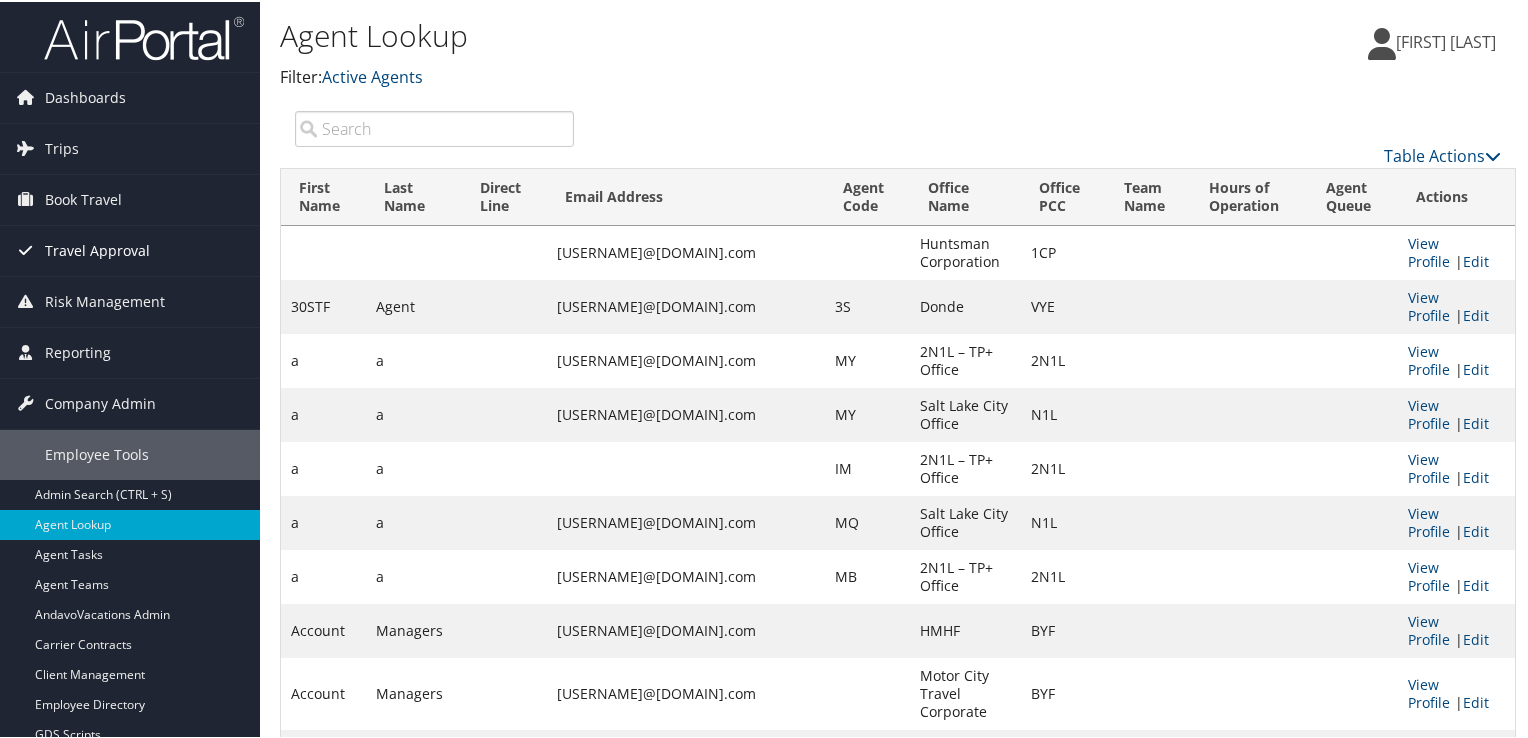 click on "Travel Approval" at bounding box center [97, 249] 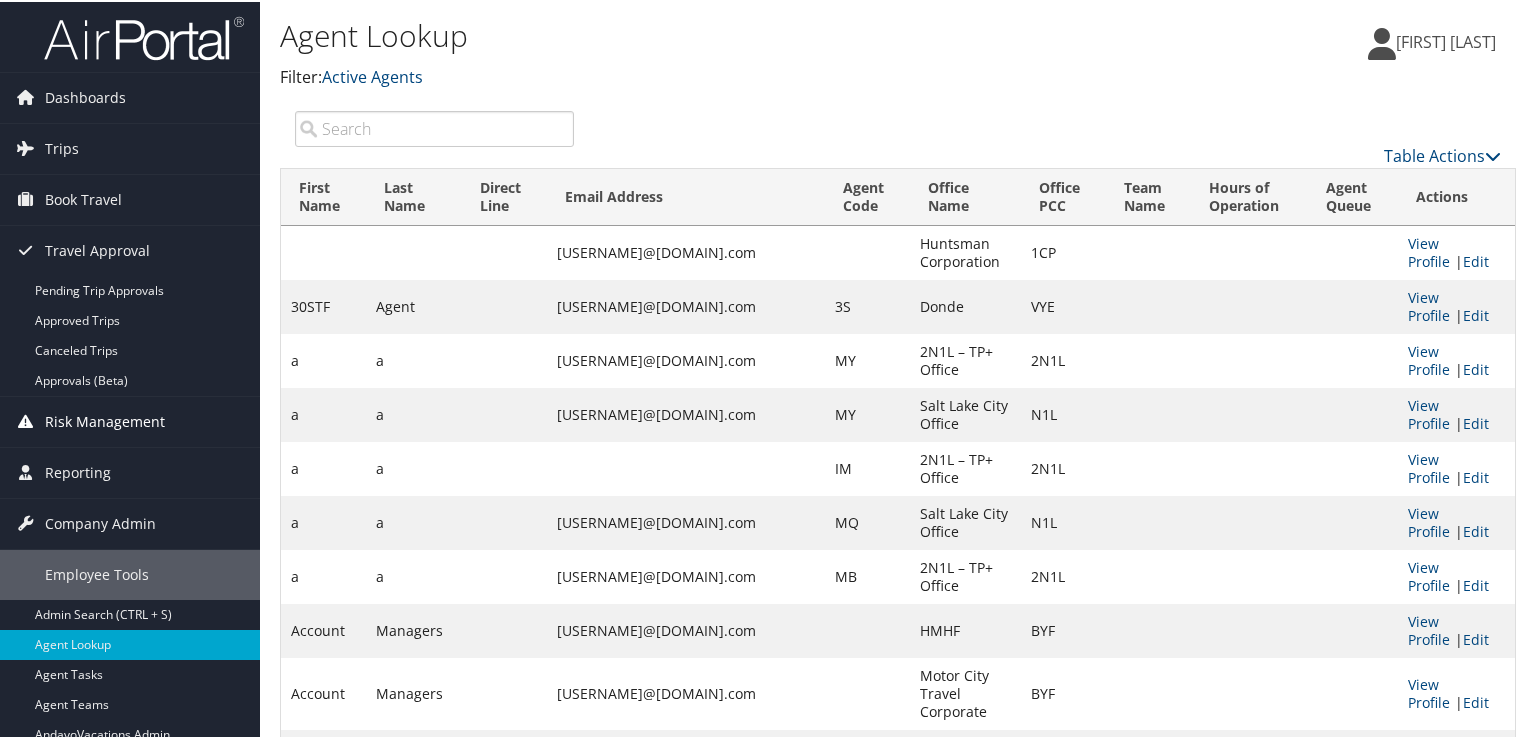 click on "Risk Management" at bounding box center [105, 420] 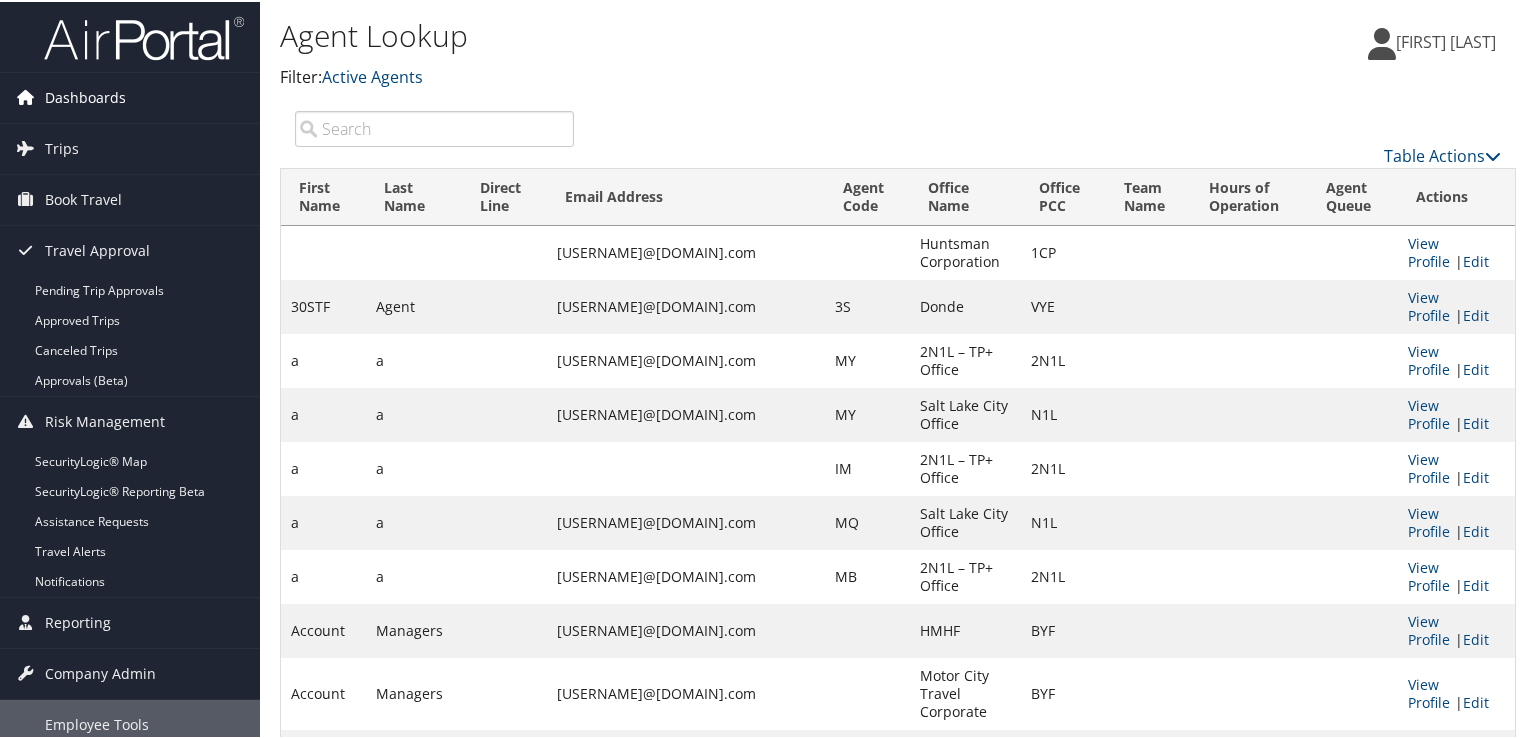 click on "Dashboards" at bounding box center (85, 96) 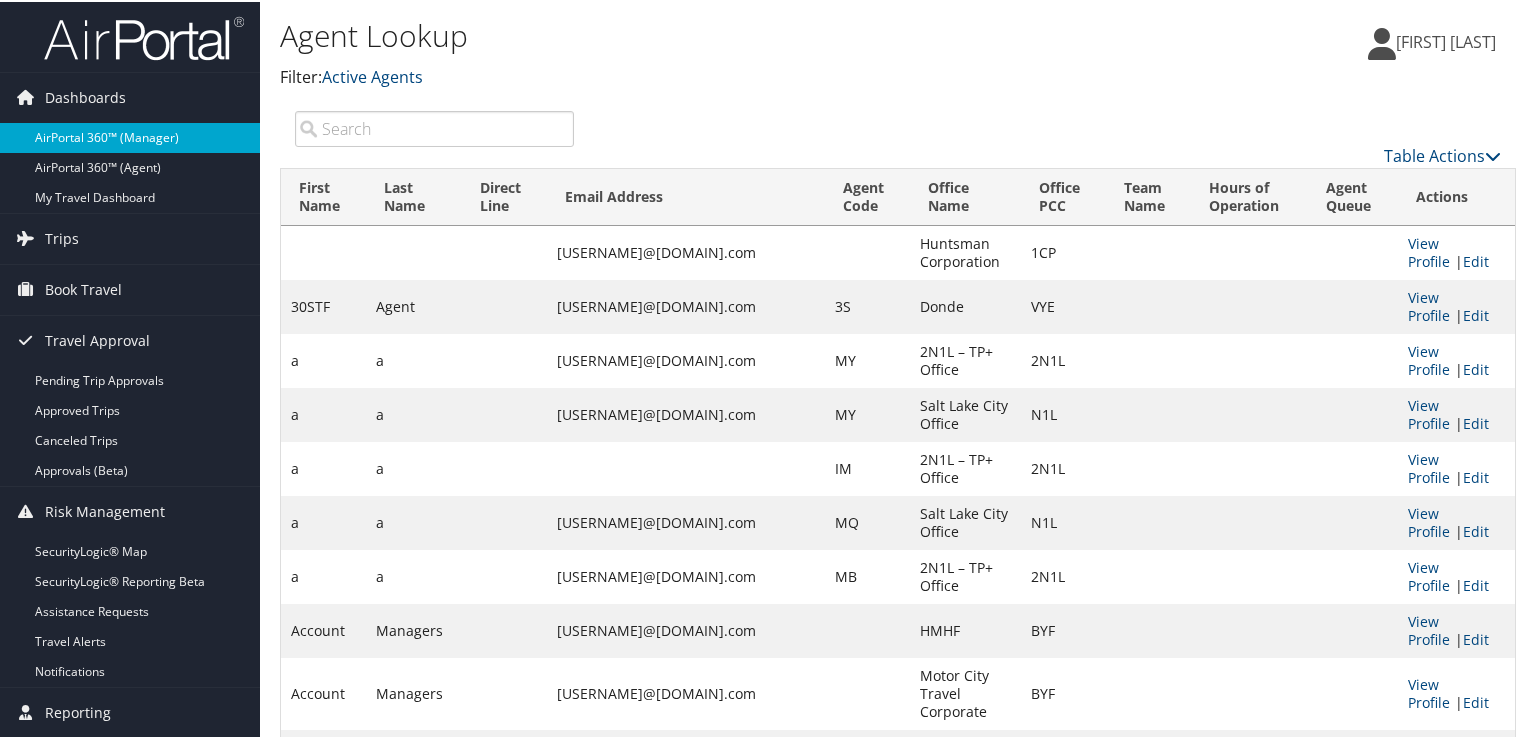 click on "AirPortal 360™ (Manager)" at bounding box center (130, 136) 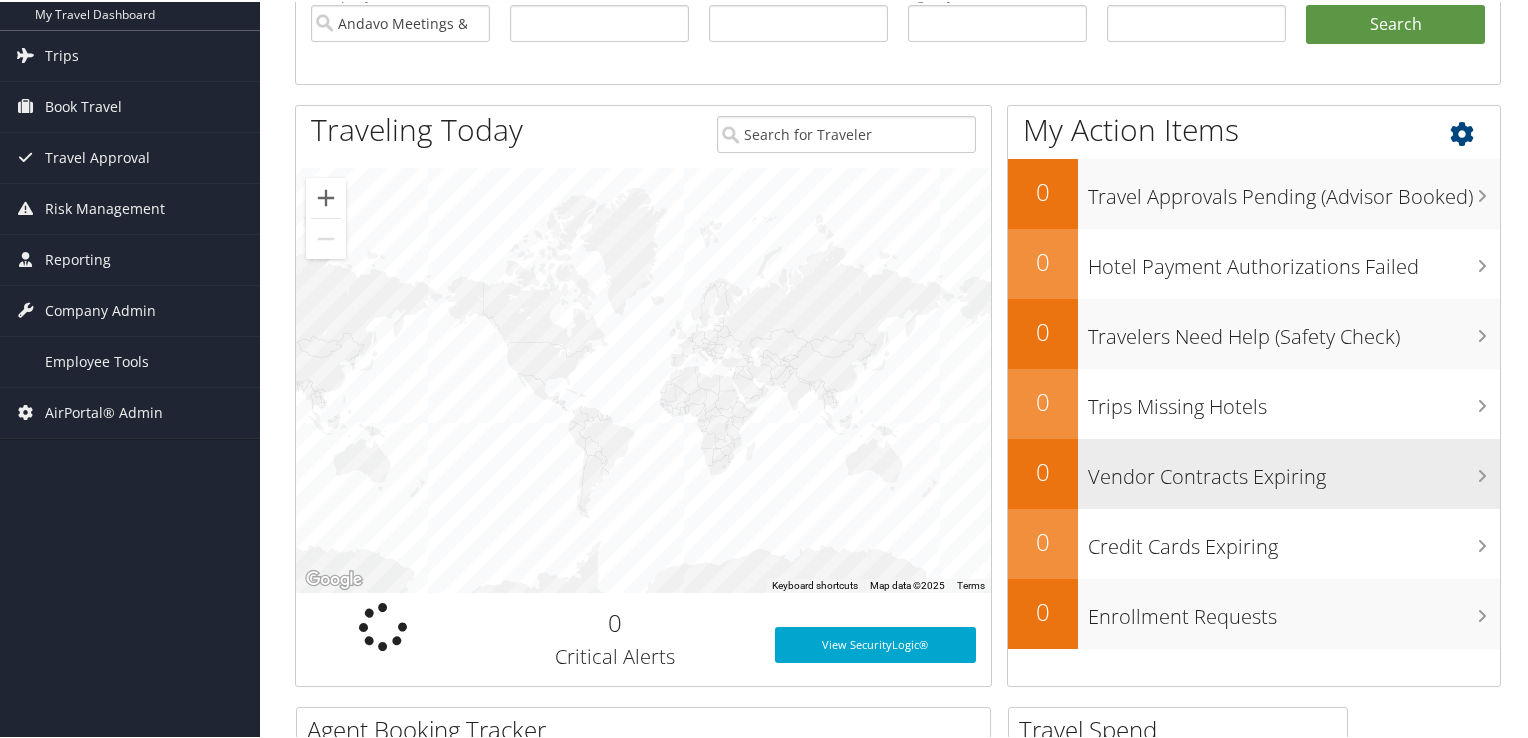 scroll, scrollTop: 0, scrollLeft: 0, axis: both 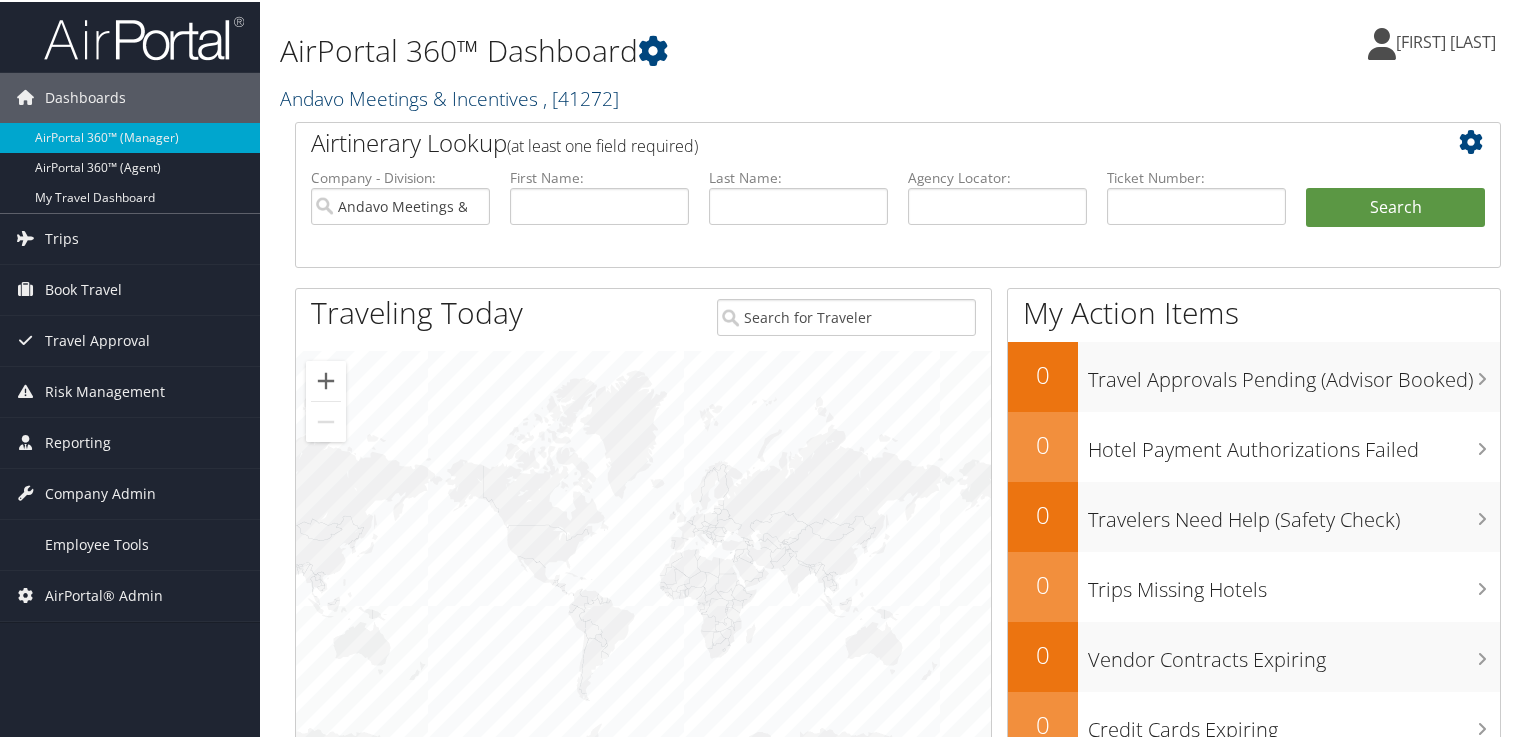 click on "Andavo Meetings & Incentives   , [ 41272 ]" at bounding box center (449, 96) 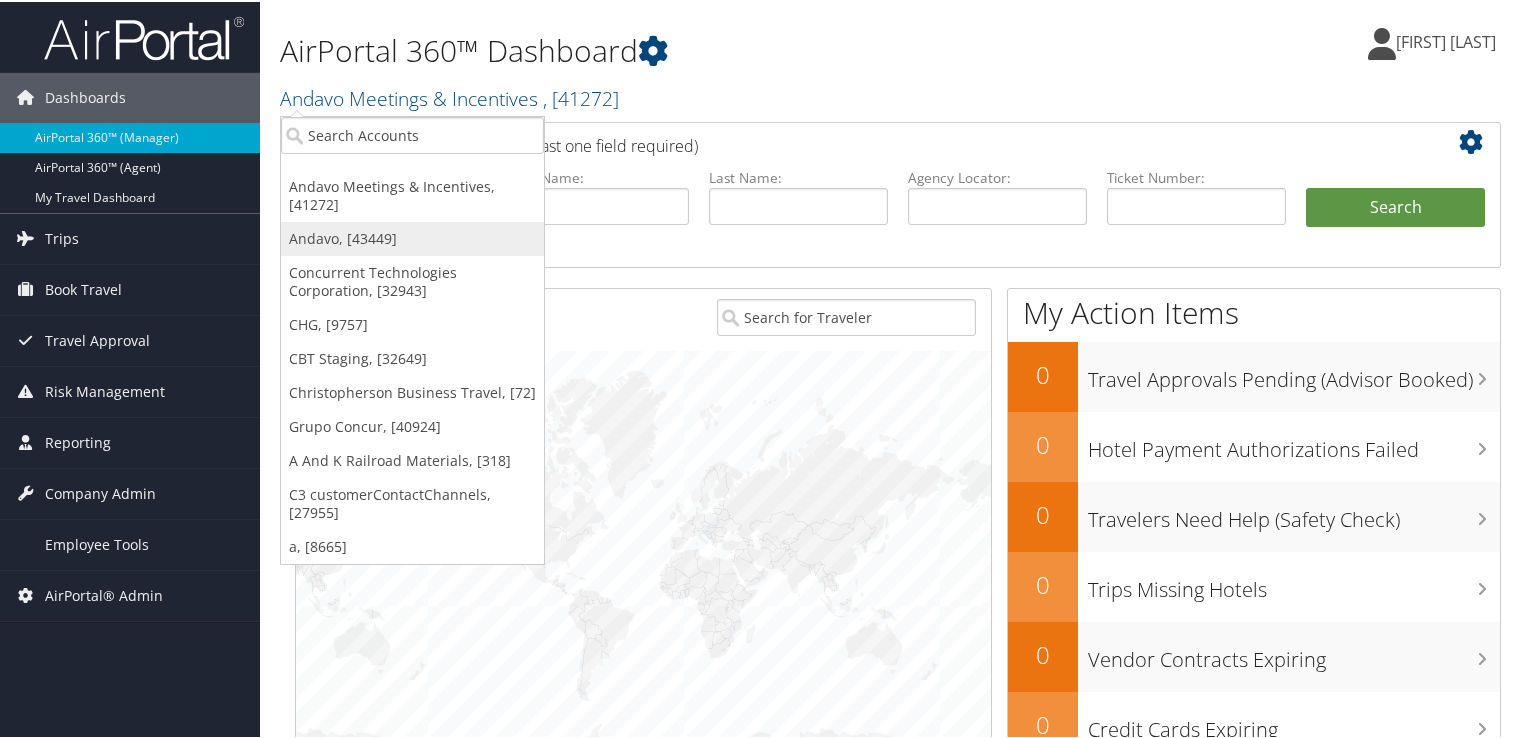 click on "Andavo, [43449]" at bounding box center [412, 237] 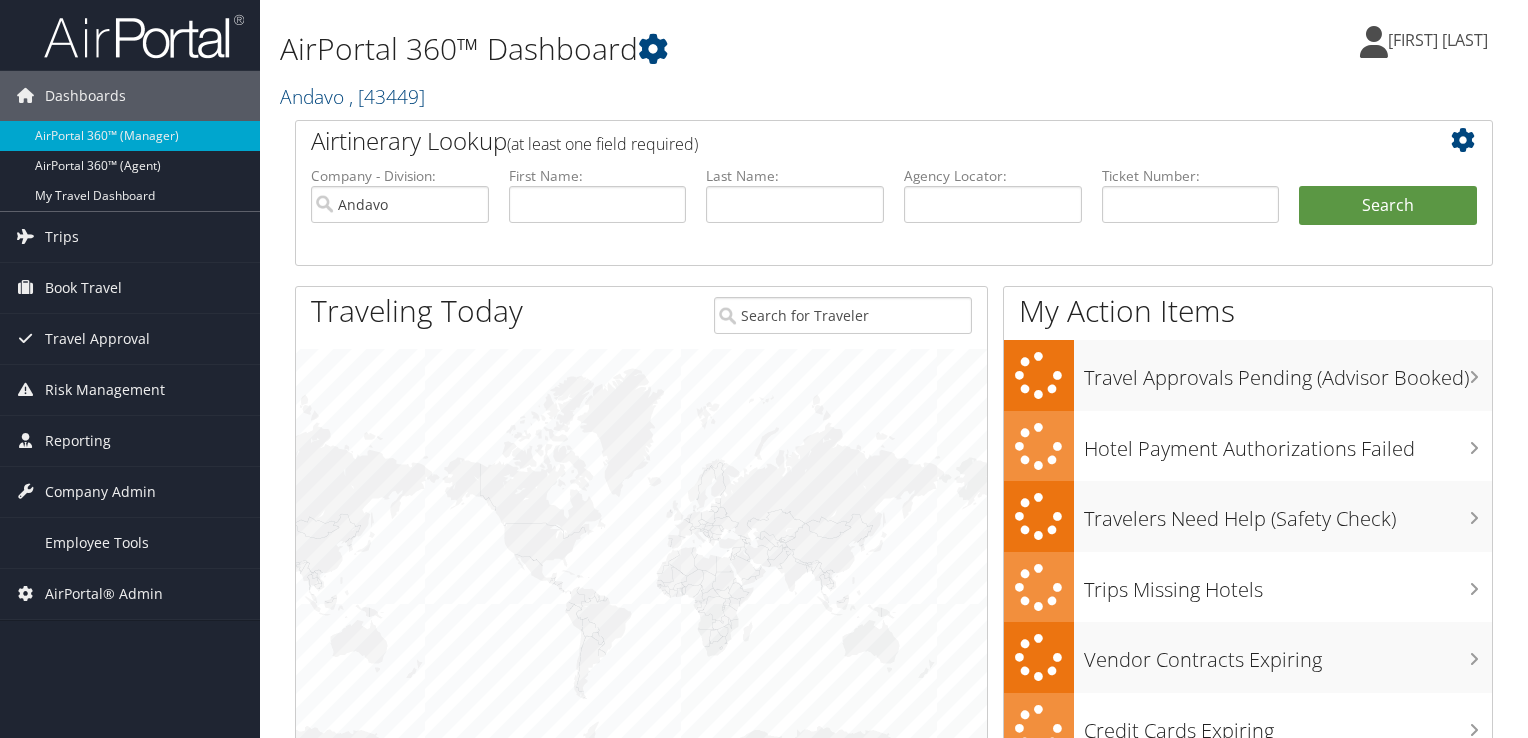 scroll, scrollTop: 0, scrollLeft: 0, axis: both 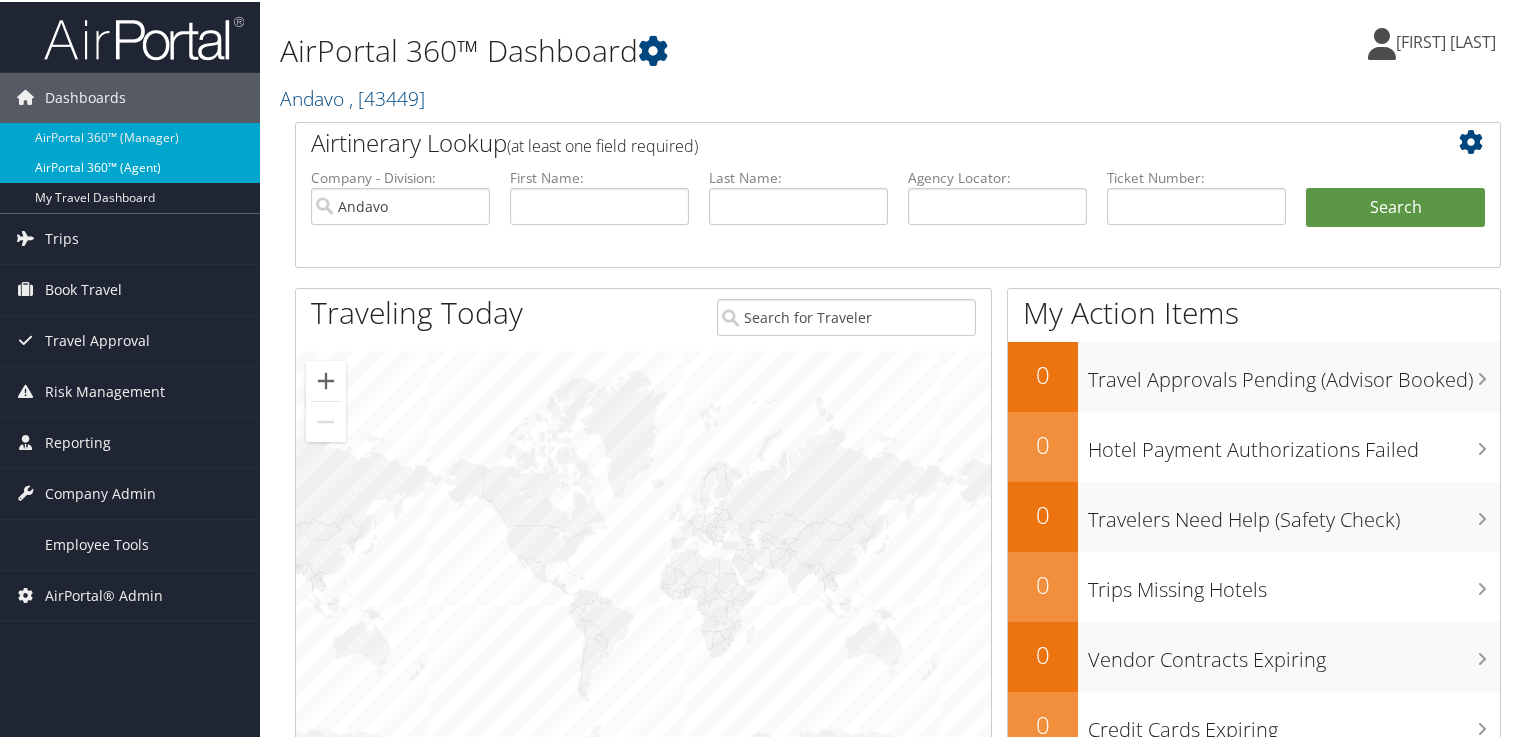 click on "AirPortal 360™ (Agent)" at bounding box center (130, 166) 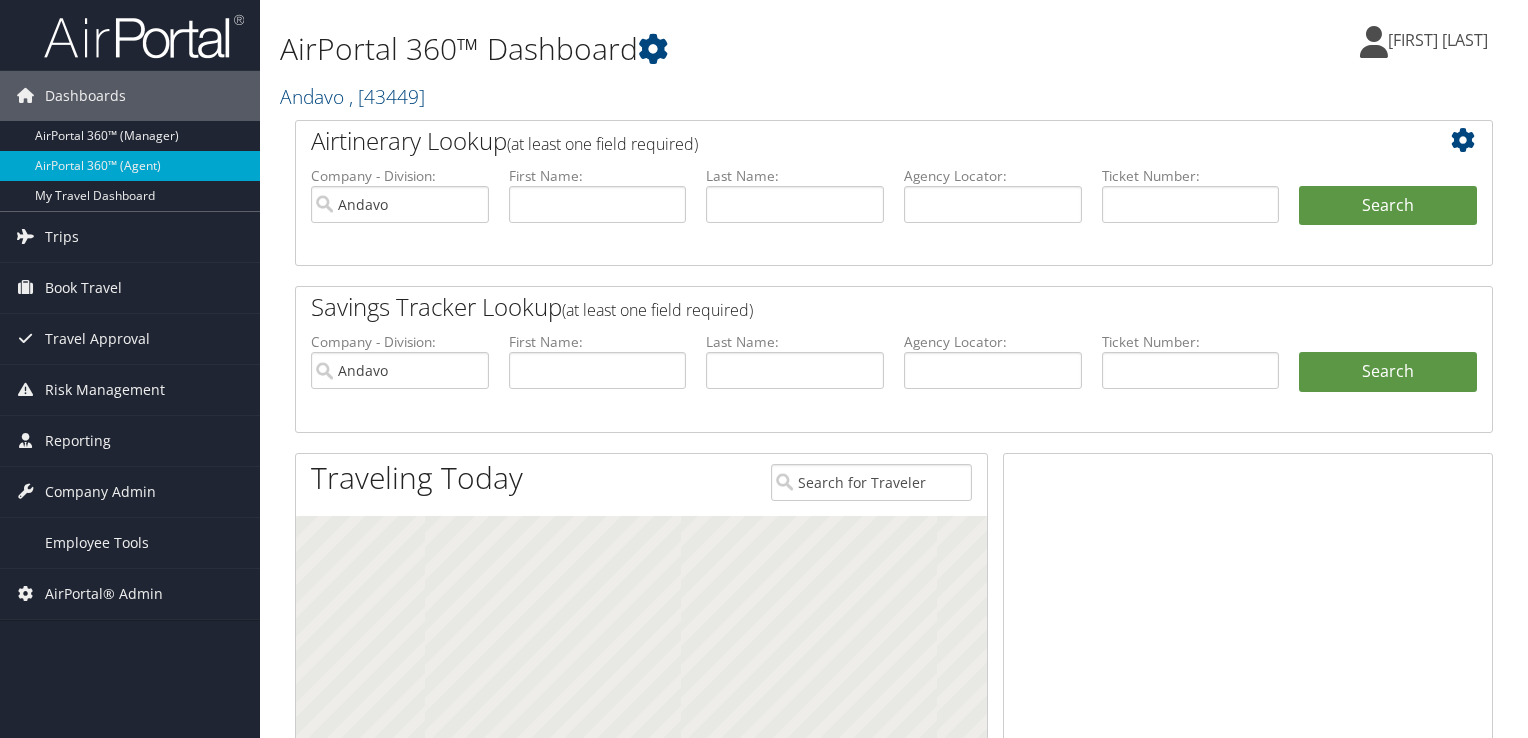 scroll, scrollTop: 0, scrollLeft: 0, axis: both 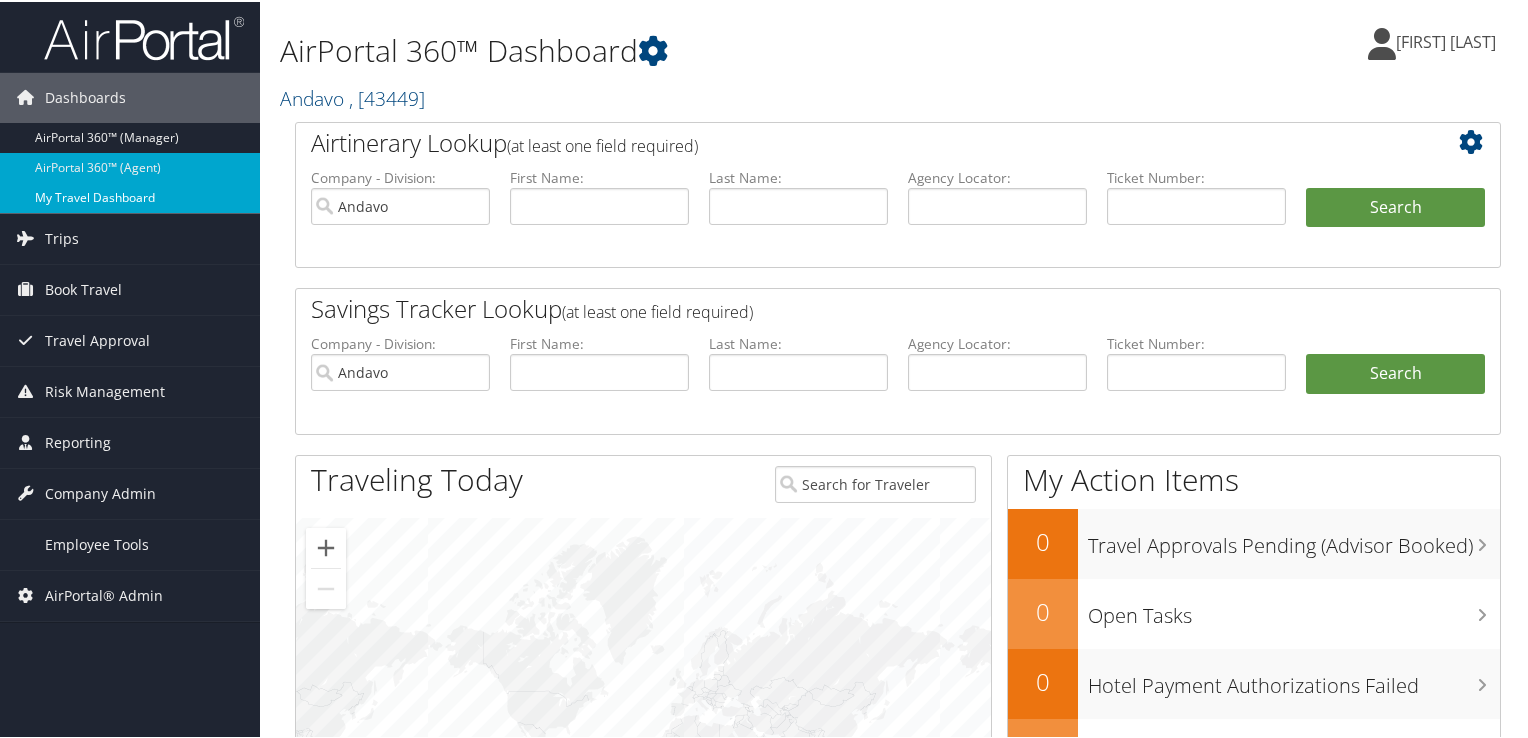 click on "My Travel Dashboard" at bounding box center [130, 196] 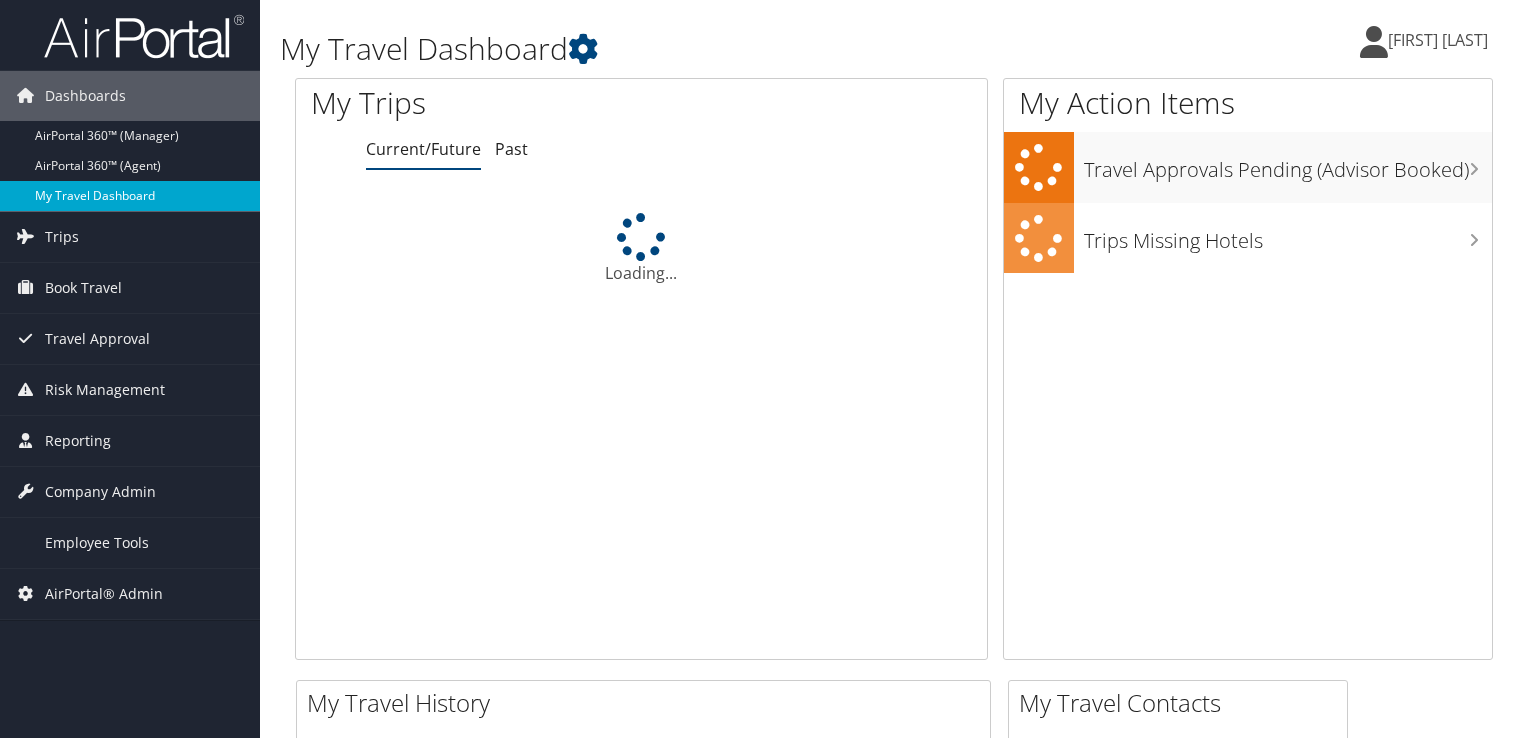 scroll, scrollTop: 0, scrollLeft: 0, axis: both 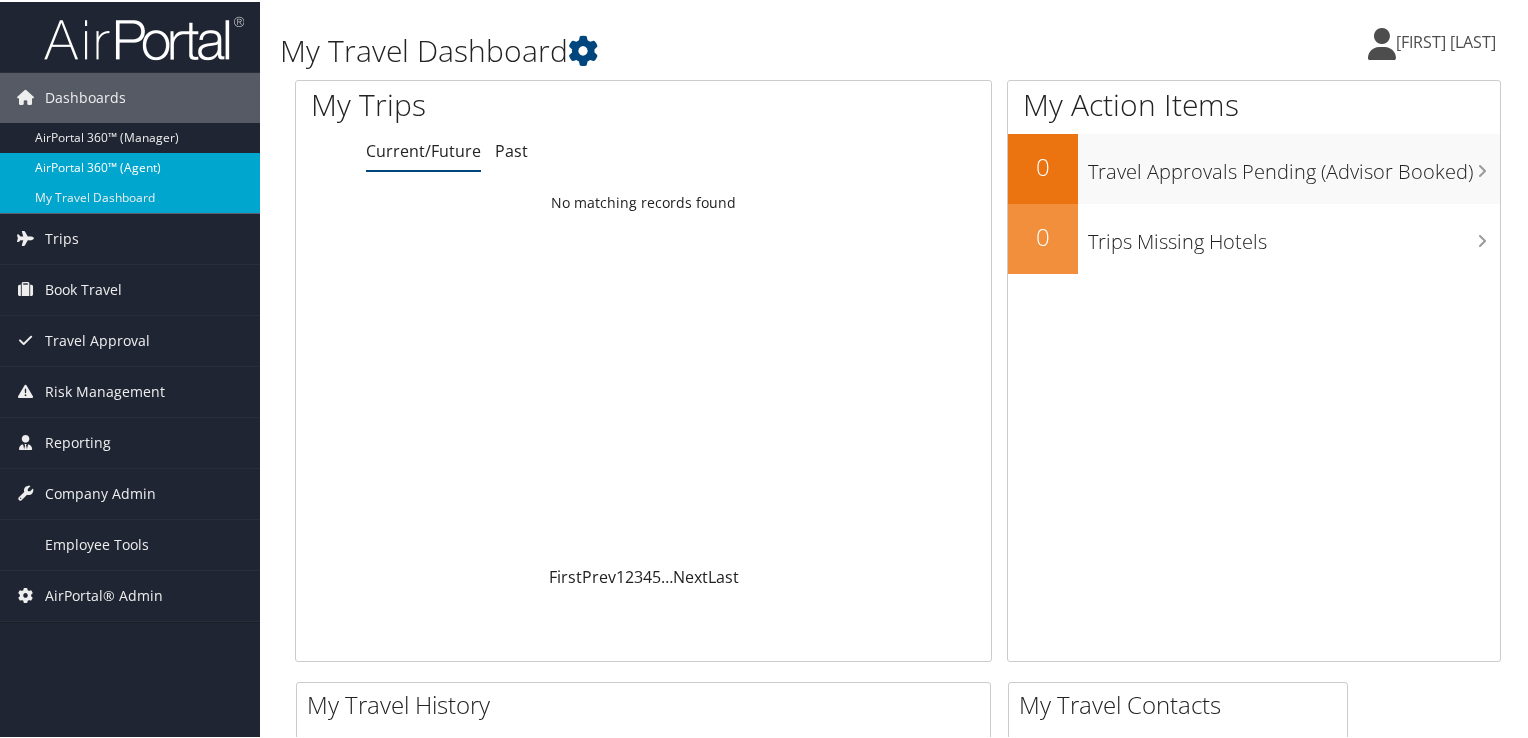 click on "AirPortal 360™ (Agent)" at bounding box center (130, 166) 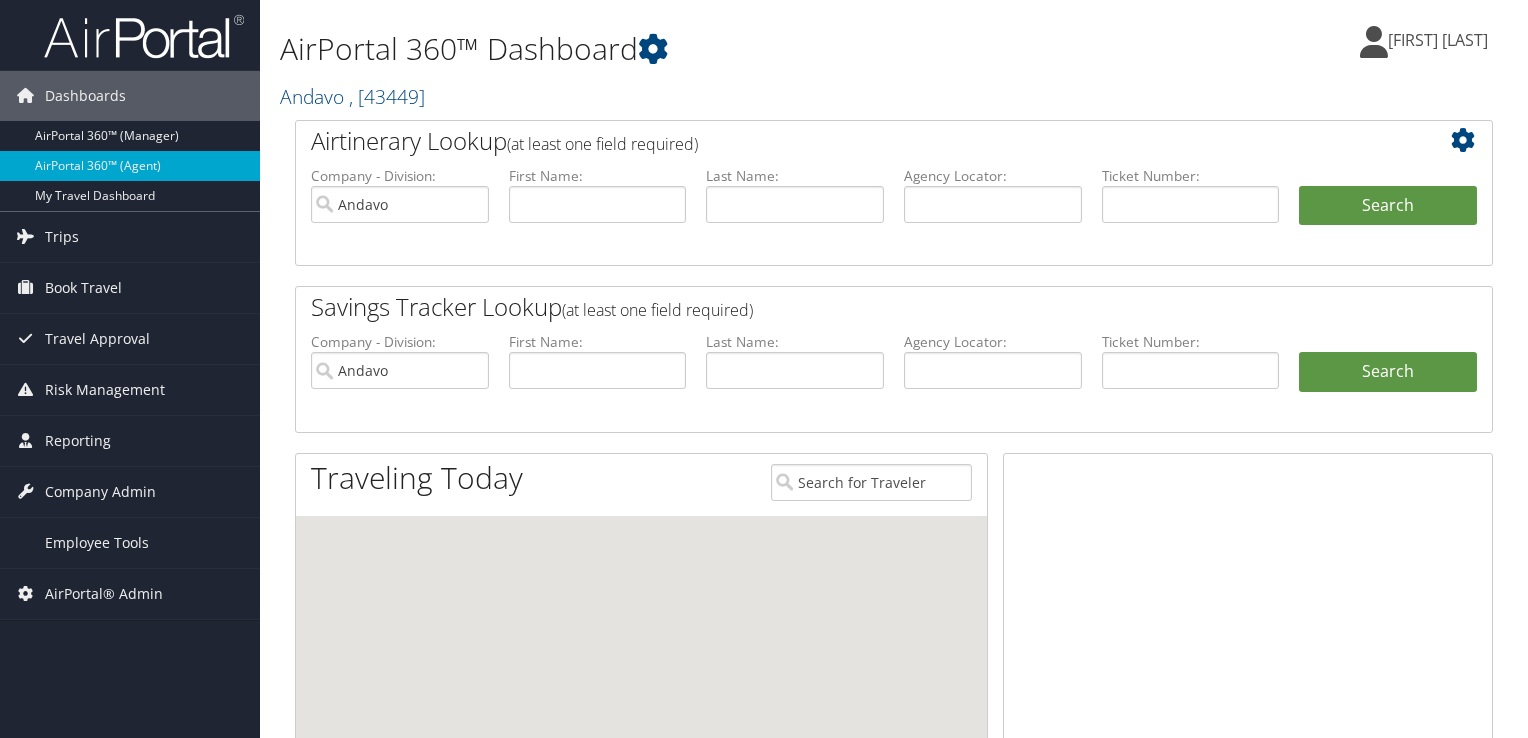 scroll, scrollTop: 0, scrollLeft: 0, axis: both 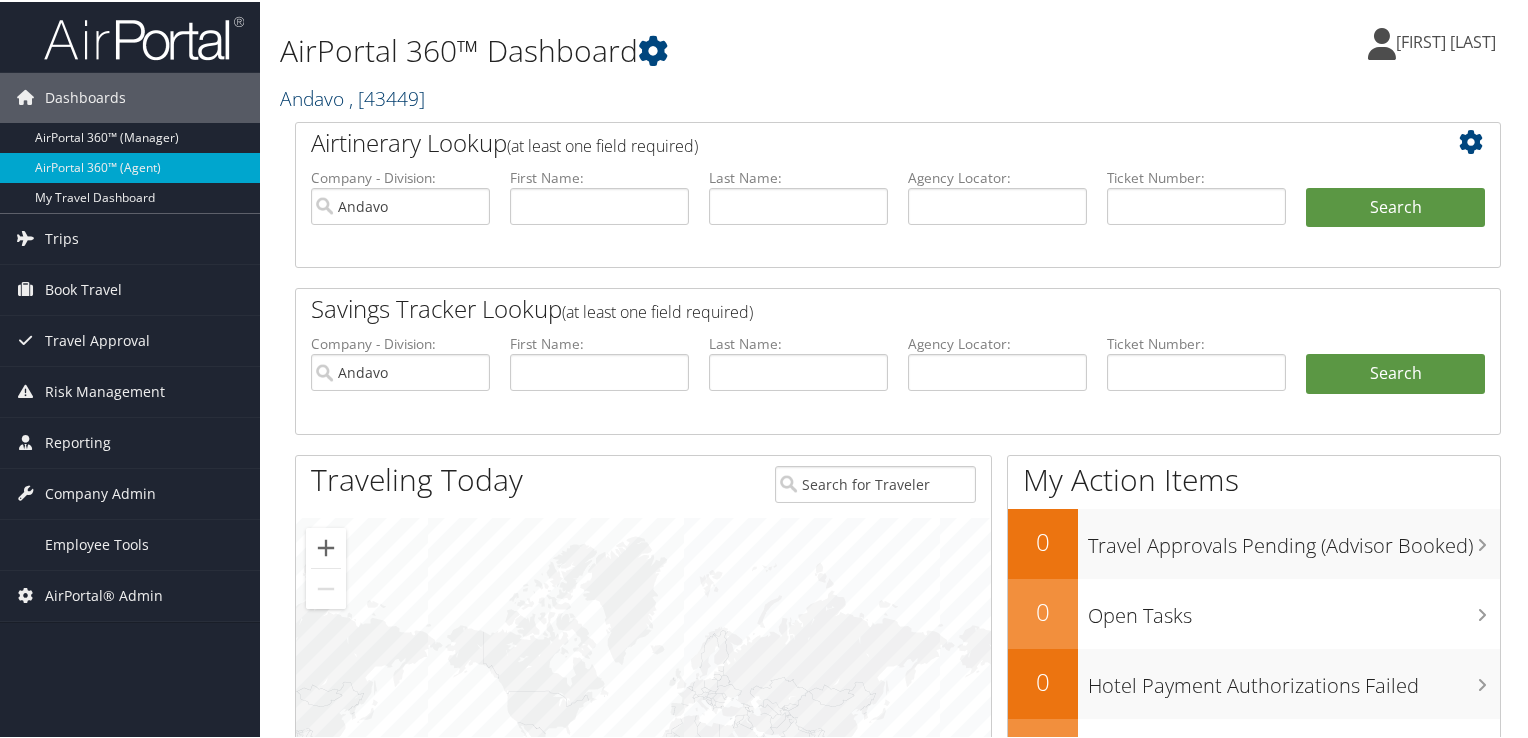 click on "Andavo   , [ 43449 ]" at bounding box center [352, 96] 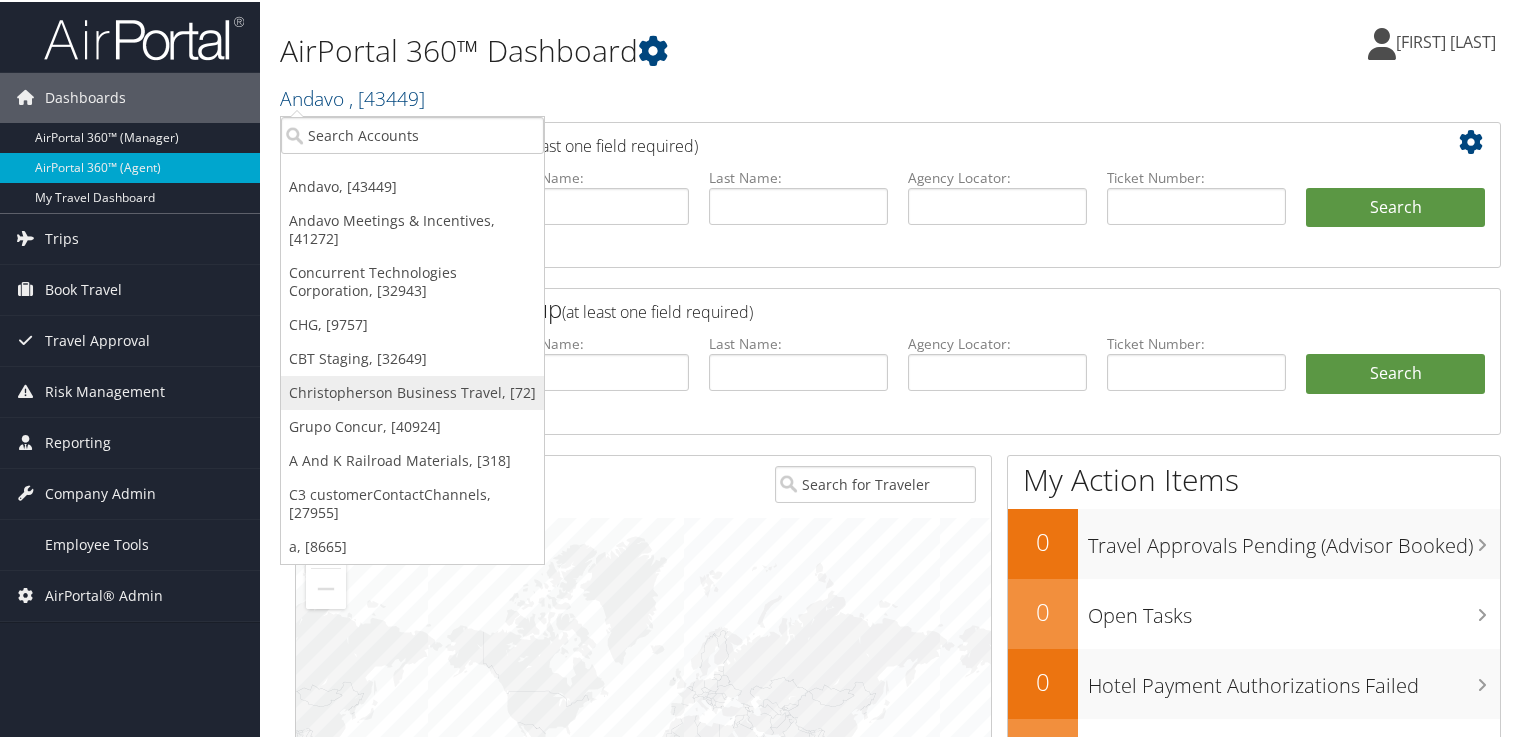 click on "Christopherson Business Travel, [72]" at bounding box center (412, 391) 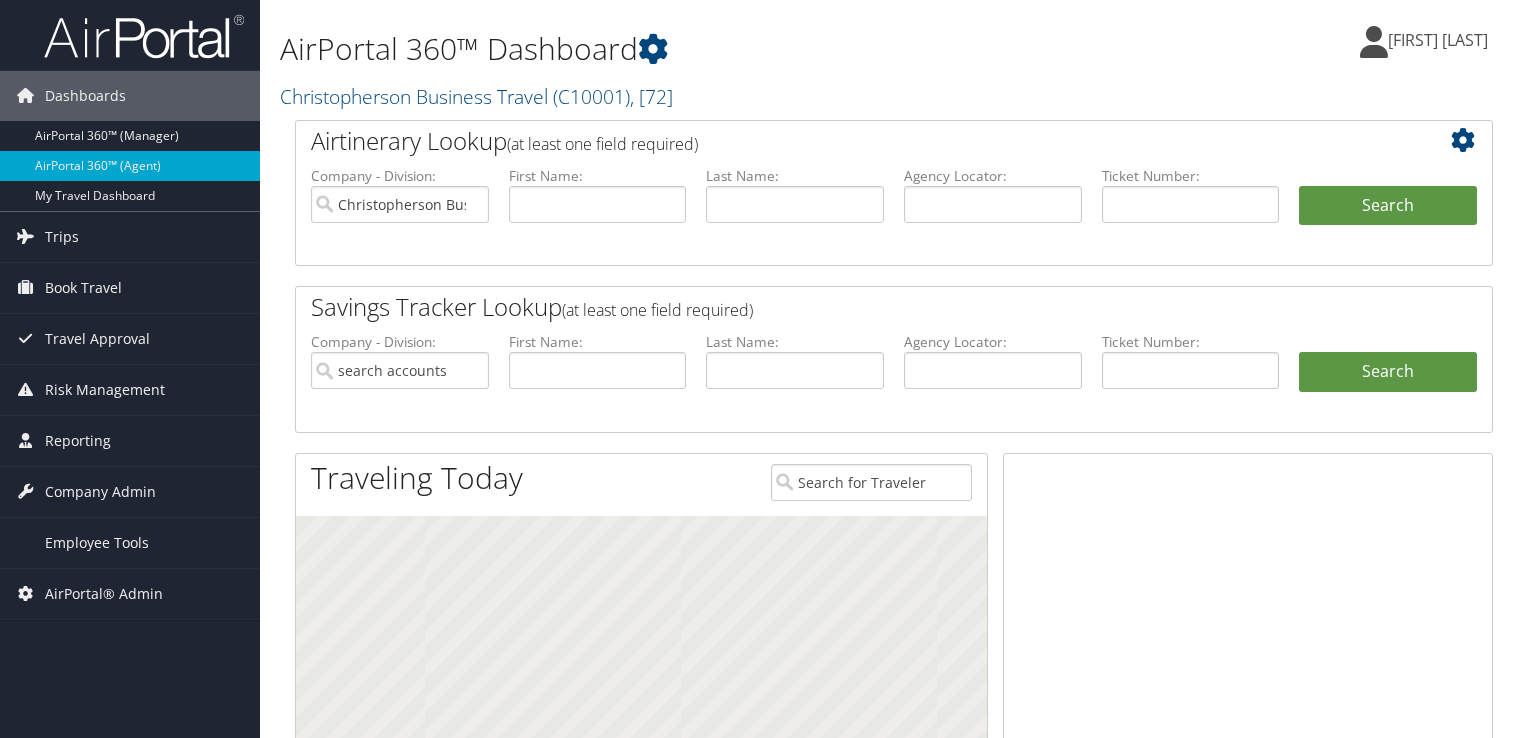 type on "Christopherson Business Travel" 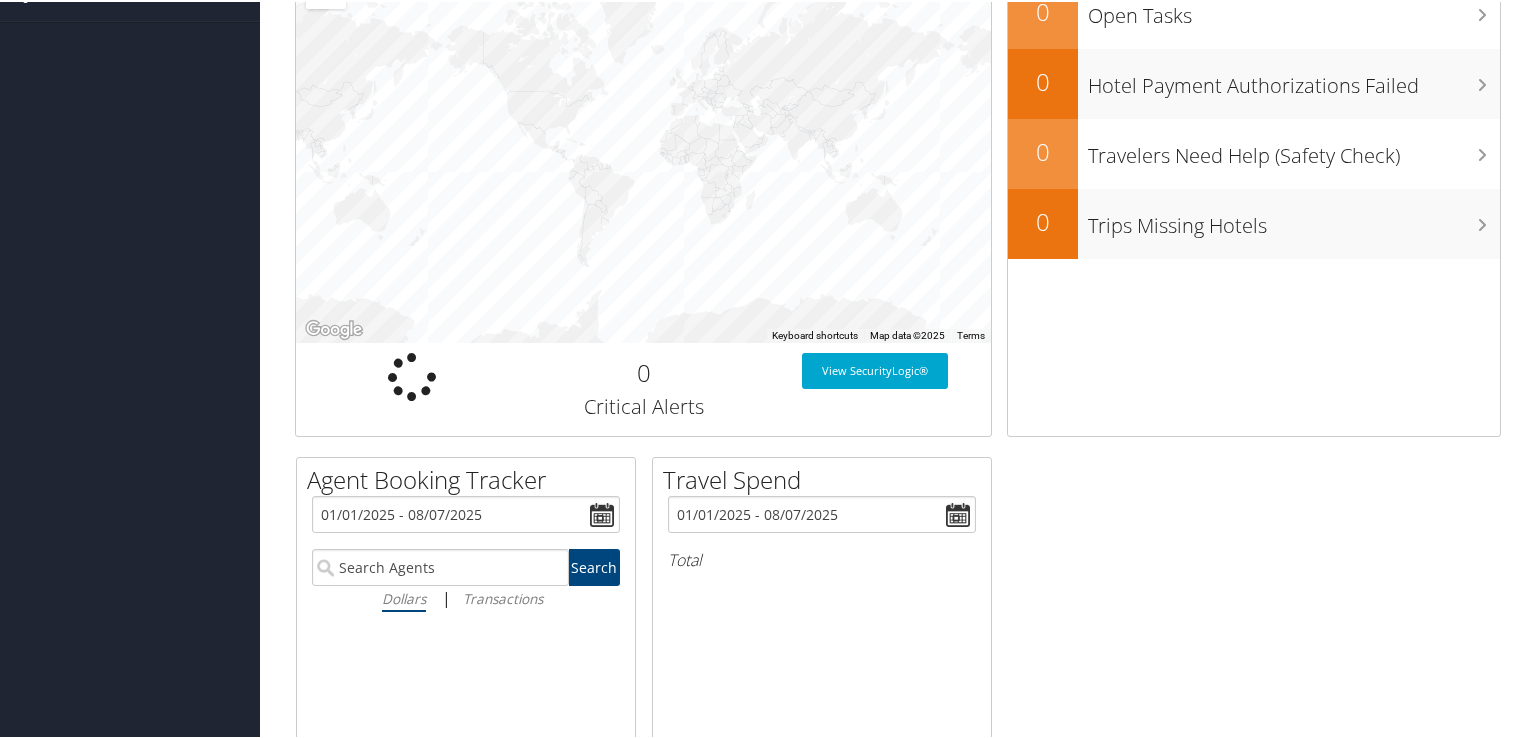scroll, scrollTop: 730, scrollLeft: 0, axis: vertical 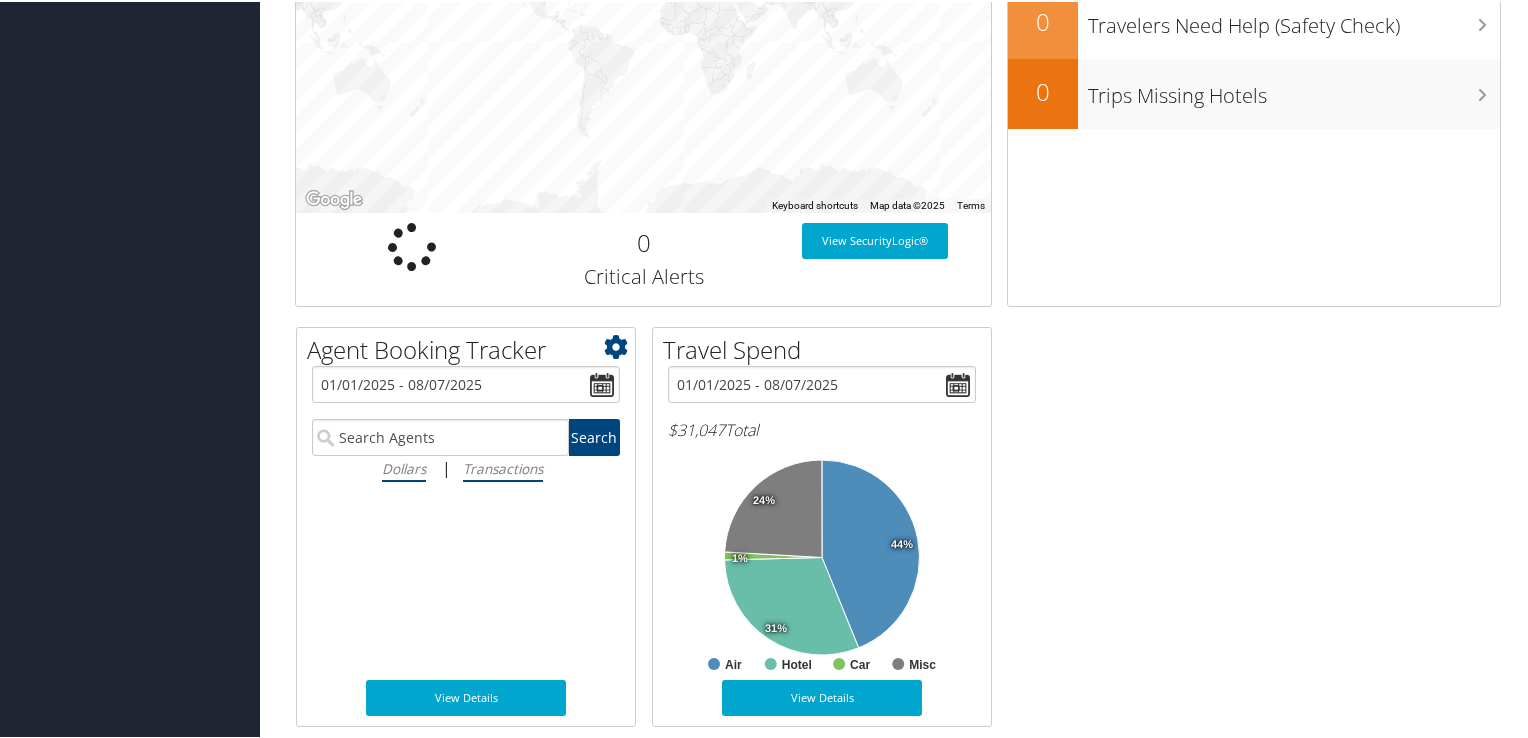 click on "Transactions" at bounding box center (503, 466) 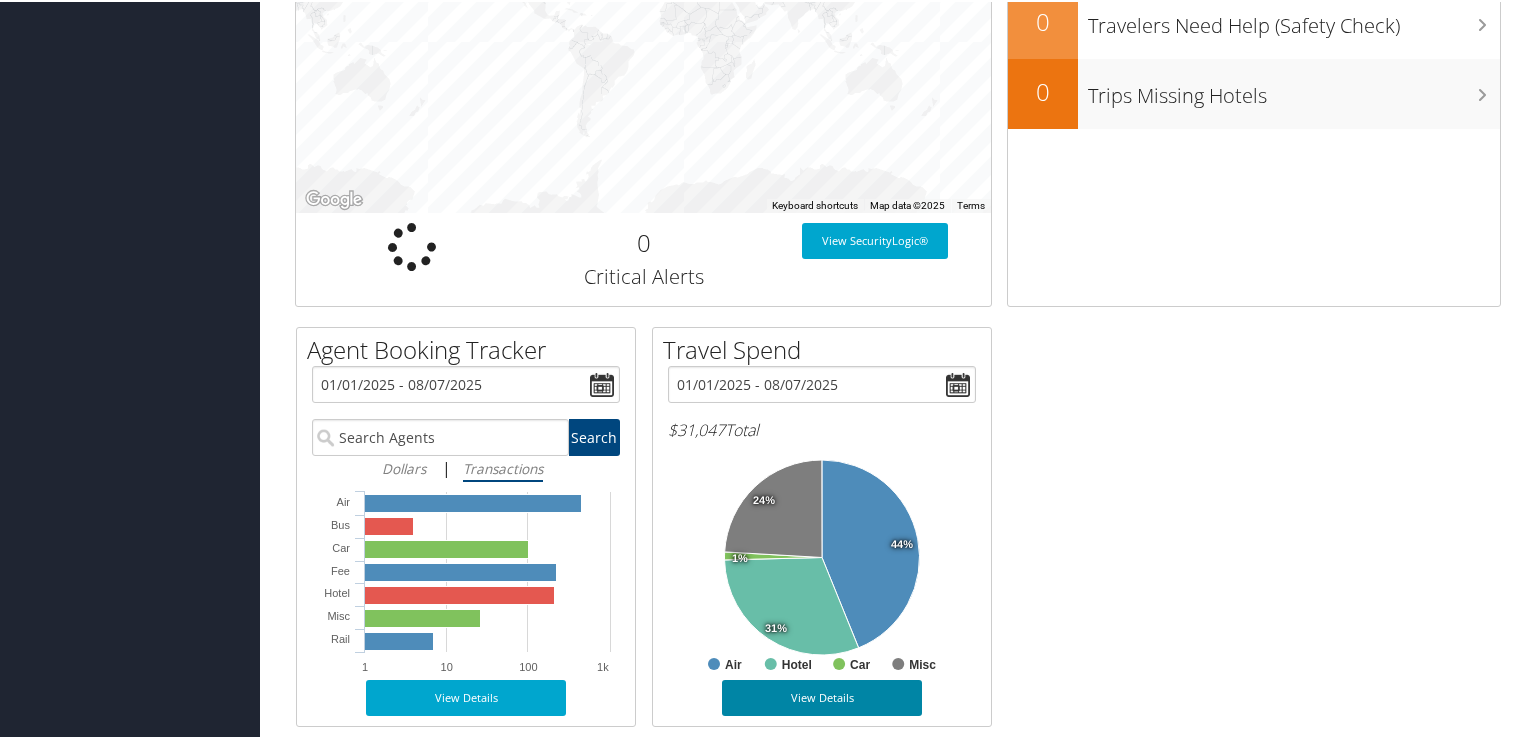 click on "View Details" at bounding box center [822, 696] 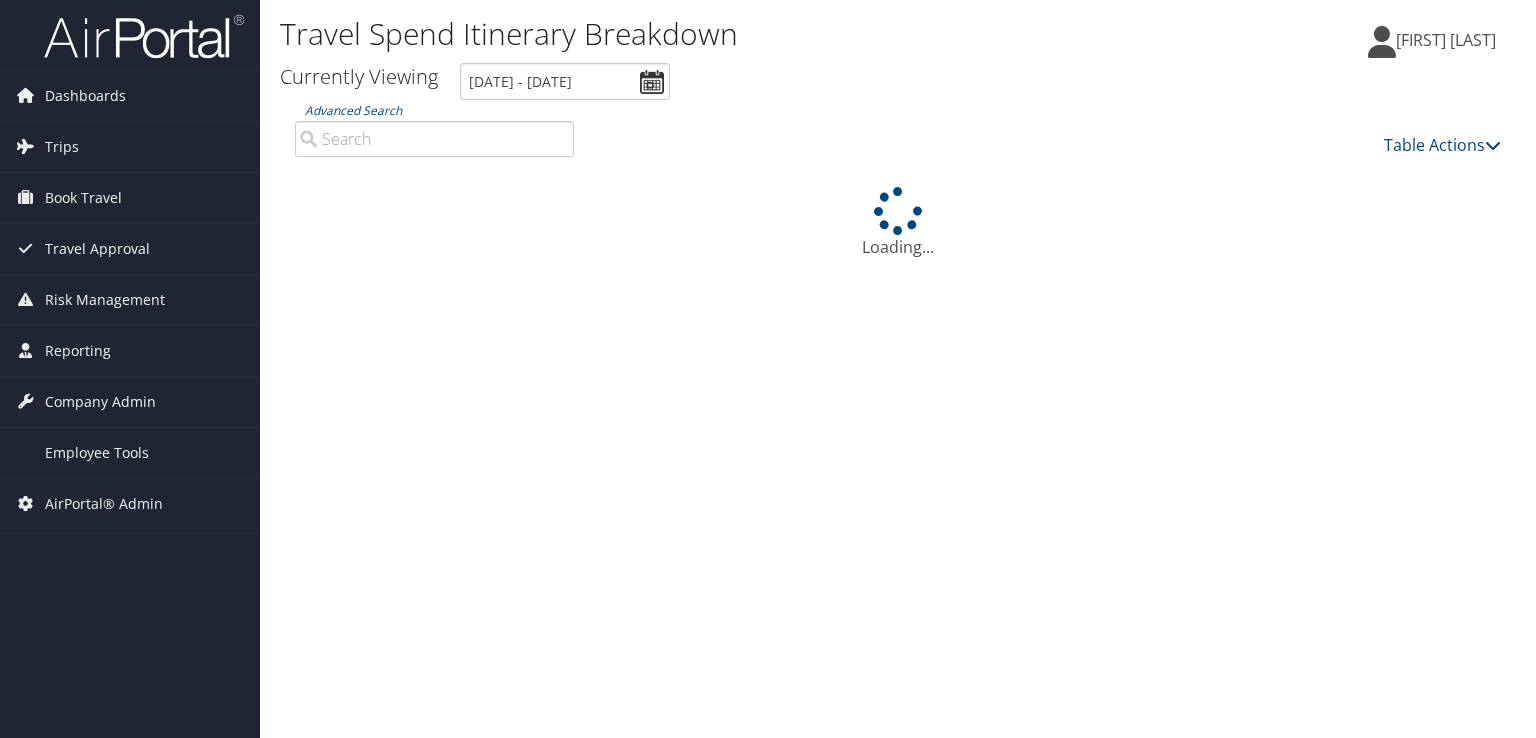 scroll, scrollTop: 0, scrollLeft: 0, axis: both 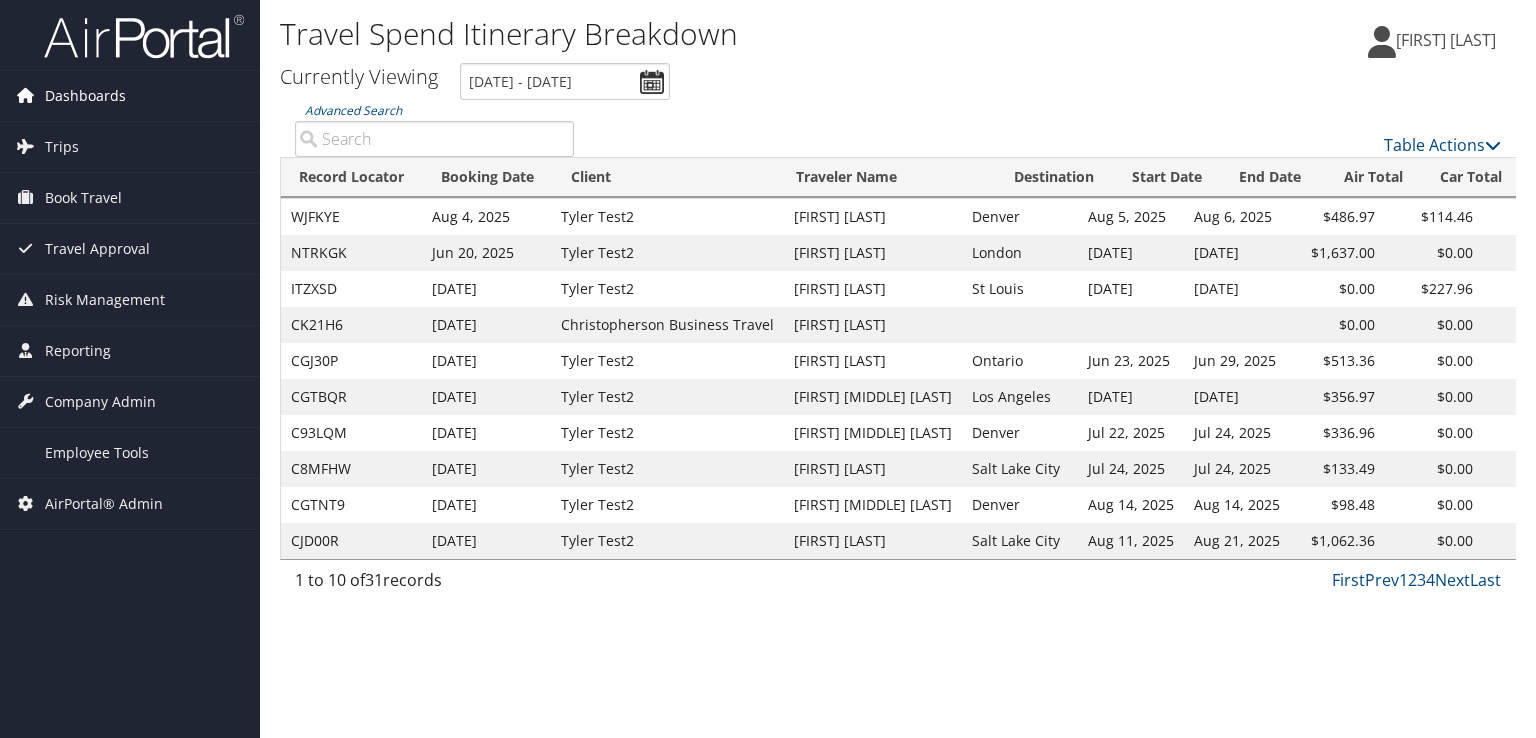 click on "Dashboards" at bounding box center (85, 96) 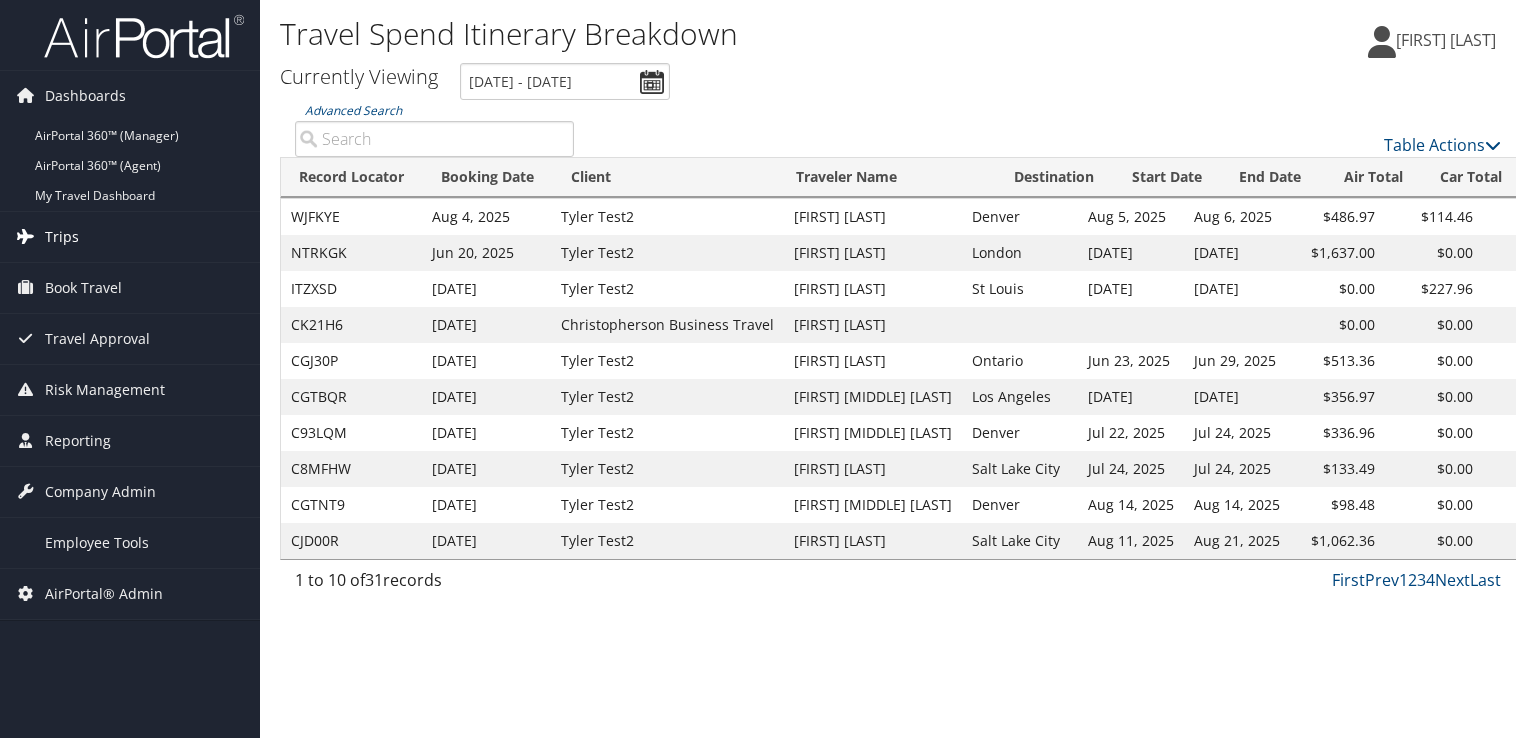 click on "Trips" at bounding box center [62, 237] 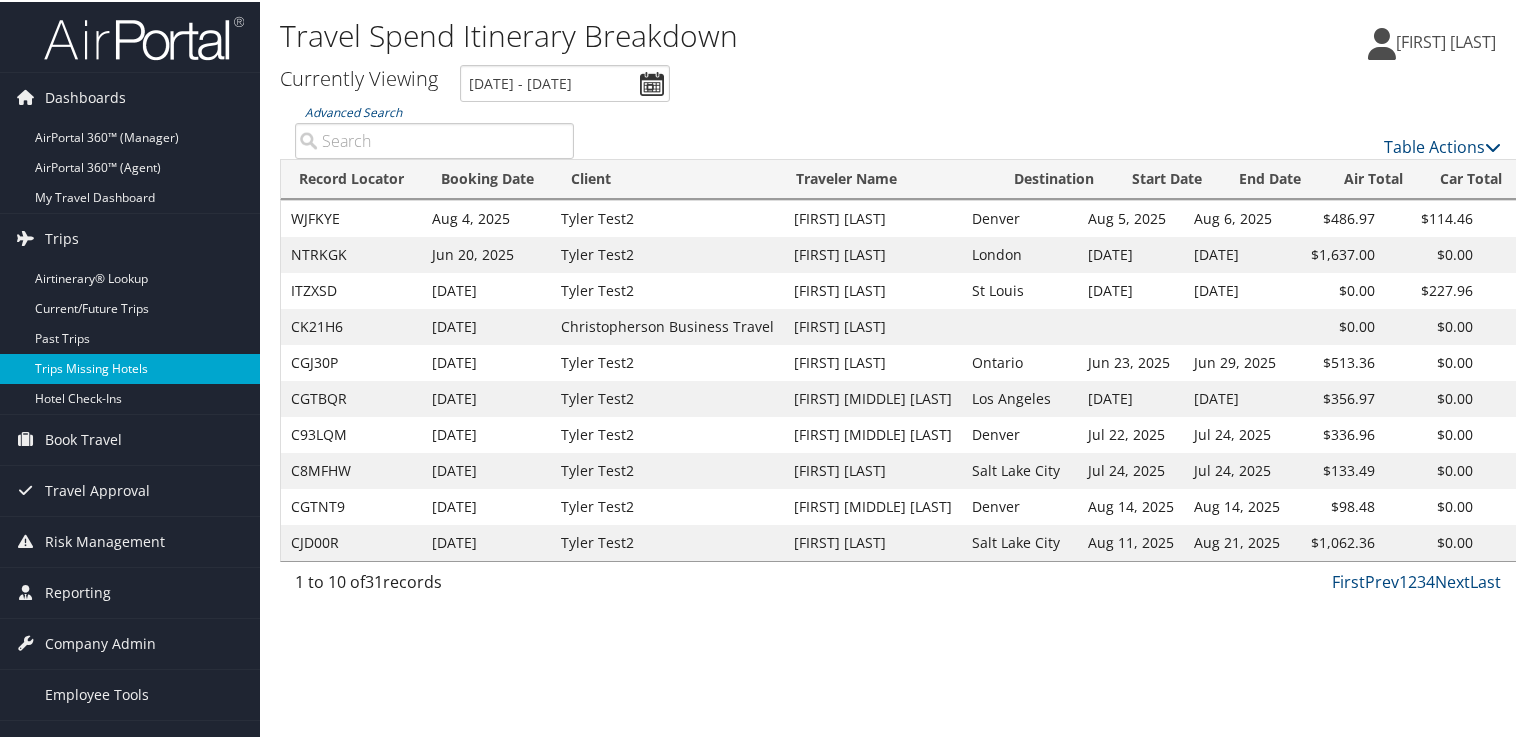 scroll, scrollTop: 30, scrollLeft: 0, axis: vertical 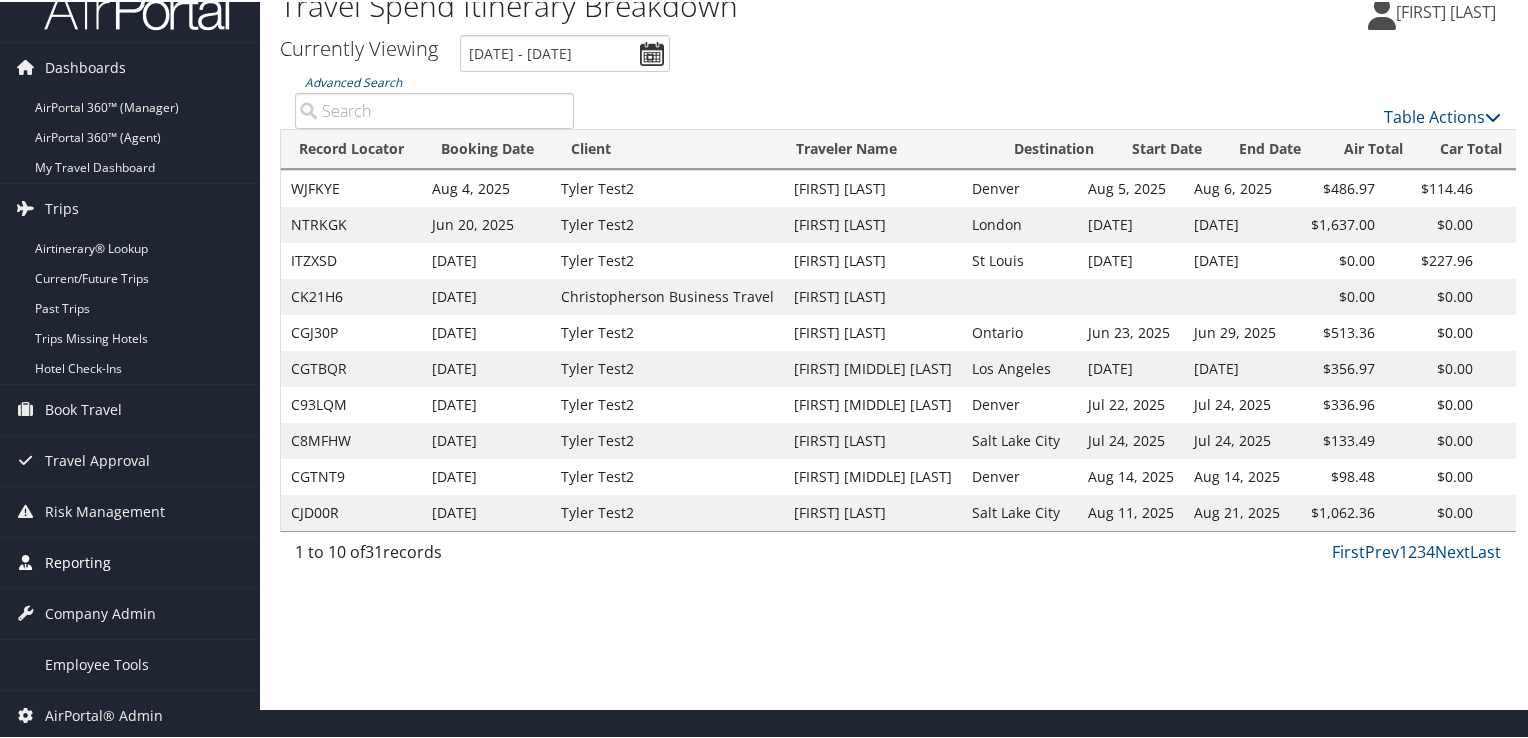click on "Reporting" at bounding box center (78, 561) 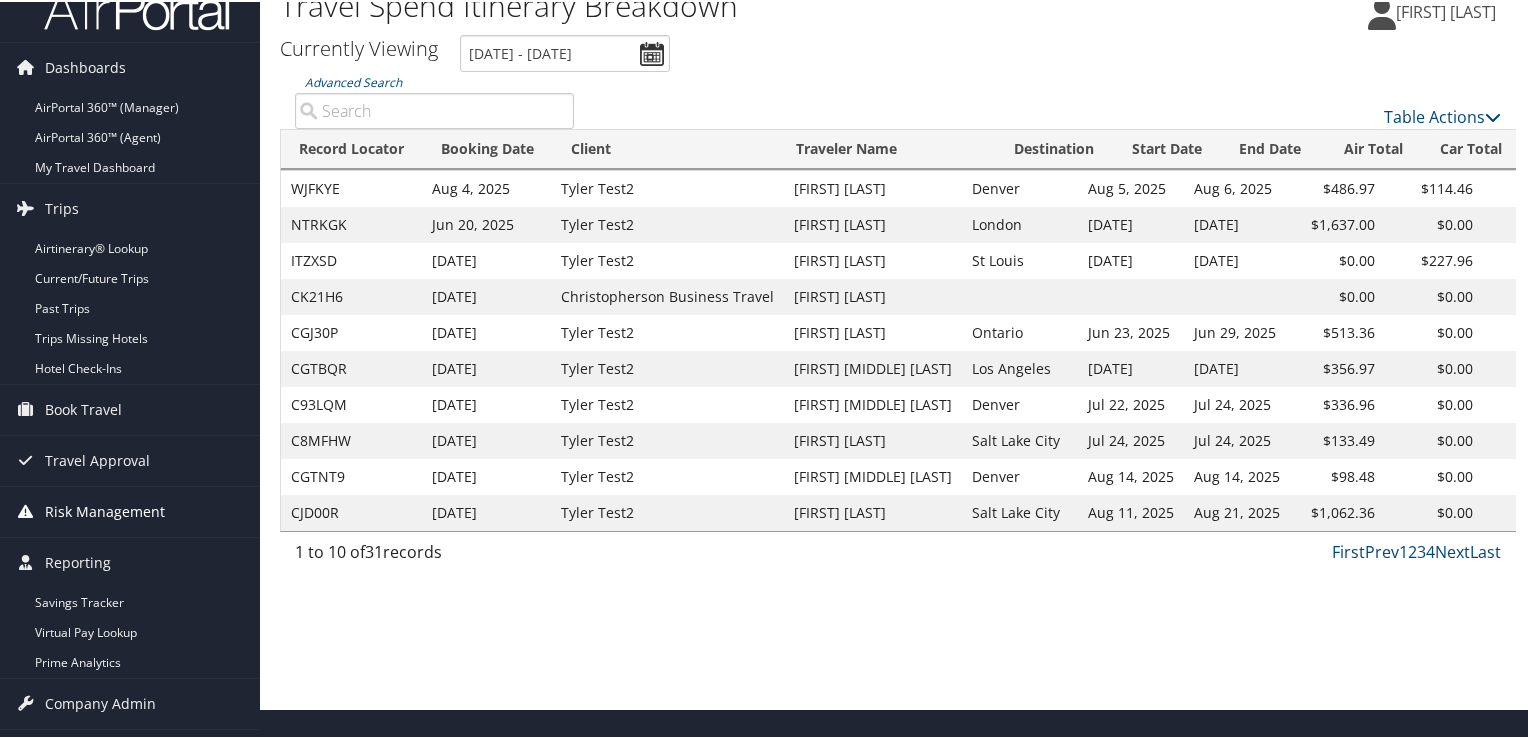 scroll, scrollTop: 120, scrollLeft: 0, axis: vertical 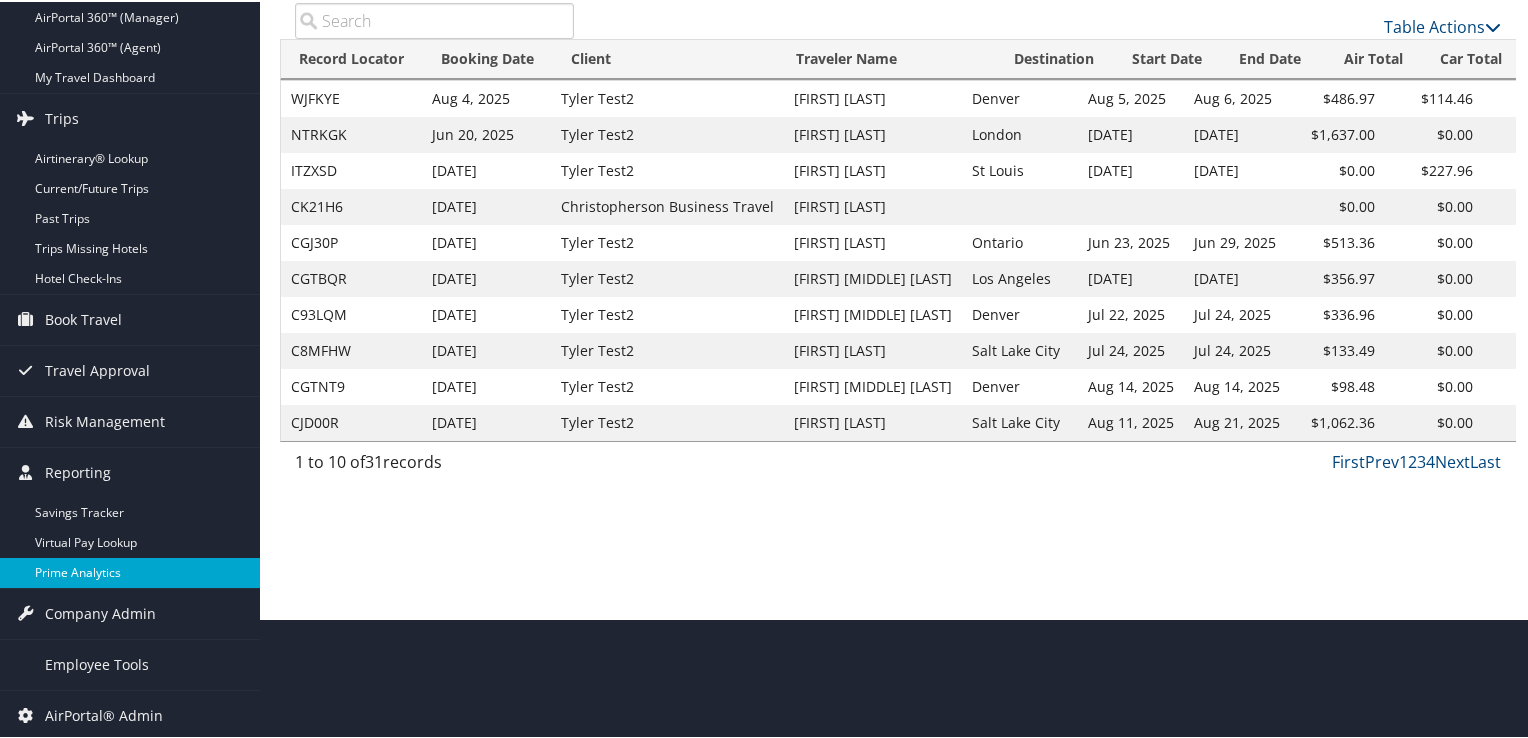 click on "Prime Analytics" at bounding box center (130, 571) 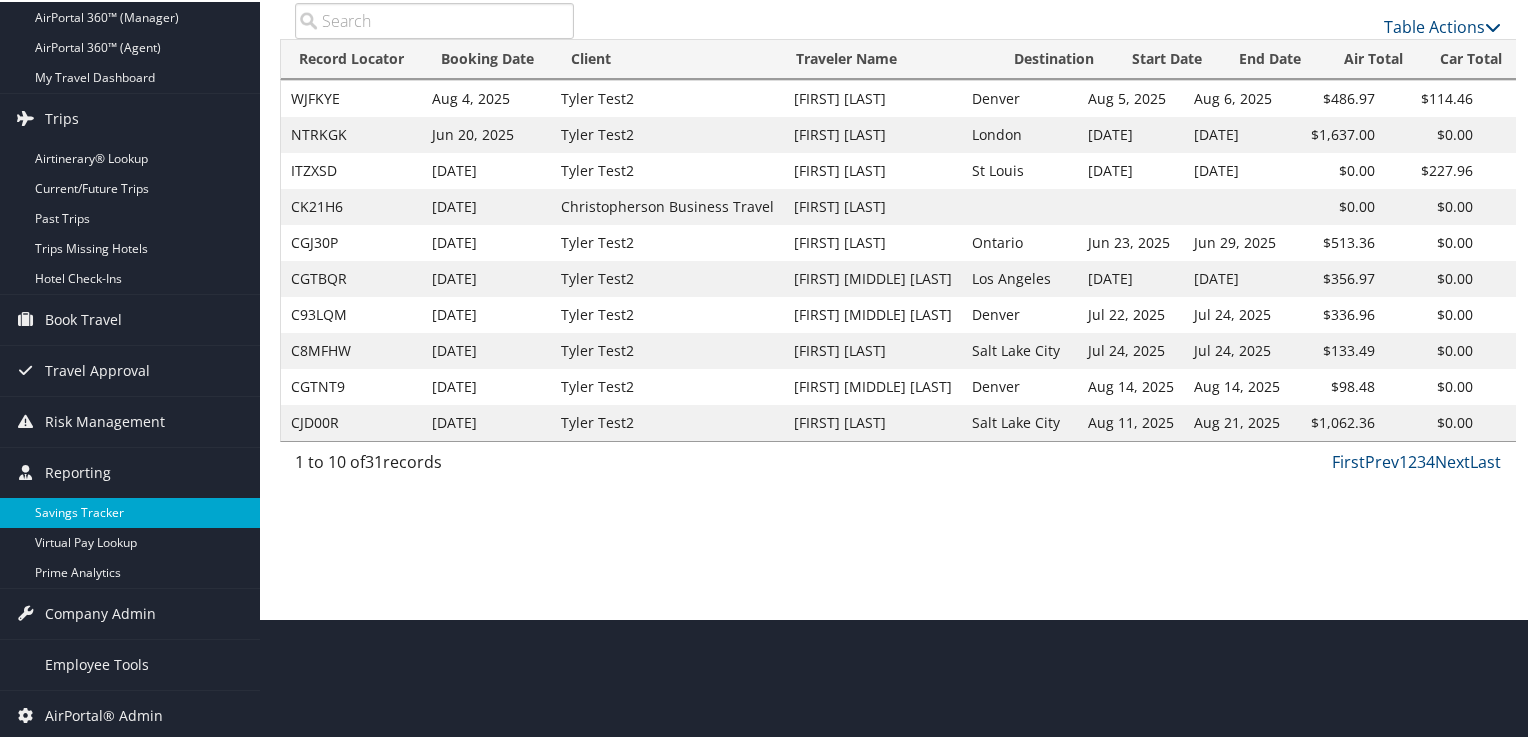 click on "Savings Tracker" at bounding box center (130, 511) 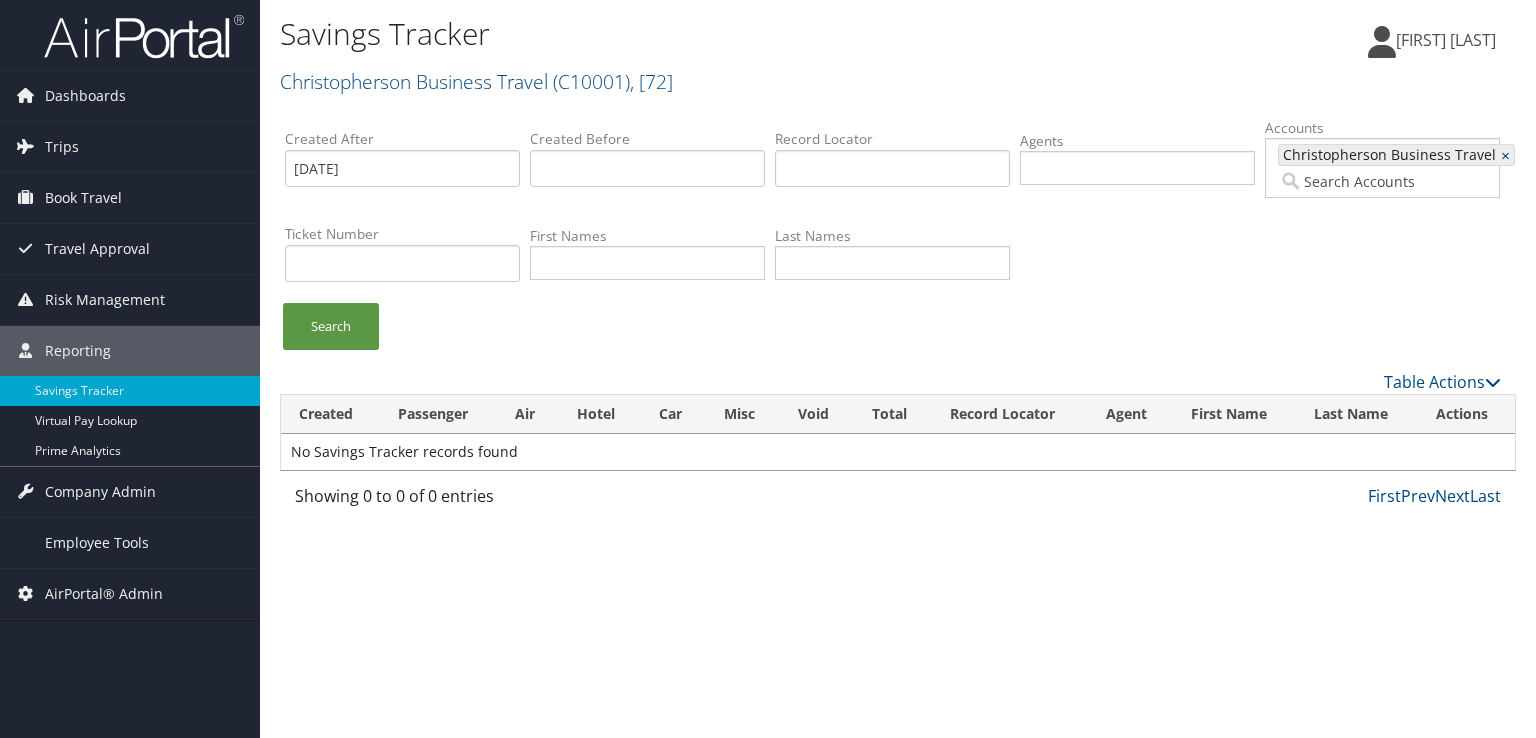 scroll, scrollTop: 0, scrollLeft: 0, axis: both 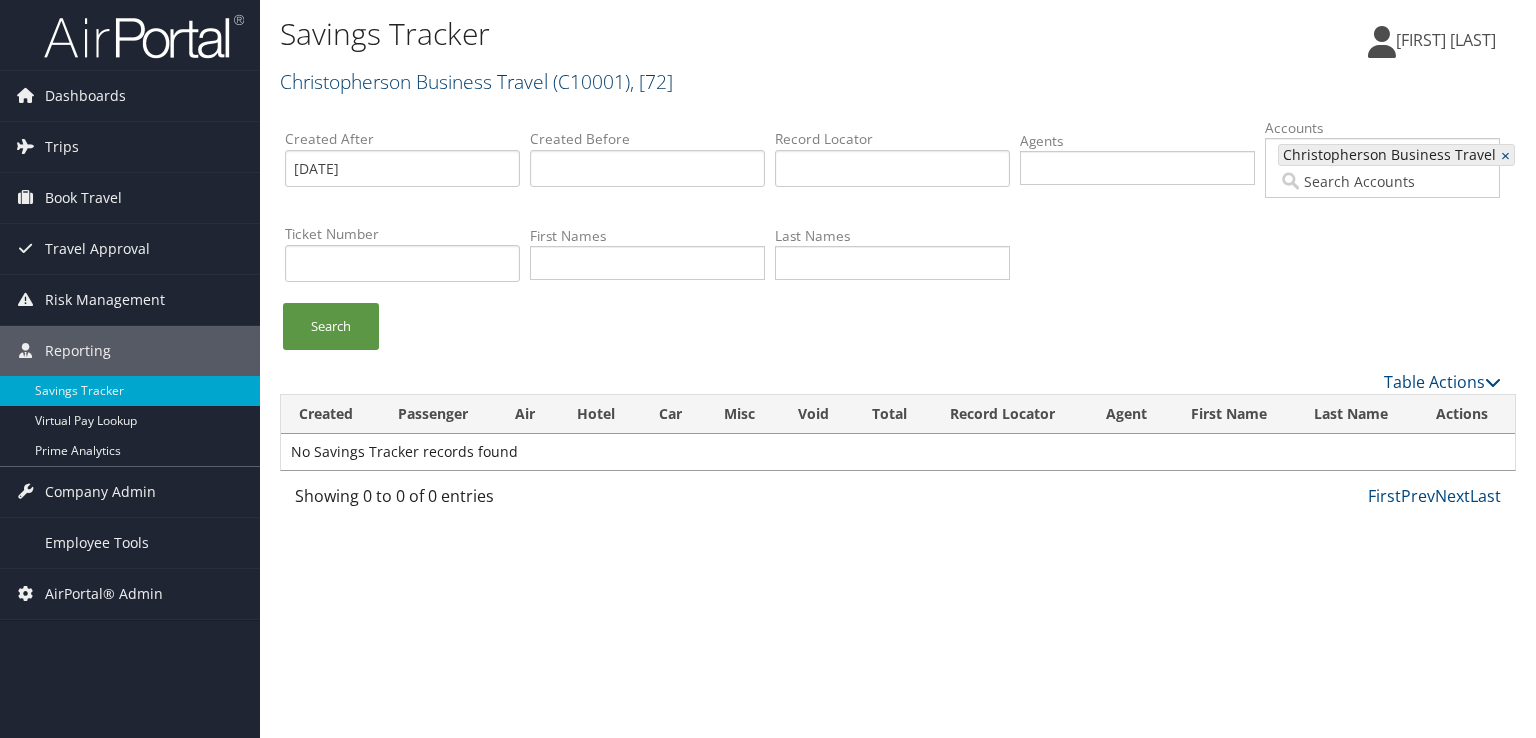 click on "Christopherson Business Travel   ( C10001 )  , [ 72 ]" at bounding box center (476, 81) 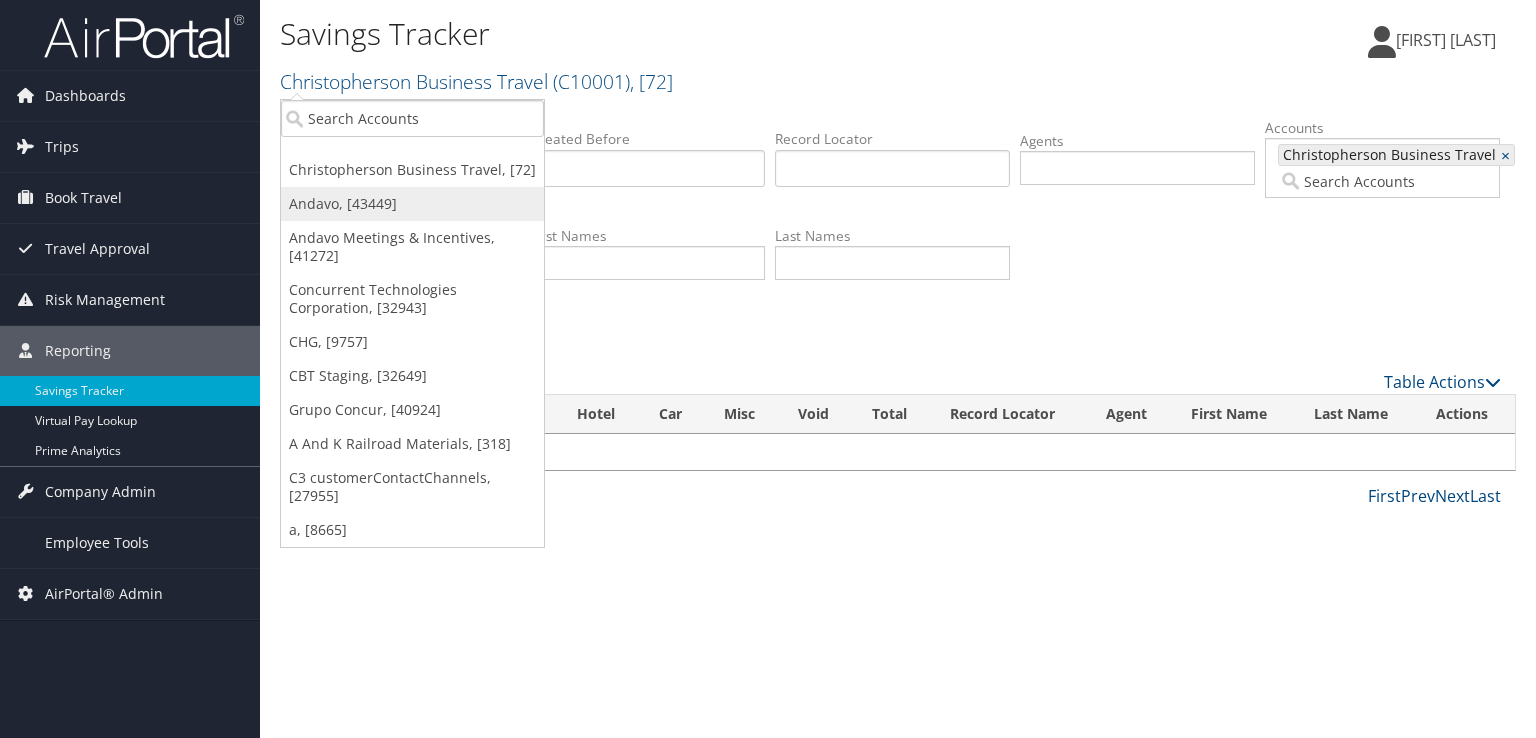 click on "Andavo, [43449]" at bounding box center (412, 204) 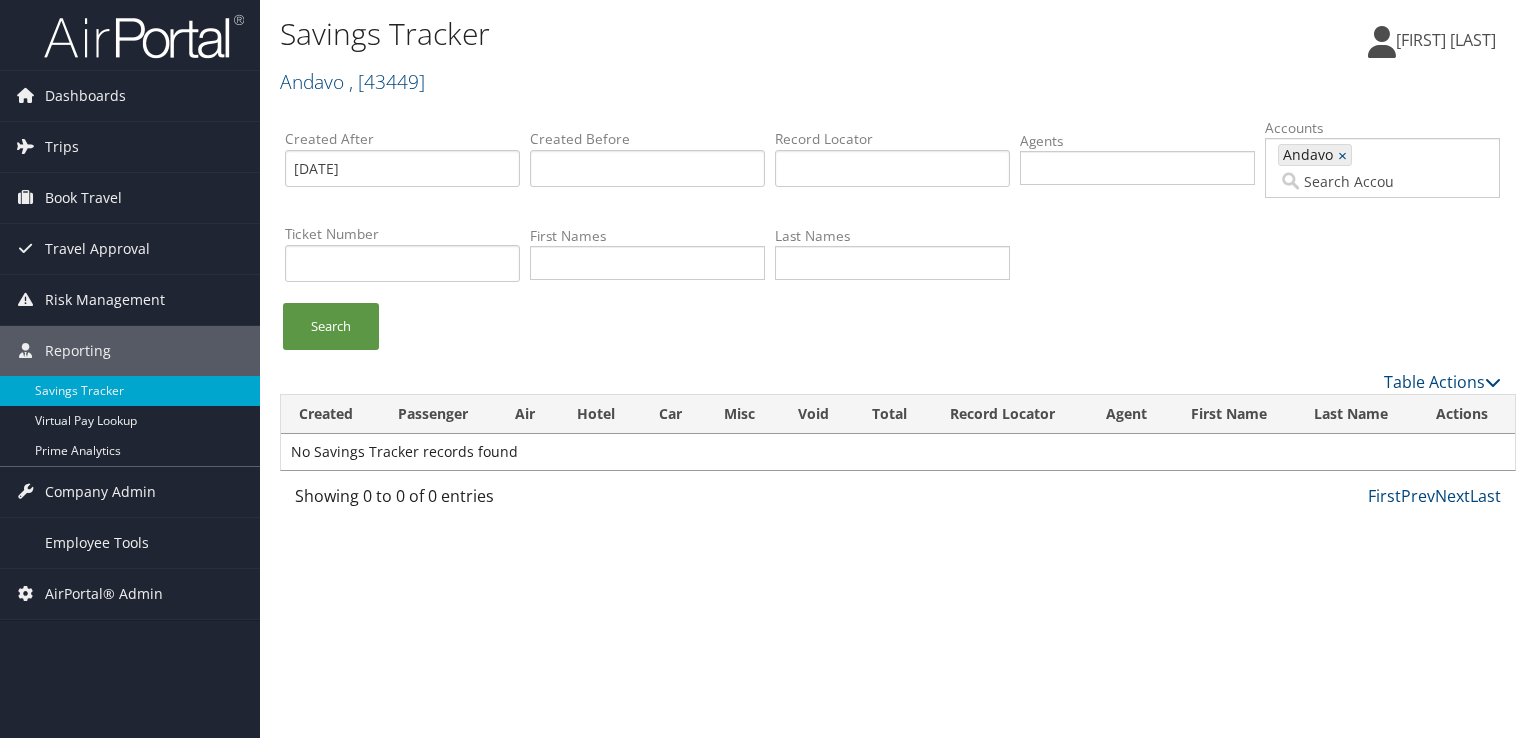 scroll, scrollTop: 0, scrollLeft: 0, axis: both 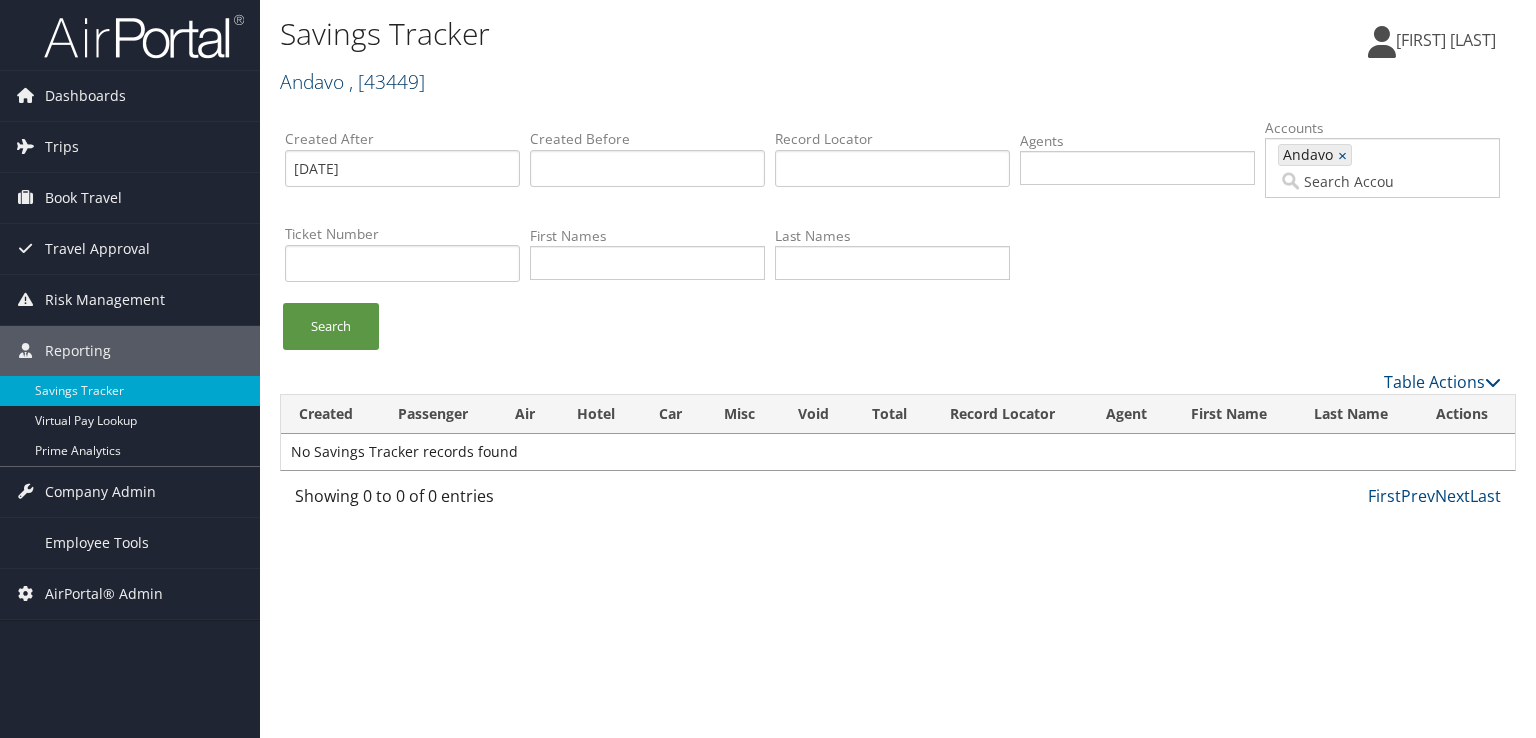 click on ", [ 43449 ]" at bounding box center [387, 81] 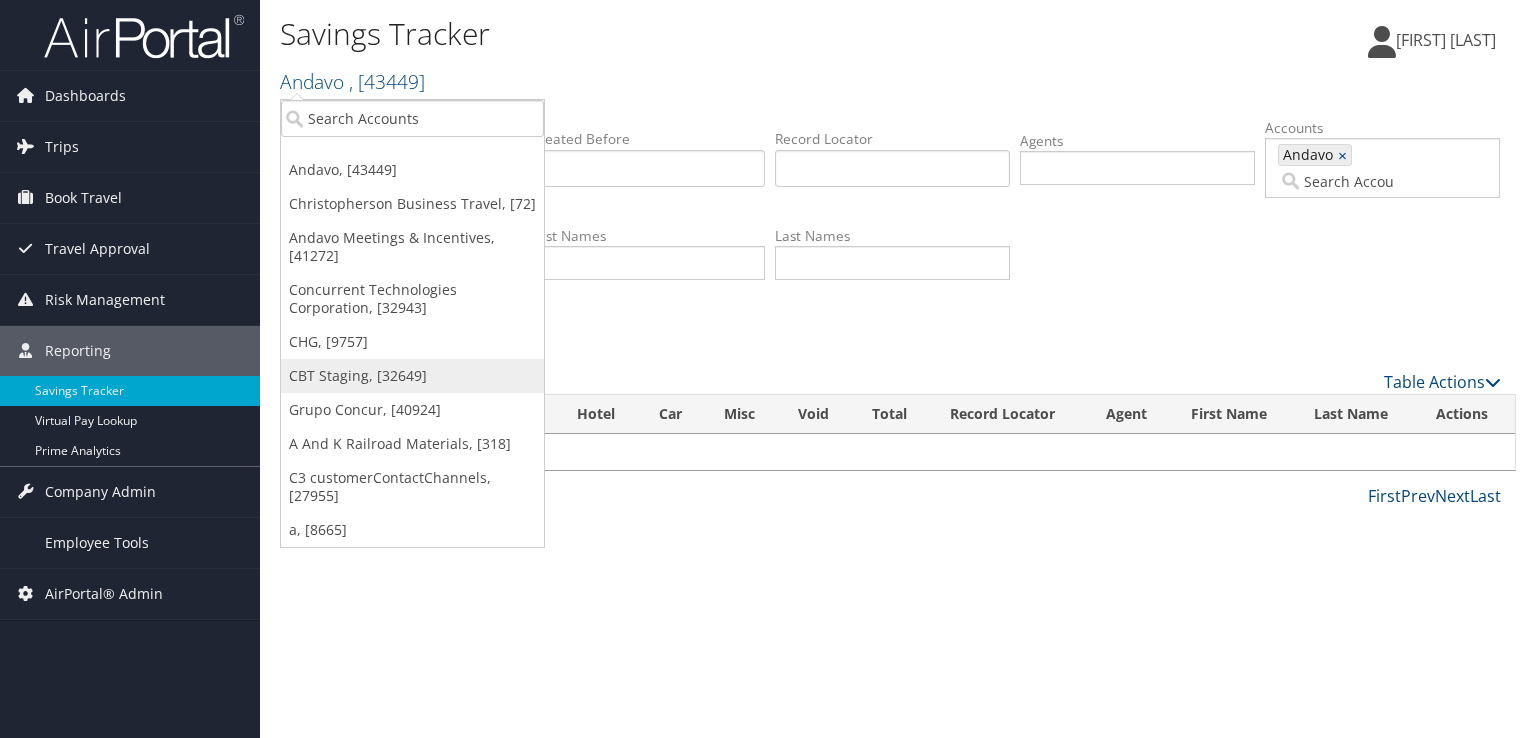click on "CBT Staging, [32649]" at bounding box center (412, 376) 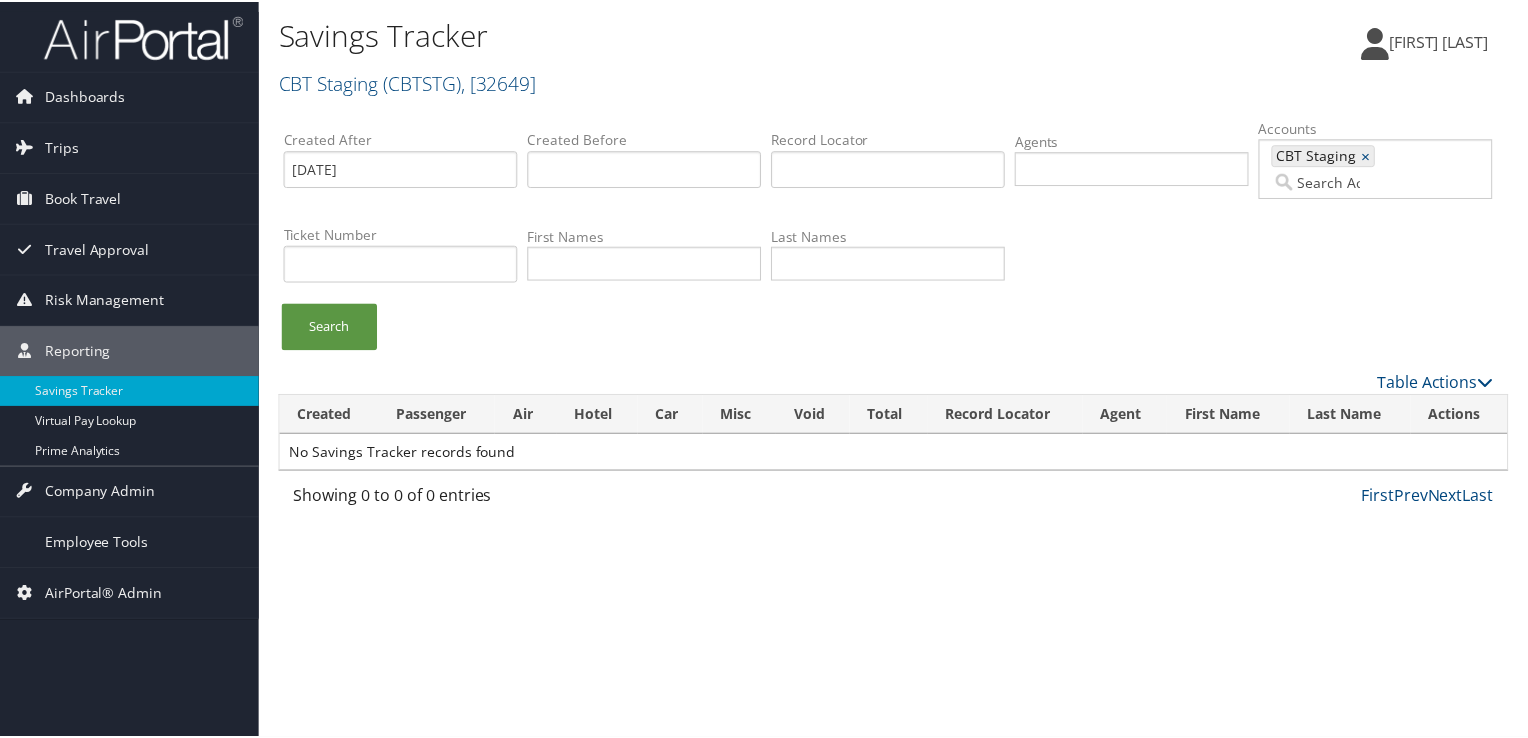 scroll, scrollTop: 0, scrollLeft: 0, axis: both 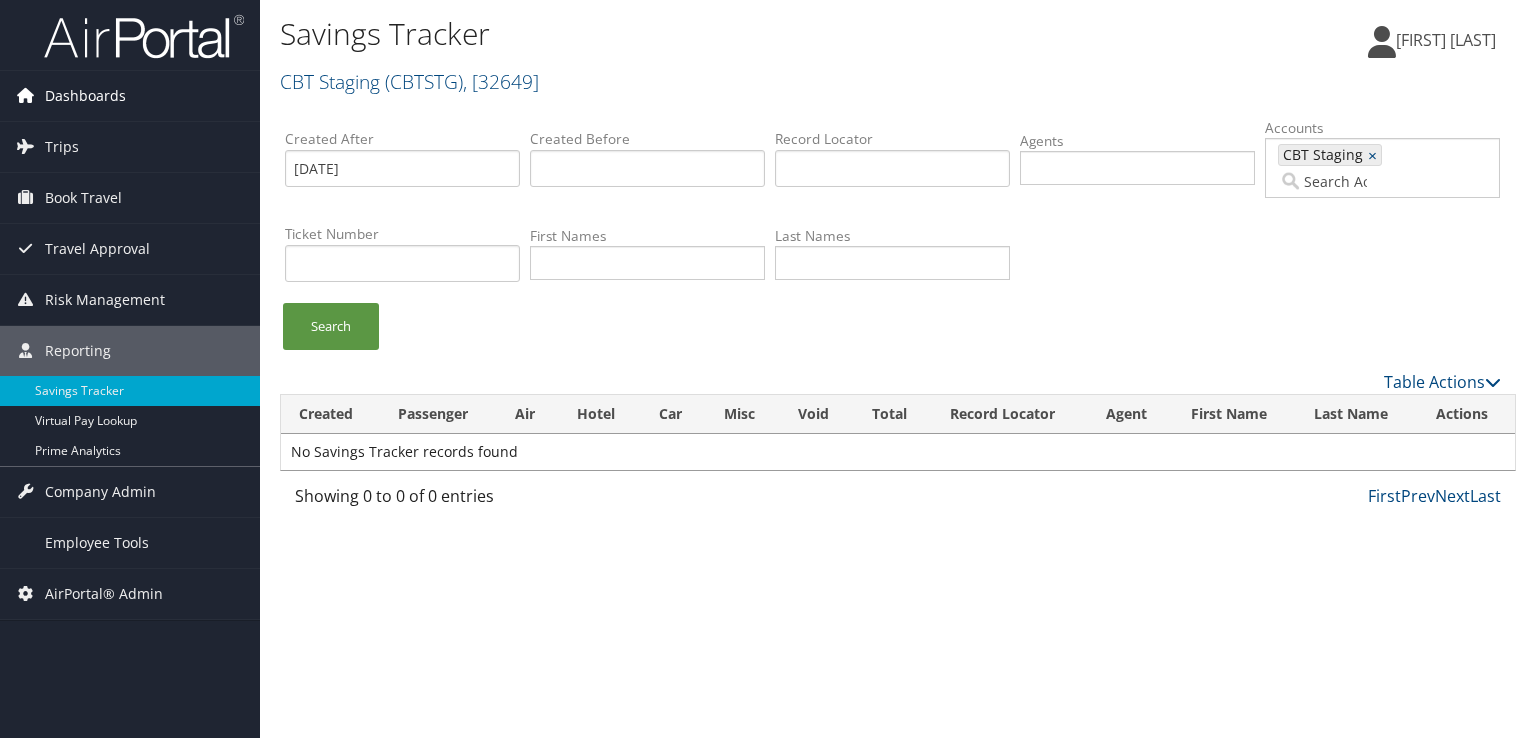 click on "Dashboards" at bounding box center (85, 96) 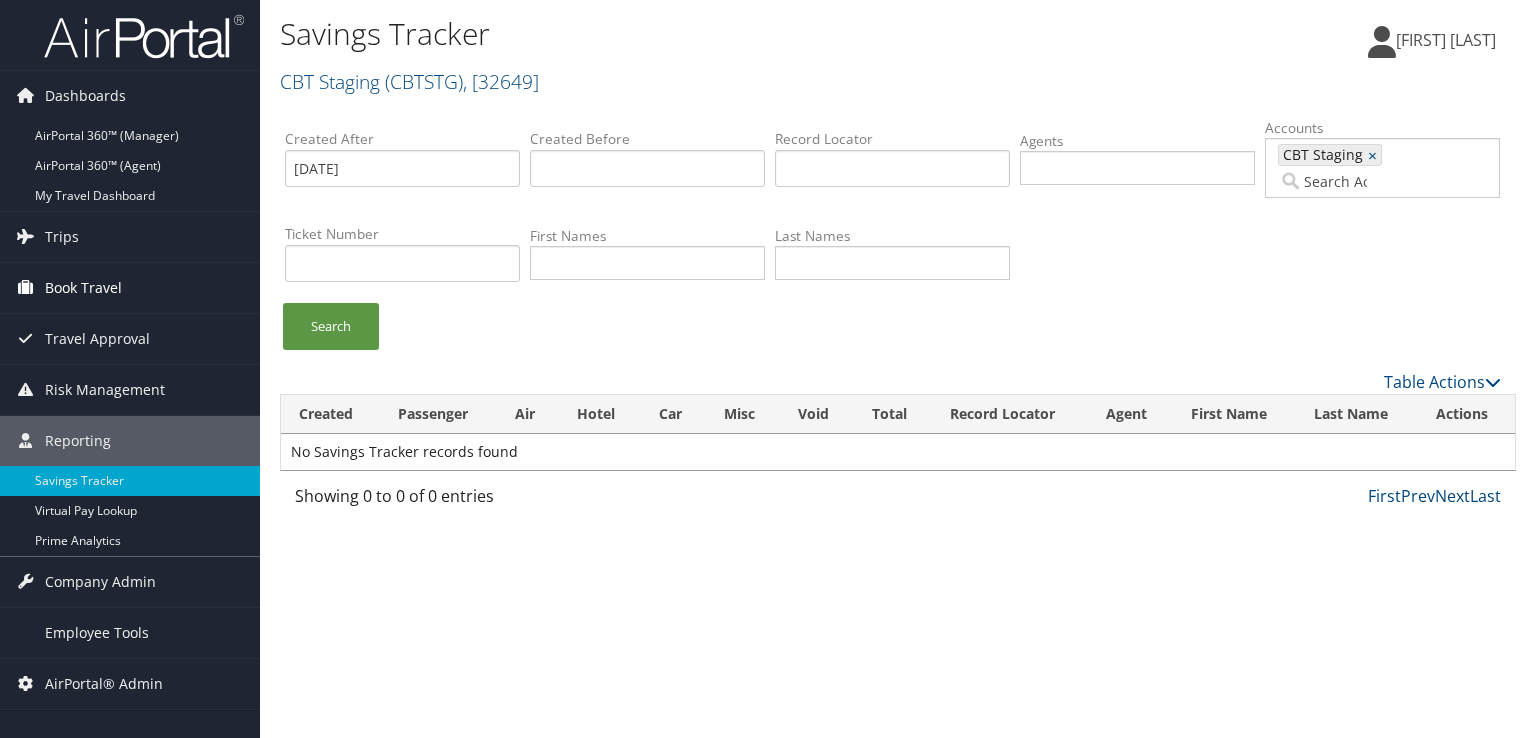 click on "Book Travel" at bounding box center [83, 288] 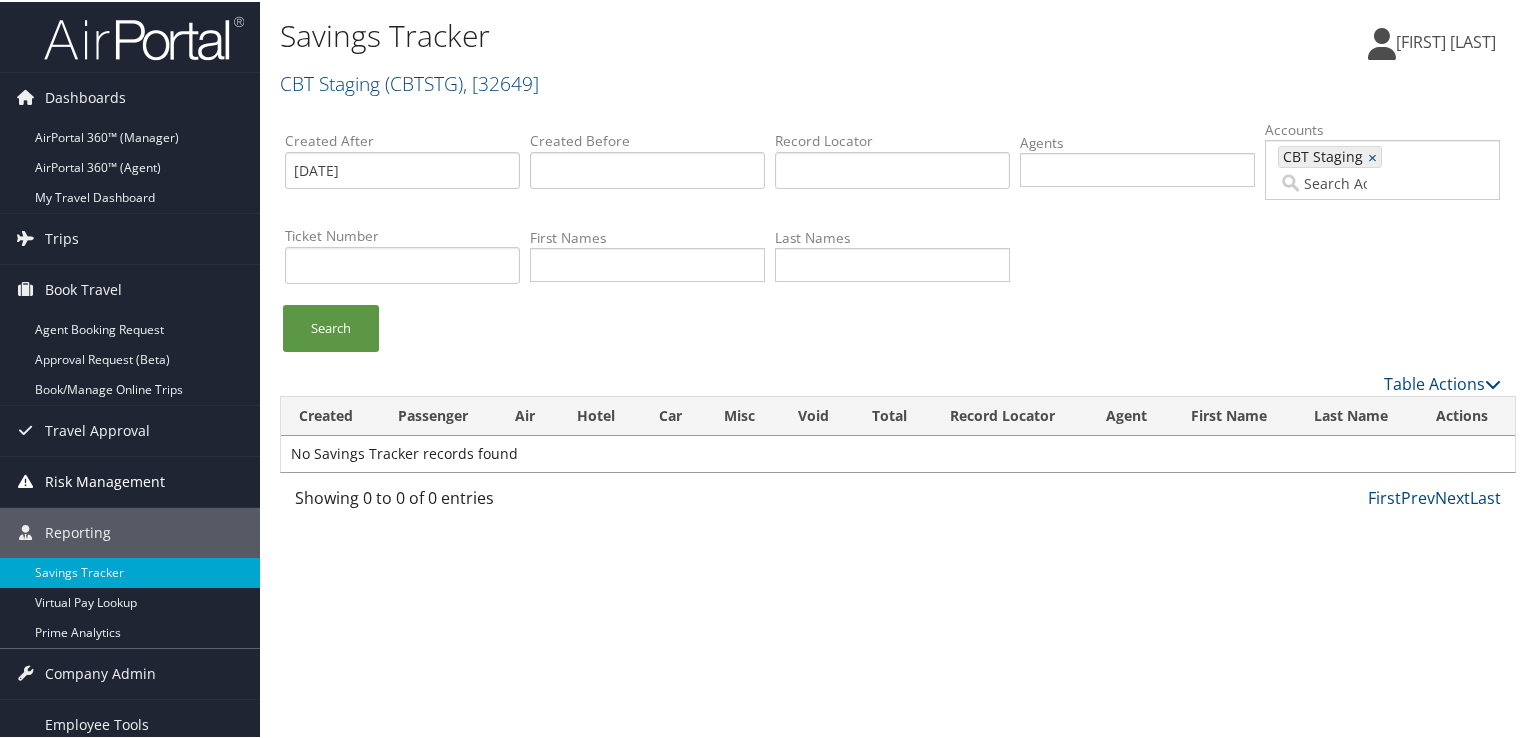 scroll, scrollTop: 60, scrollLeft: 0, axis: vertical 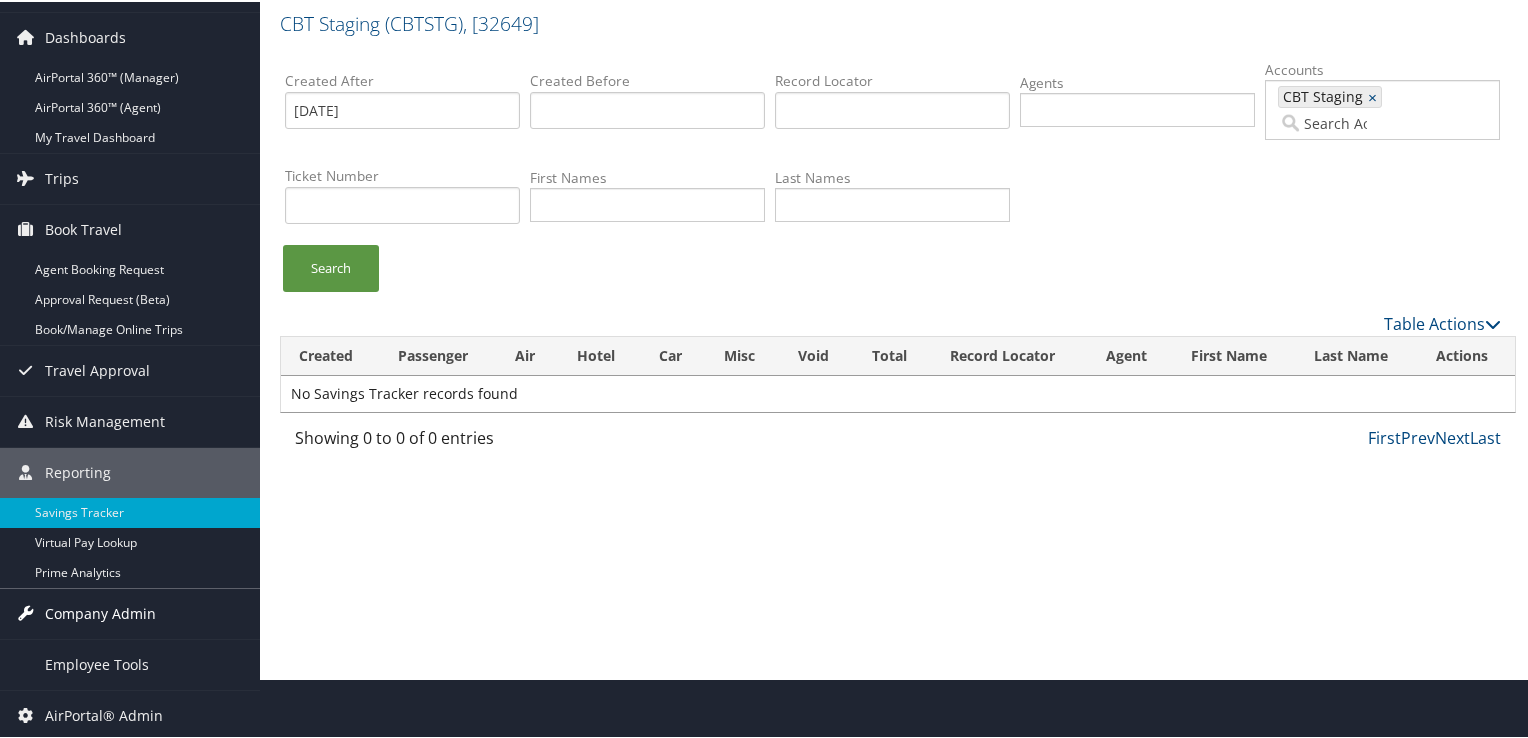 click on "Company Admin" at bounding box center [100, 612] 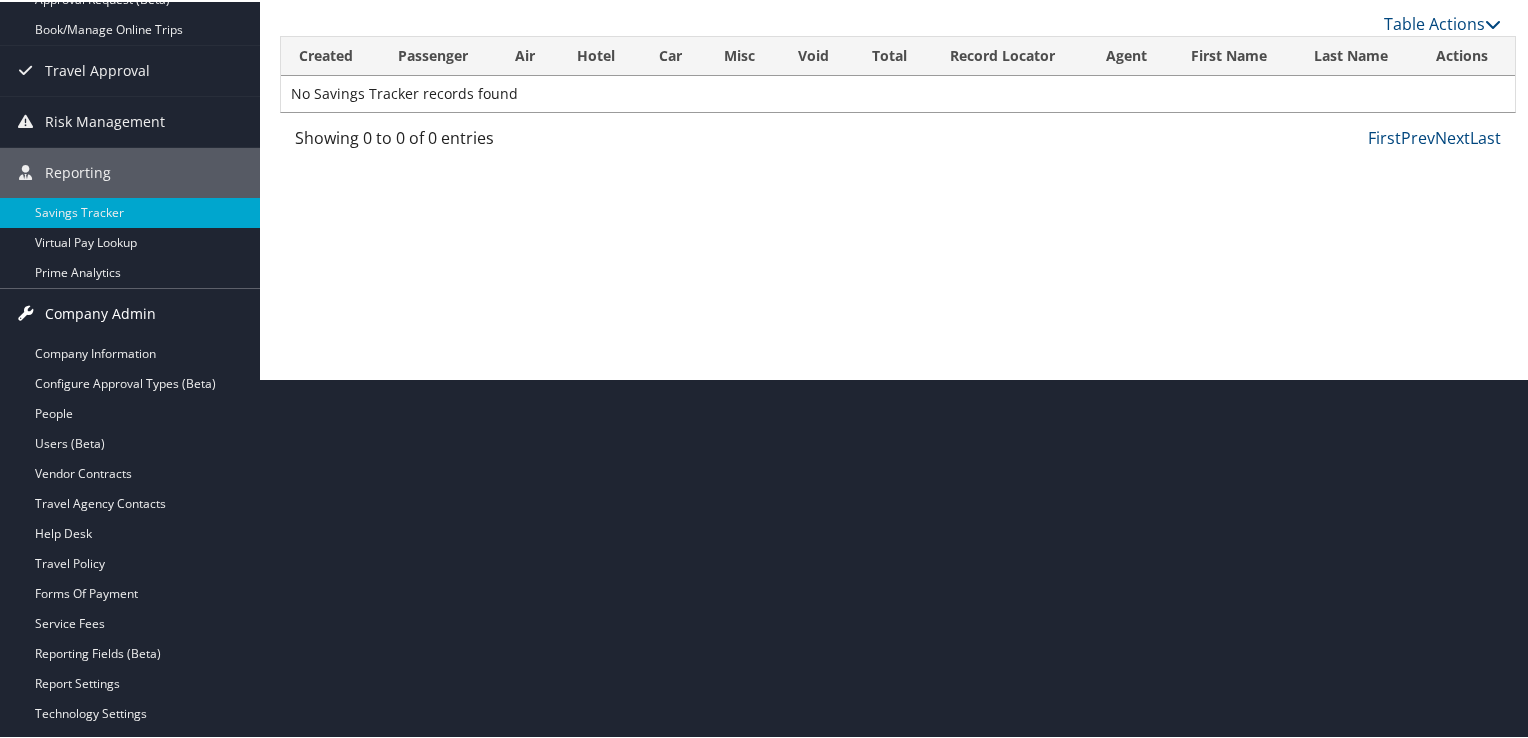 scroll, scrollTop: 460, scrollLeft: 0, axis: vertical 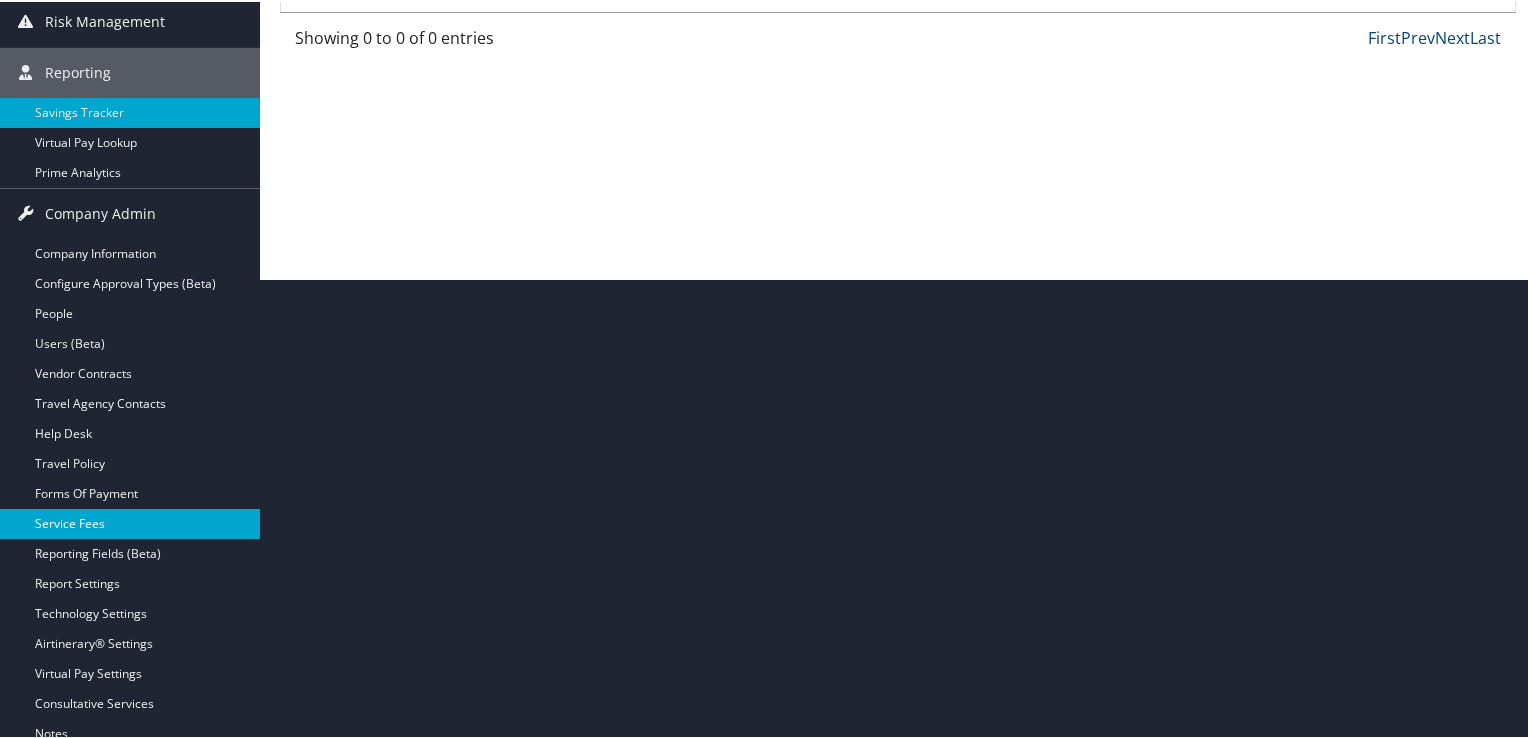 click on "Service Fees" at bounding box center [130, 522] 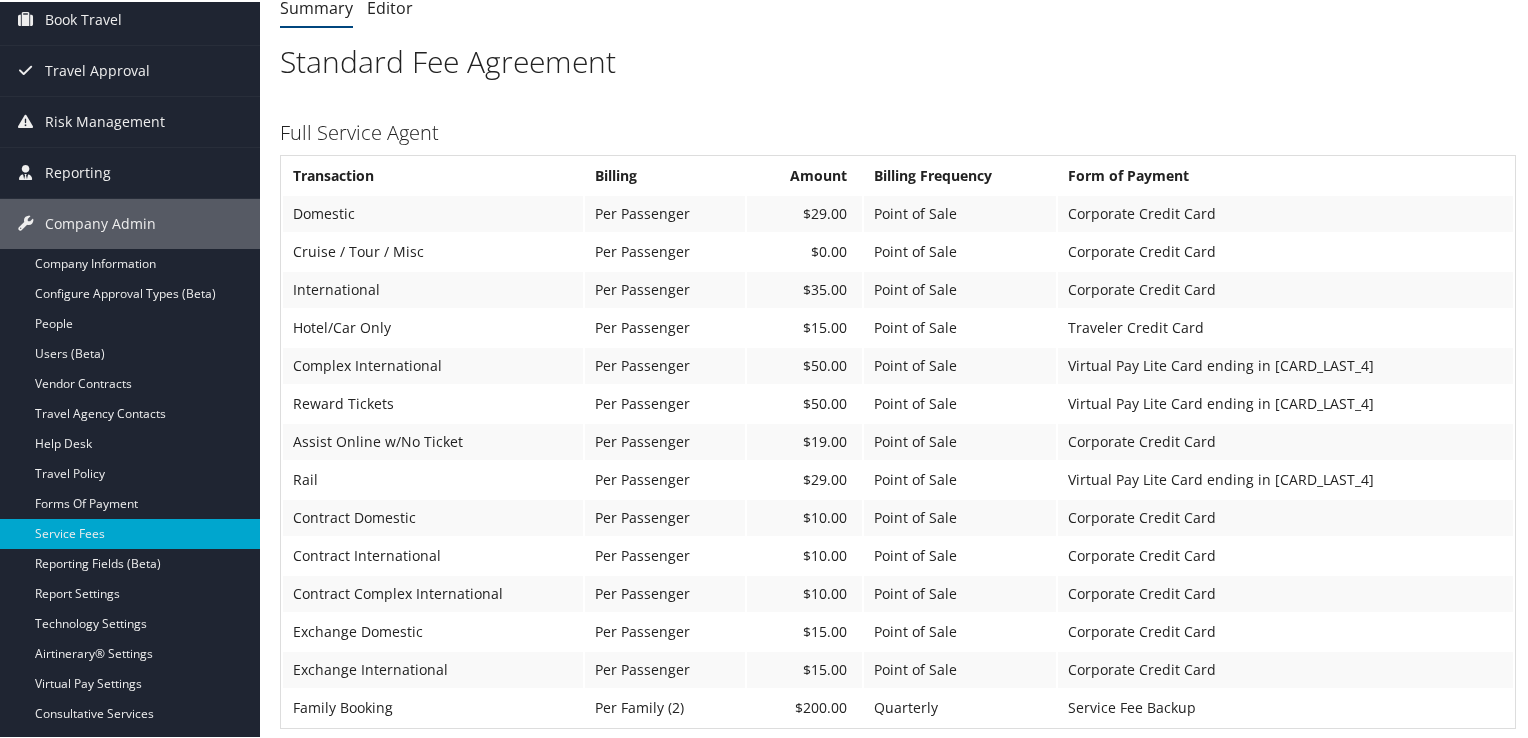 scroll, scrollTop: 0, scrollLeft: 0, axis: both 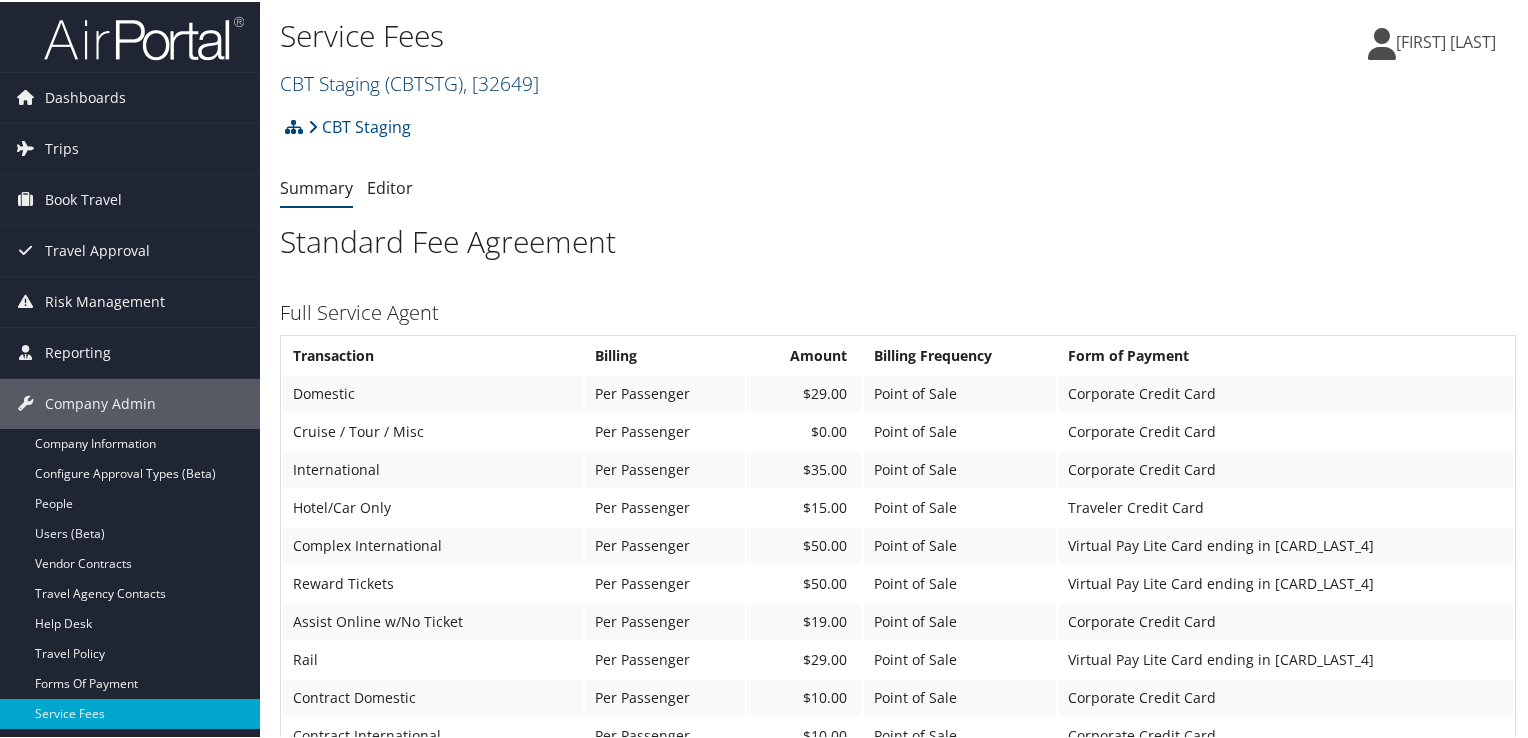 click on "( CBTSTG )" at bounding box center (424, 81) 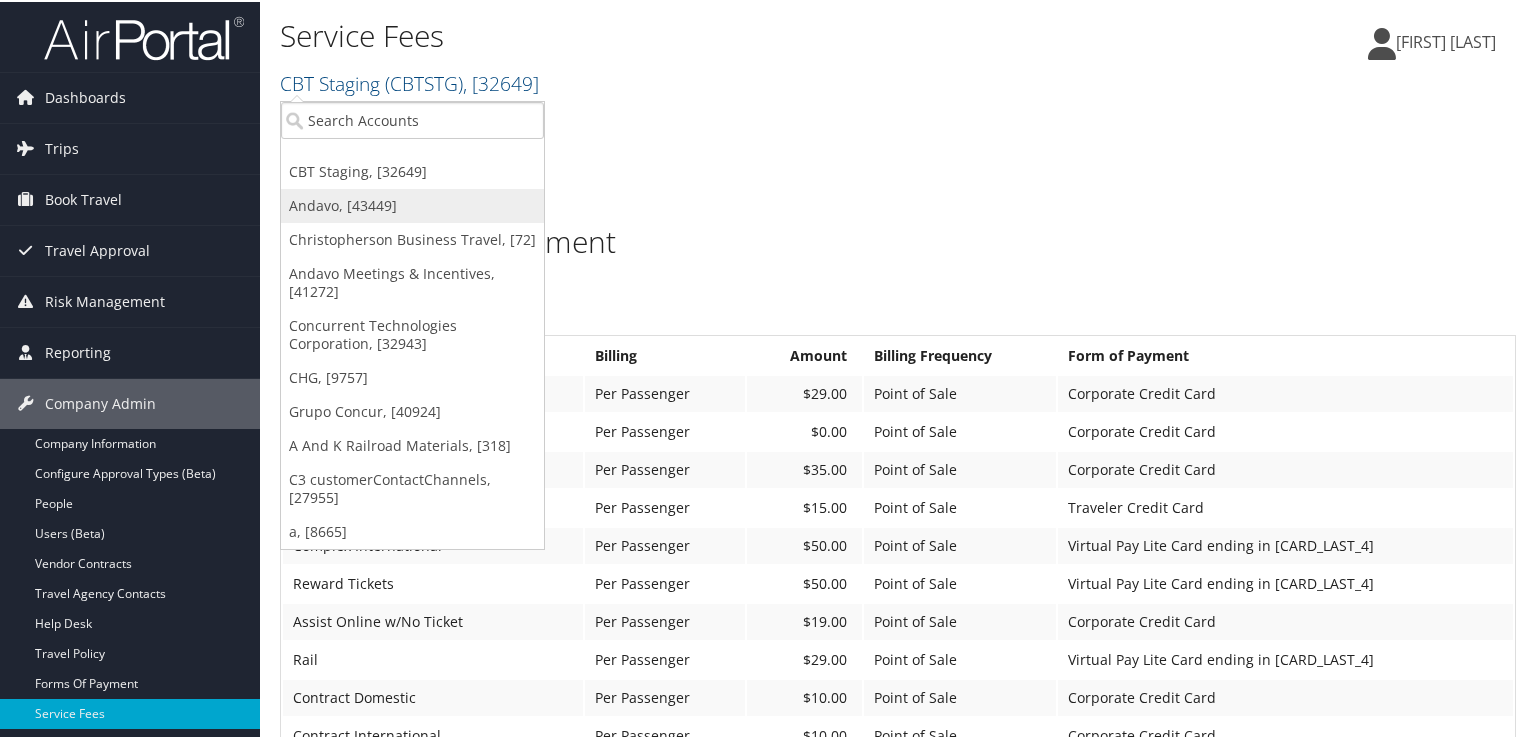 click on "Andavo, [43449]" at bounding box center (412, 204) 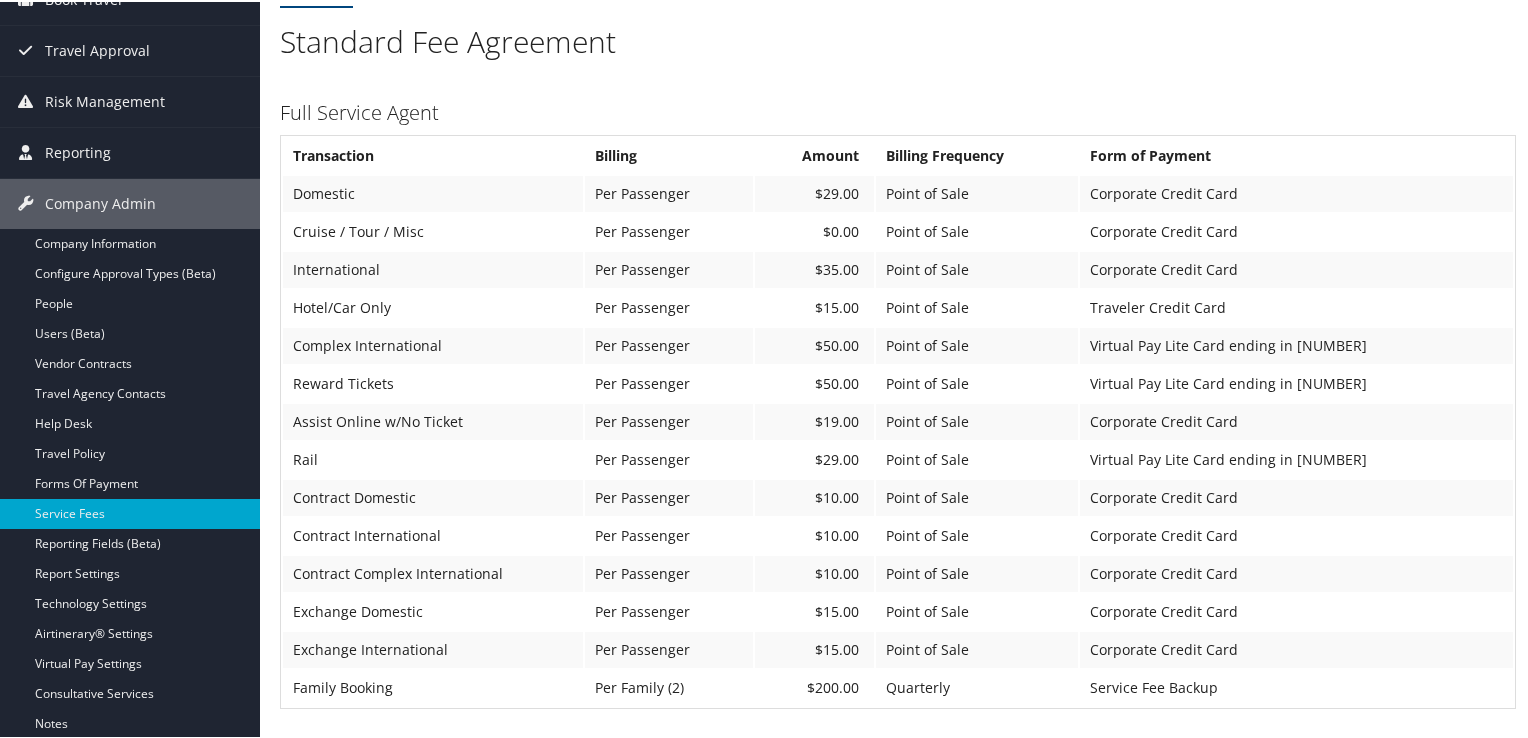 scroll, scrollTop: 0, scrollLeft: 0, axis: both 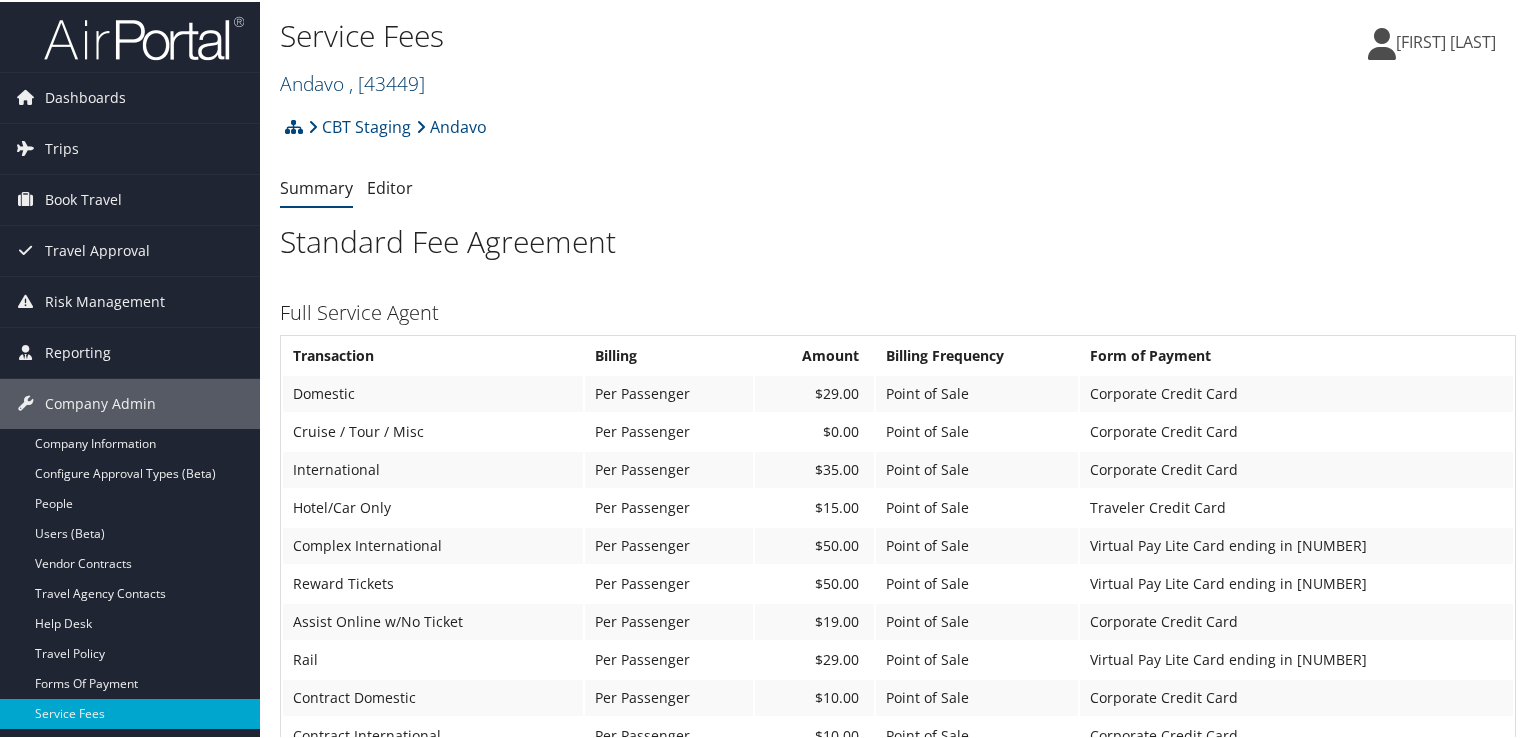 click on "Andavo   , [ 43449 ]" at bounding box center (352, 81) 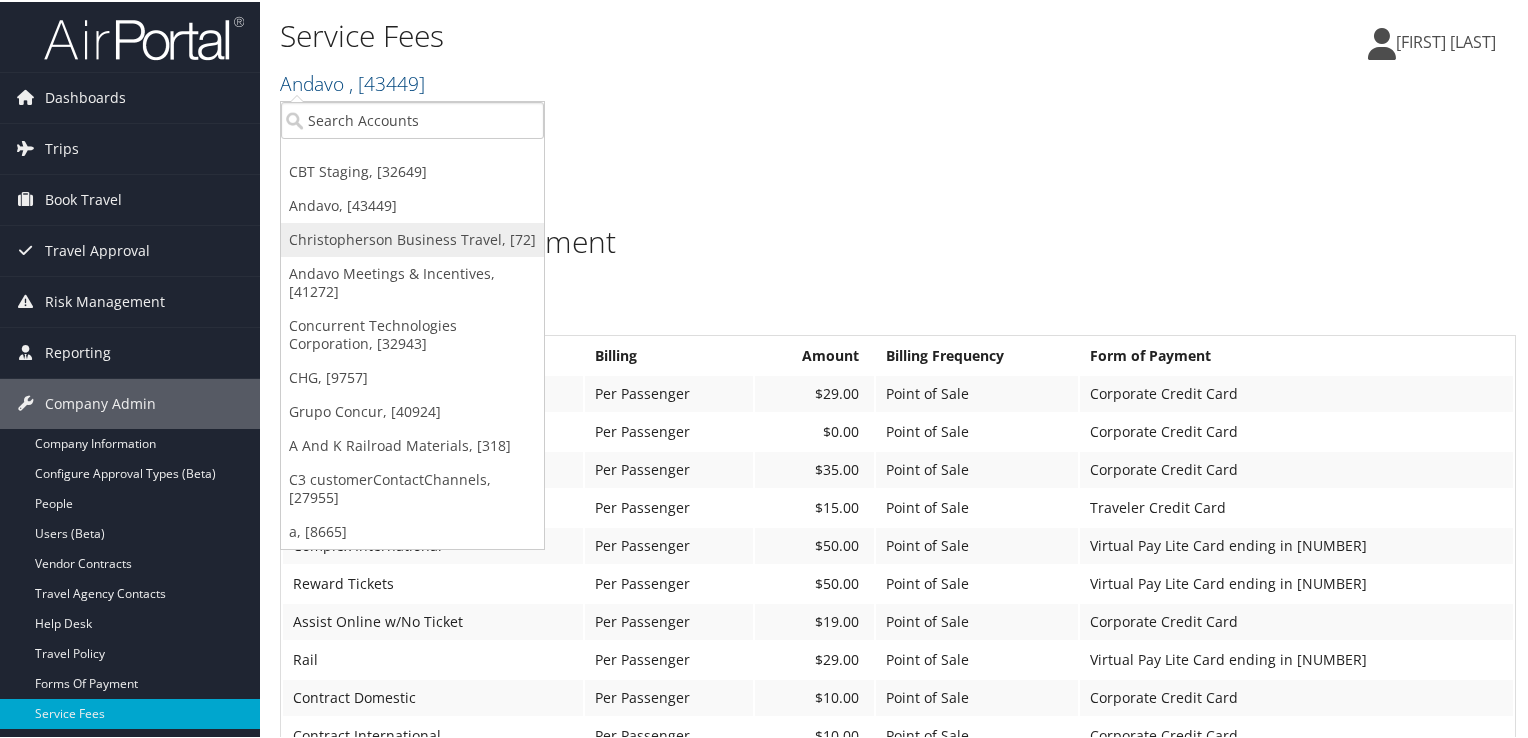 click on "Christopherson Business Travel, [72]" at bounding box center (412, 238) 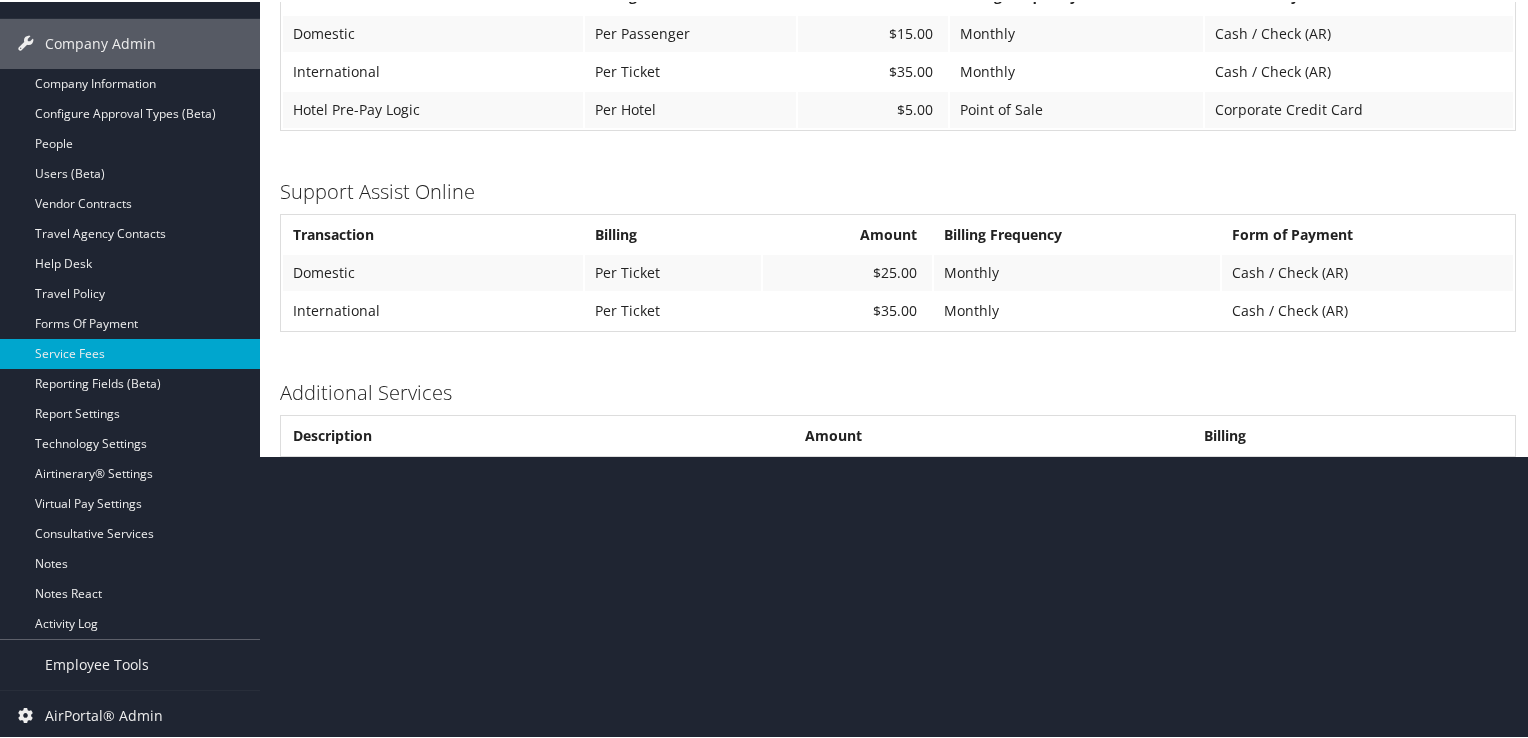scroll, scrollTop: 0, scrollLeft: 0, axis: both 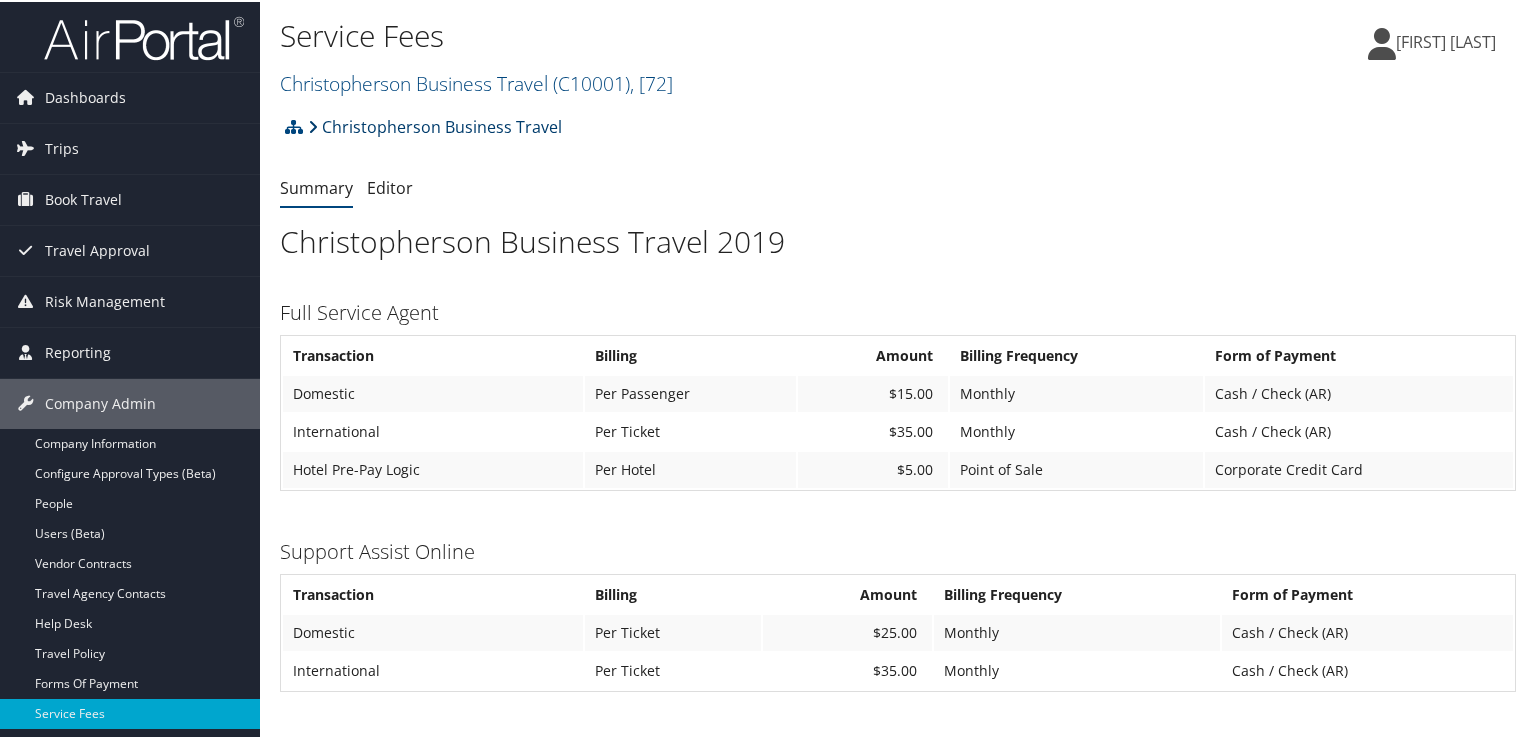 click on "Christopherson Business Travel" at bounding box center [435, 125] 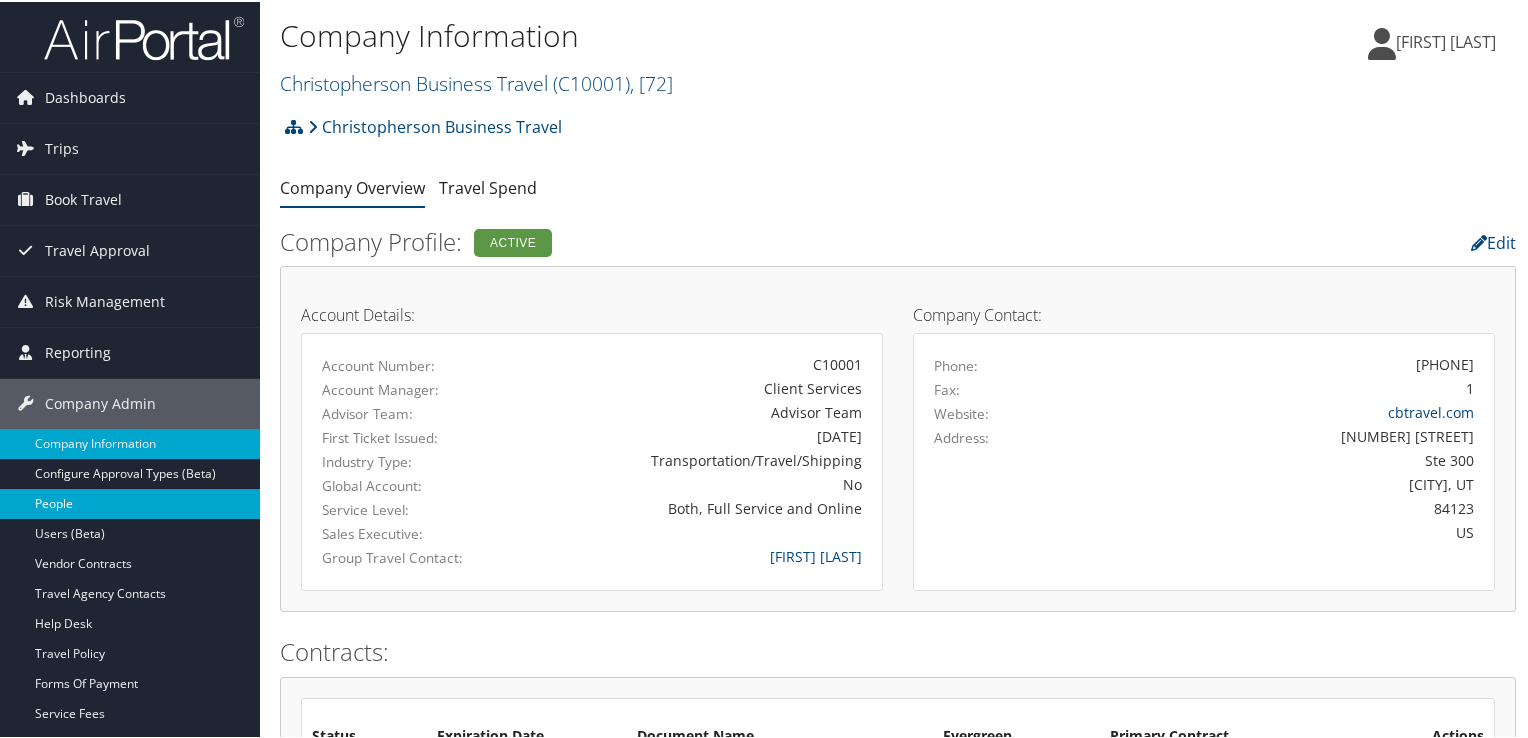scroll, scrollTop: 100, scrollLeft: 0, axis: vertical 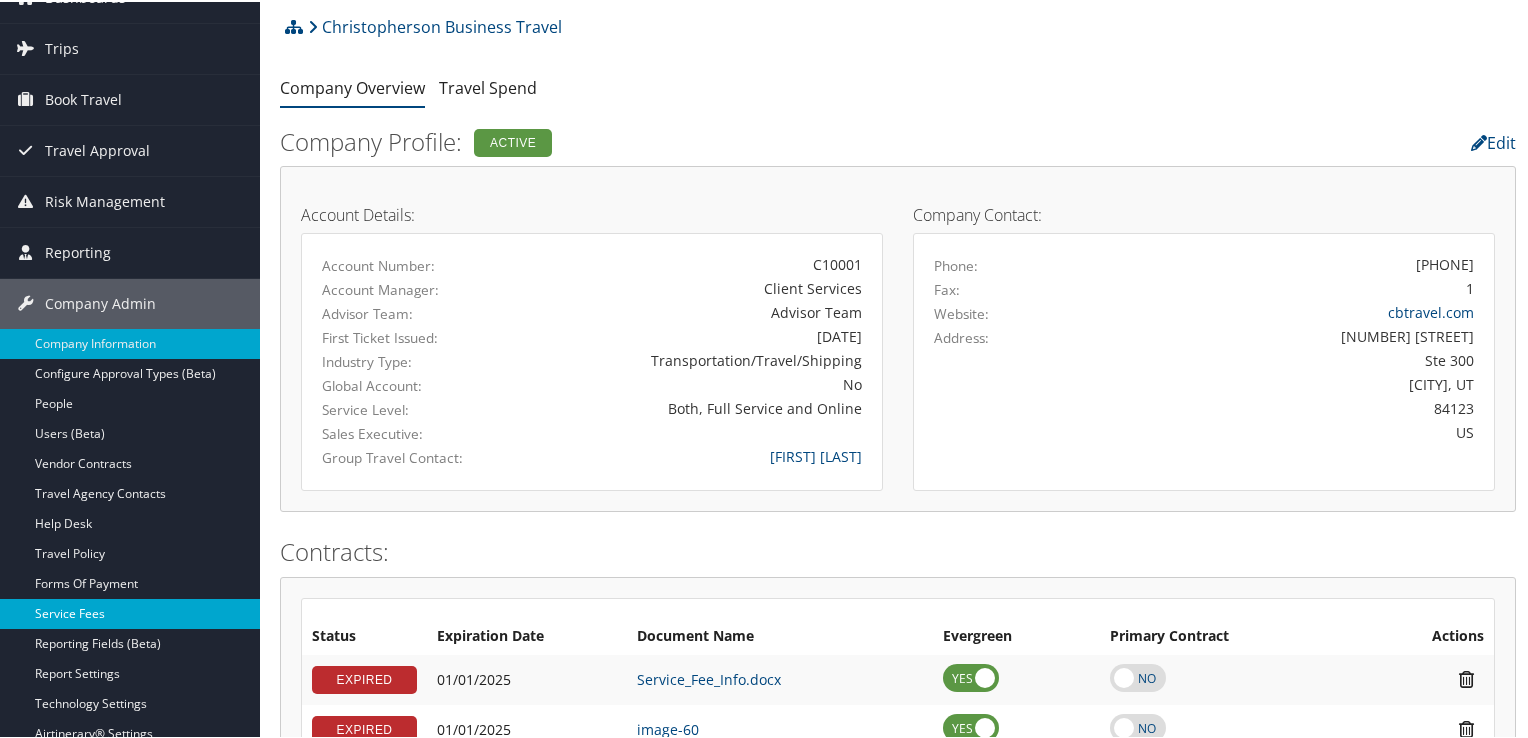 click on "Service Fees" at bounding box center [130, 612] 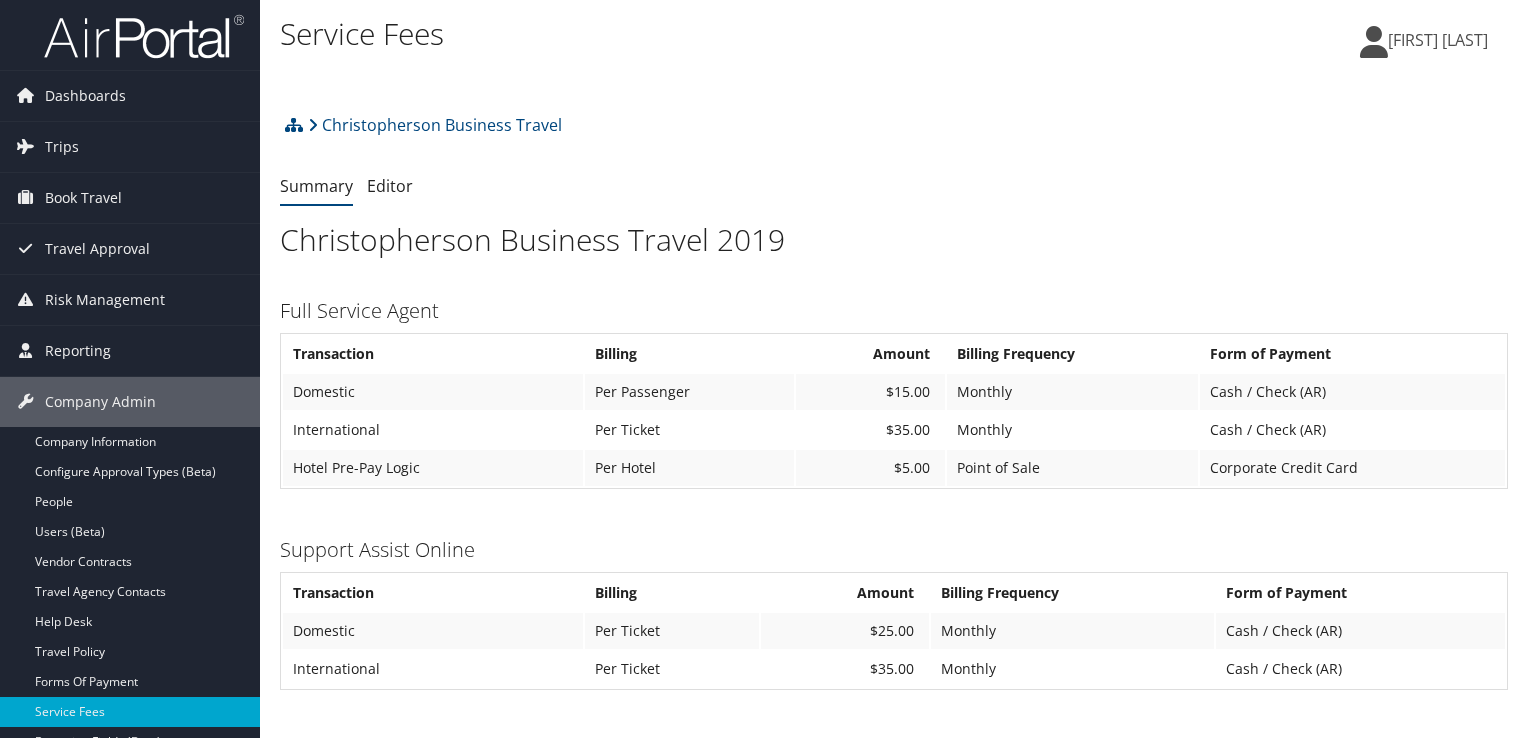scroll, scrollTop: 0, scrollLeft: 0, axis: both 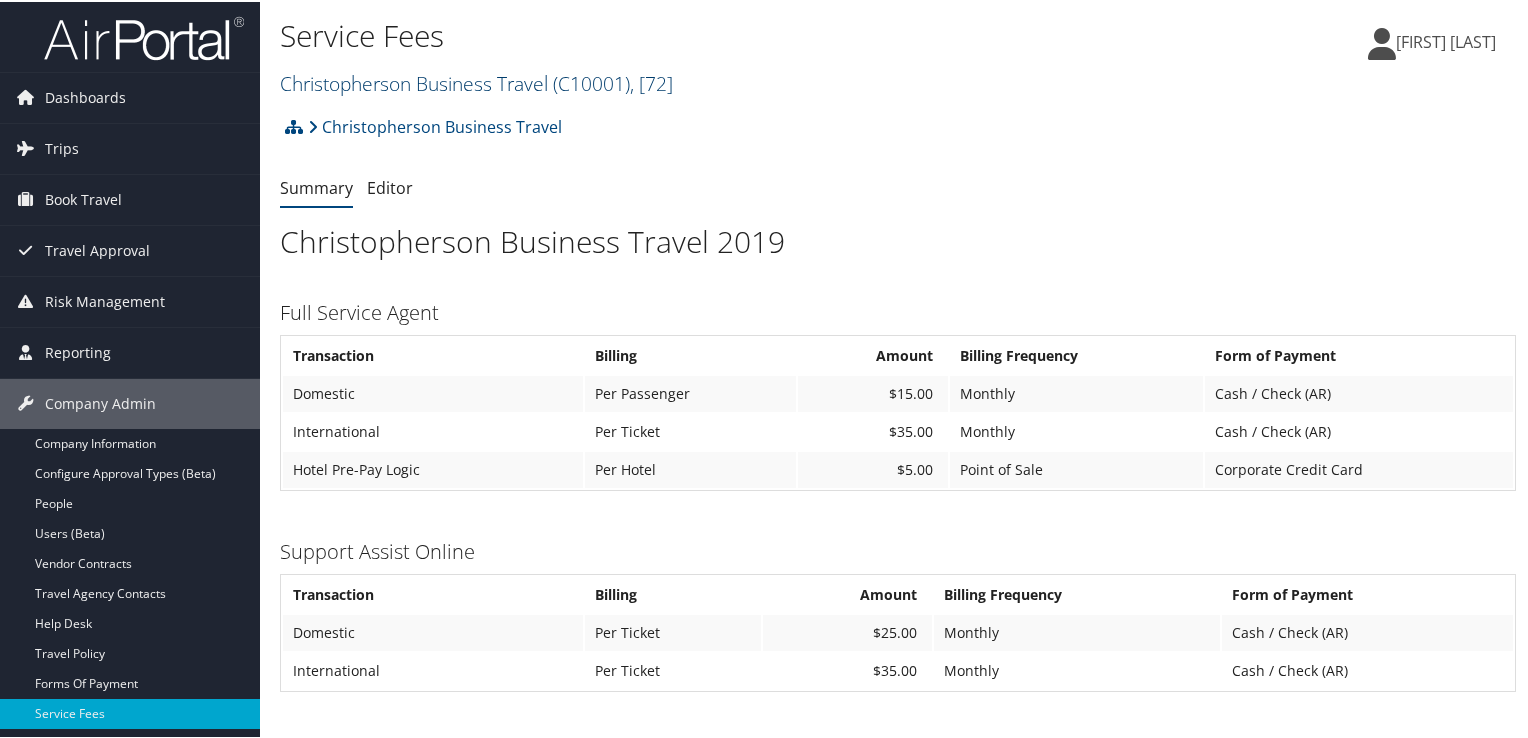 click on "Christopherson Business Travel   ( C10001 )  , [ 72 ]" at bounding box center (476, 81) 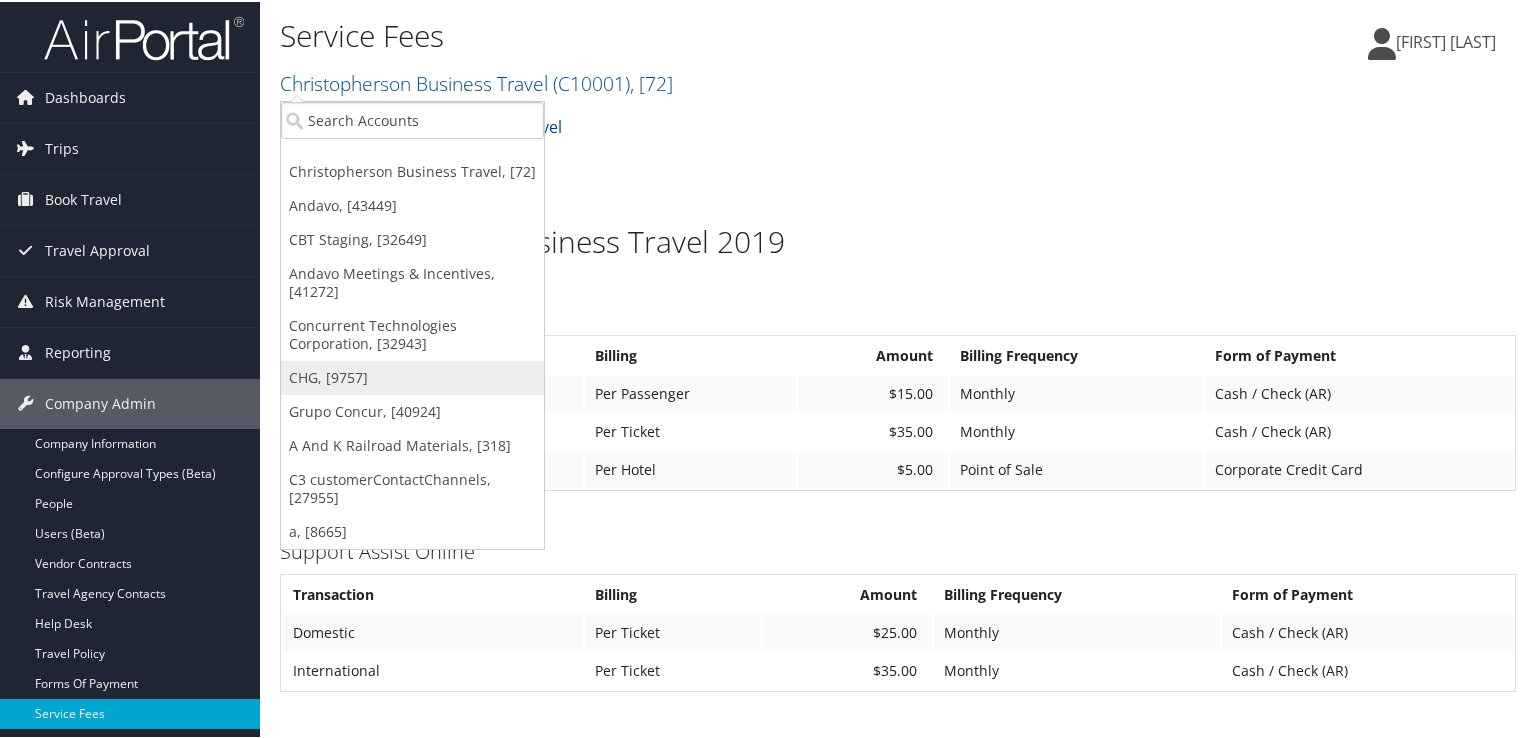click on "CHG, [9757]" at bounding box center [412, 376] 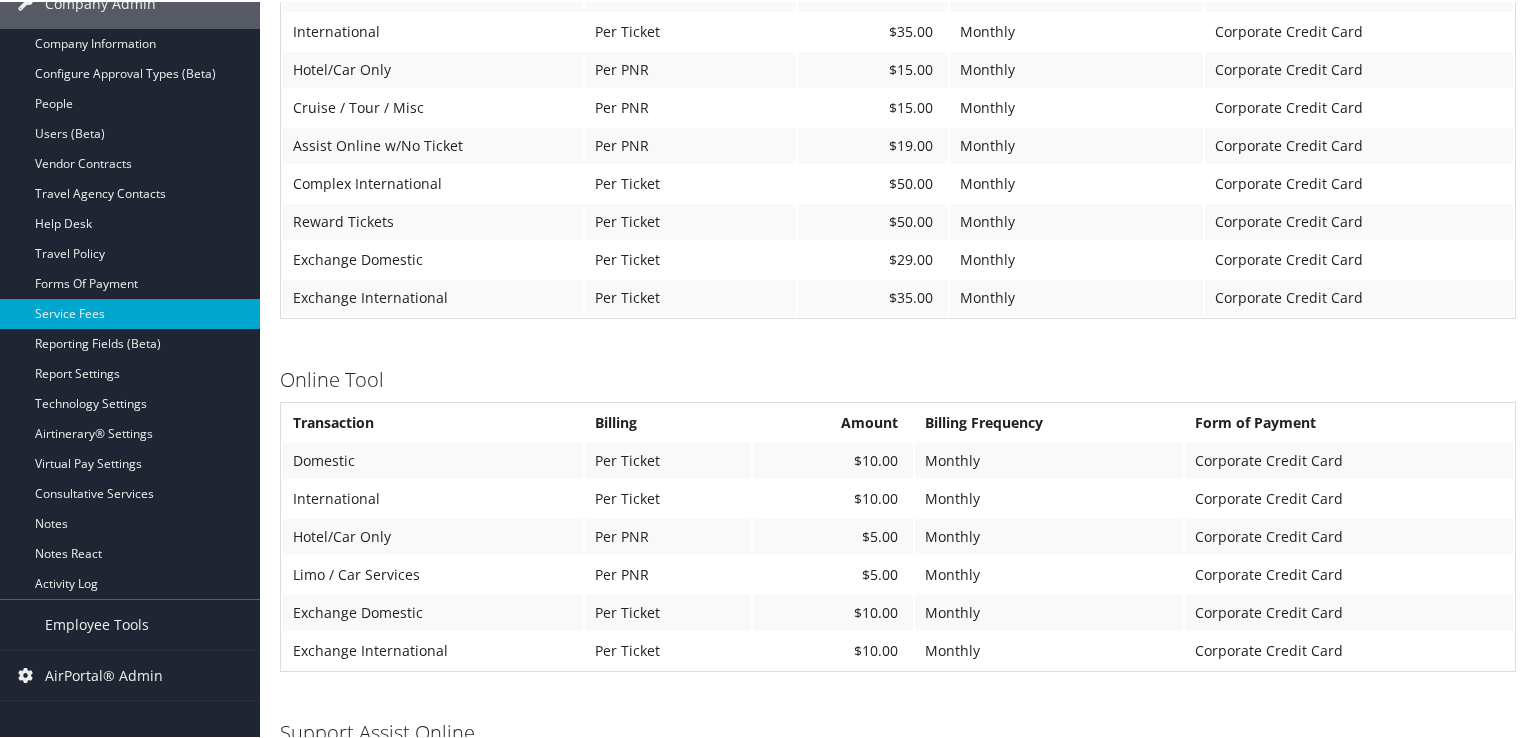 scroll, scrollTop: 0, scrollLeft: 0, axis: both 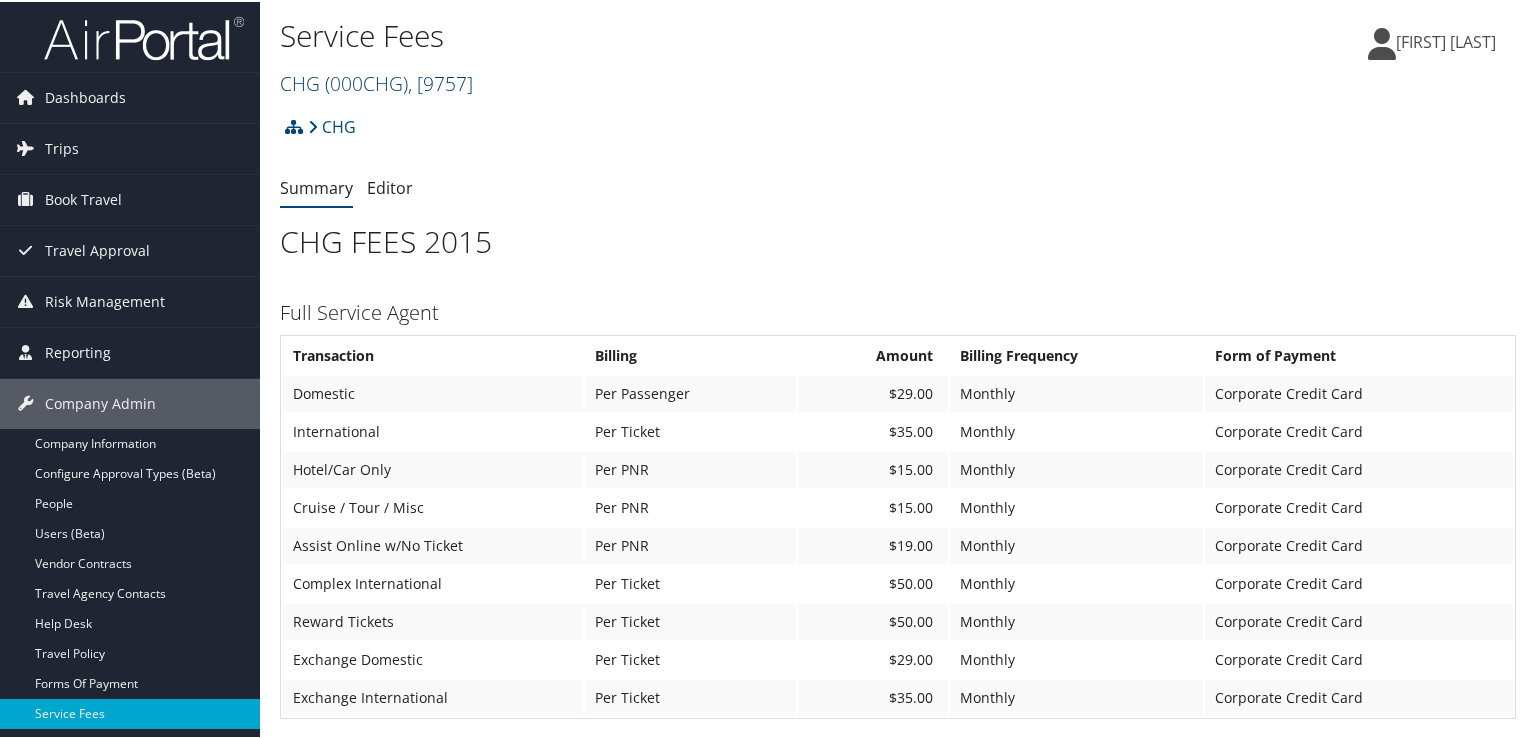 click on "( 000CHG )" at bounding box center [366, 81] 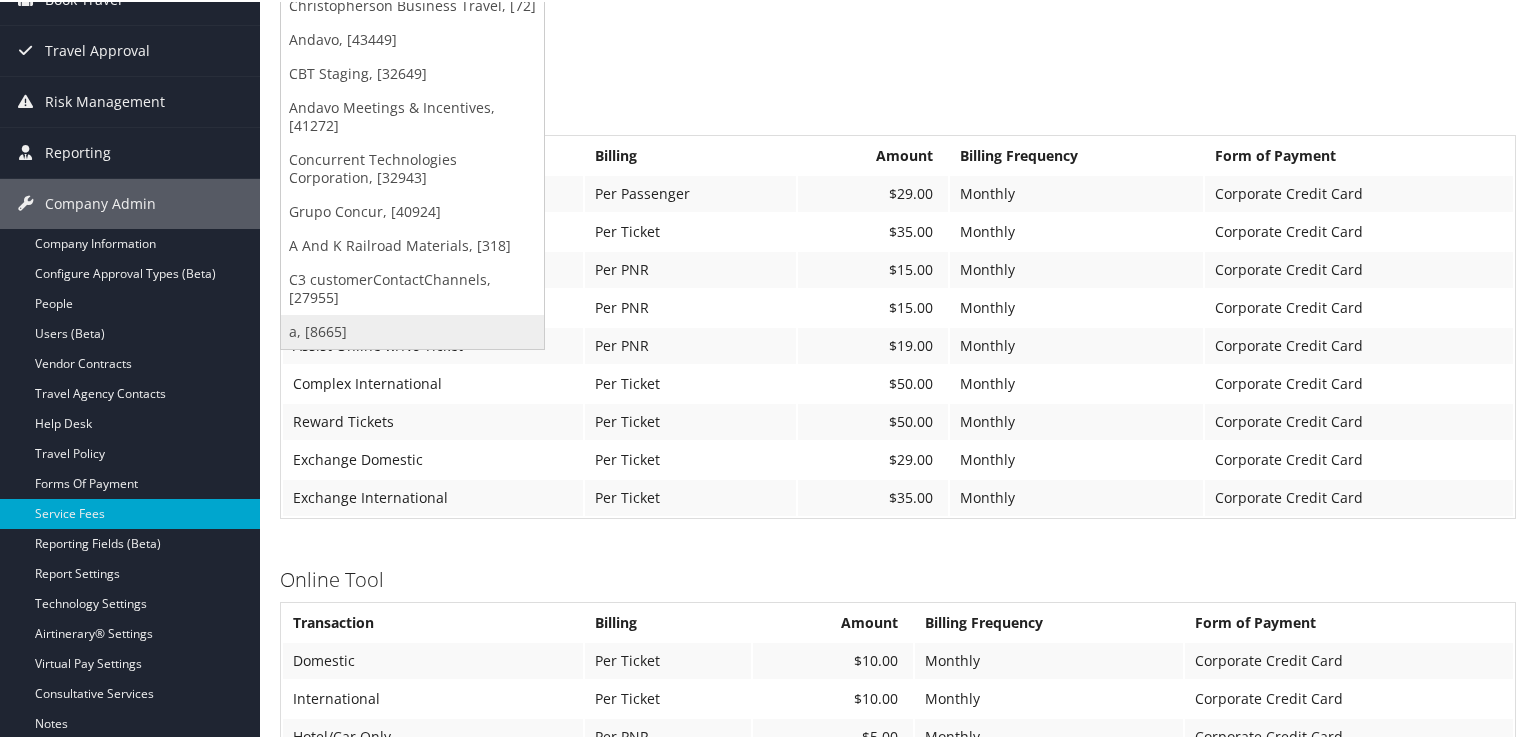 scroll, scrollTop: 0, scrollLeft: 0, axis: both 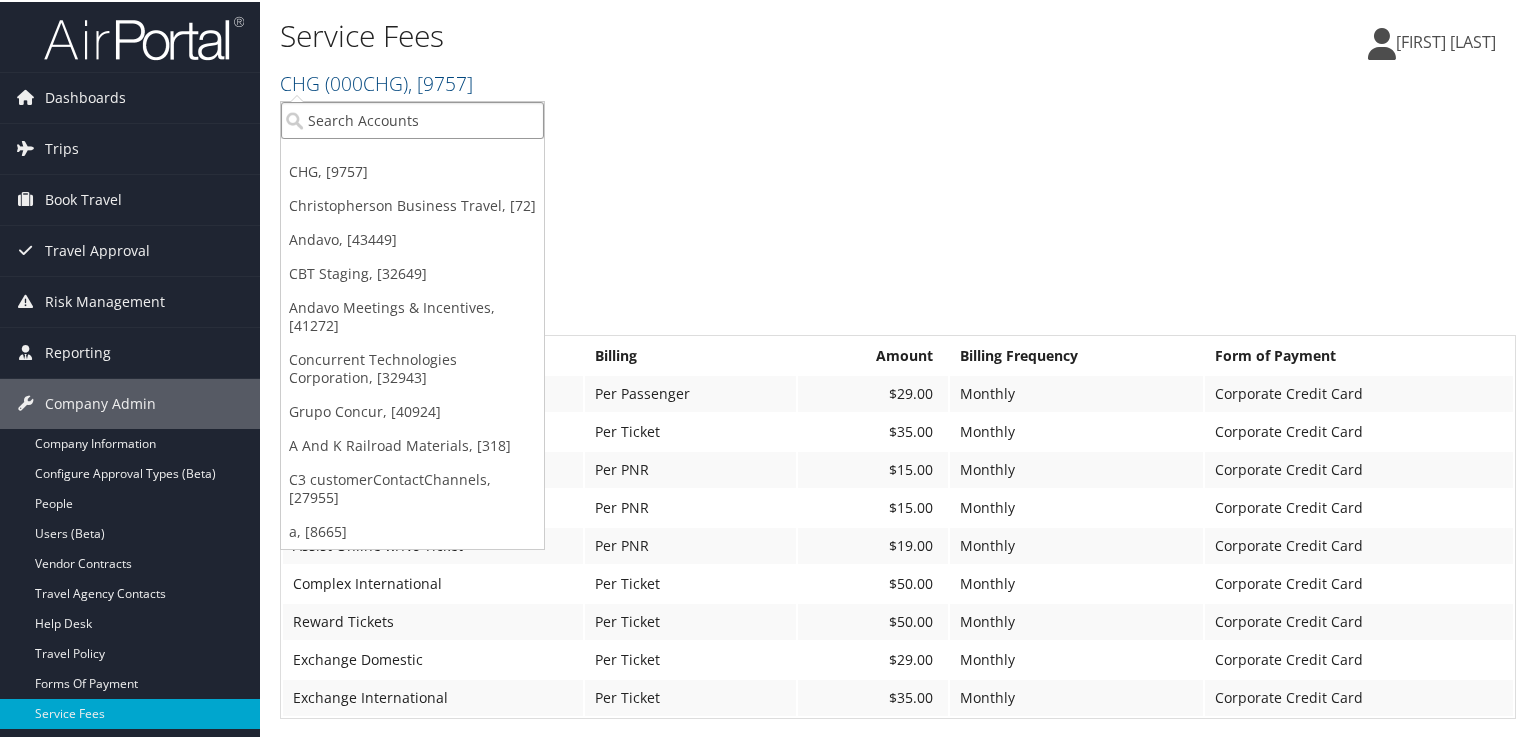 click at bounding box center [412, 118] 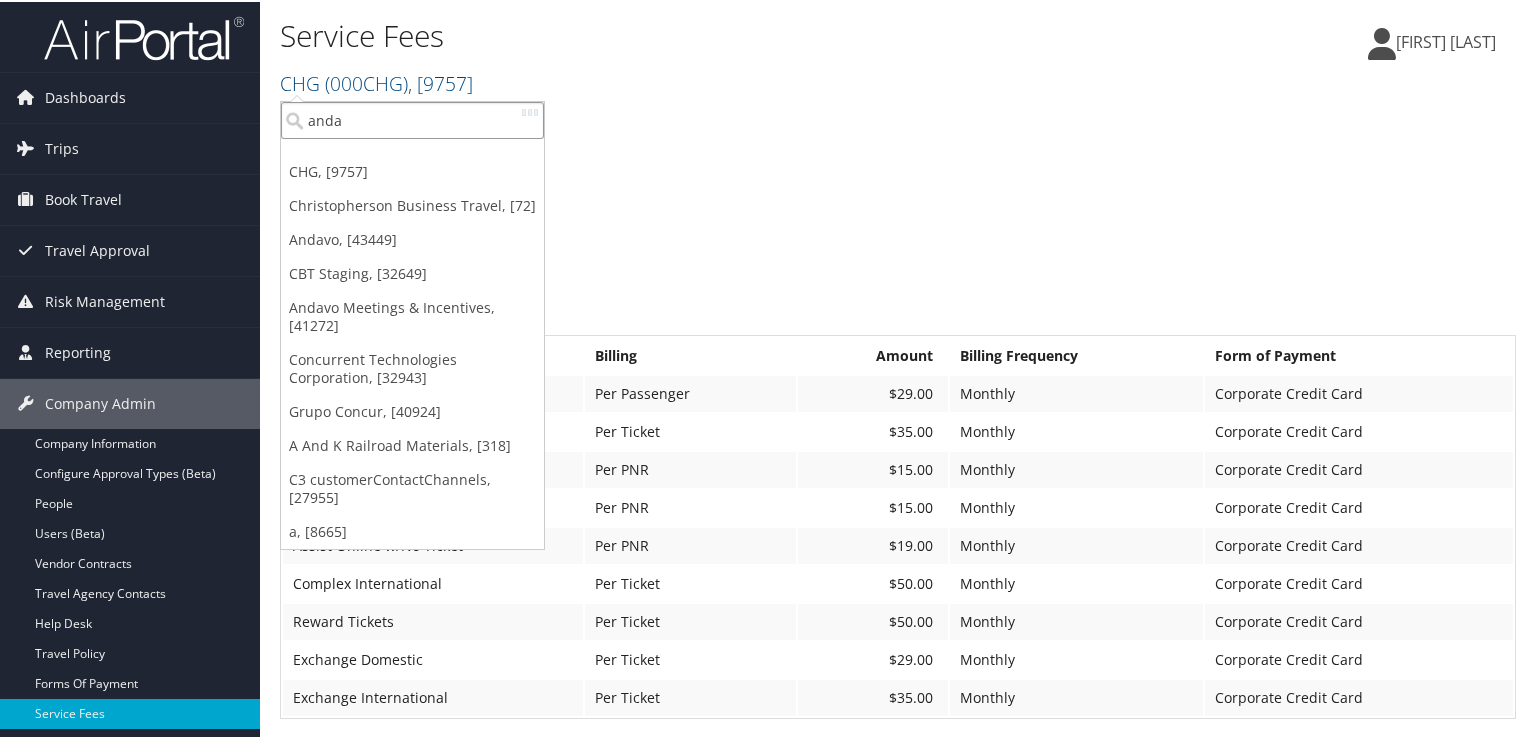 type on "andav" 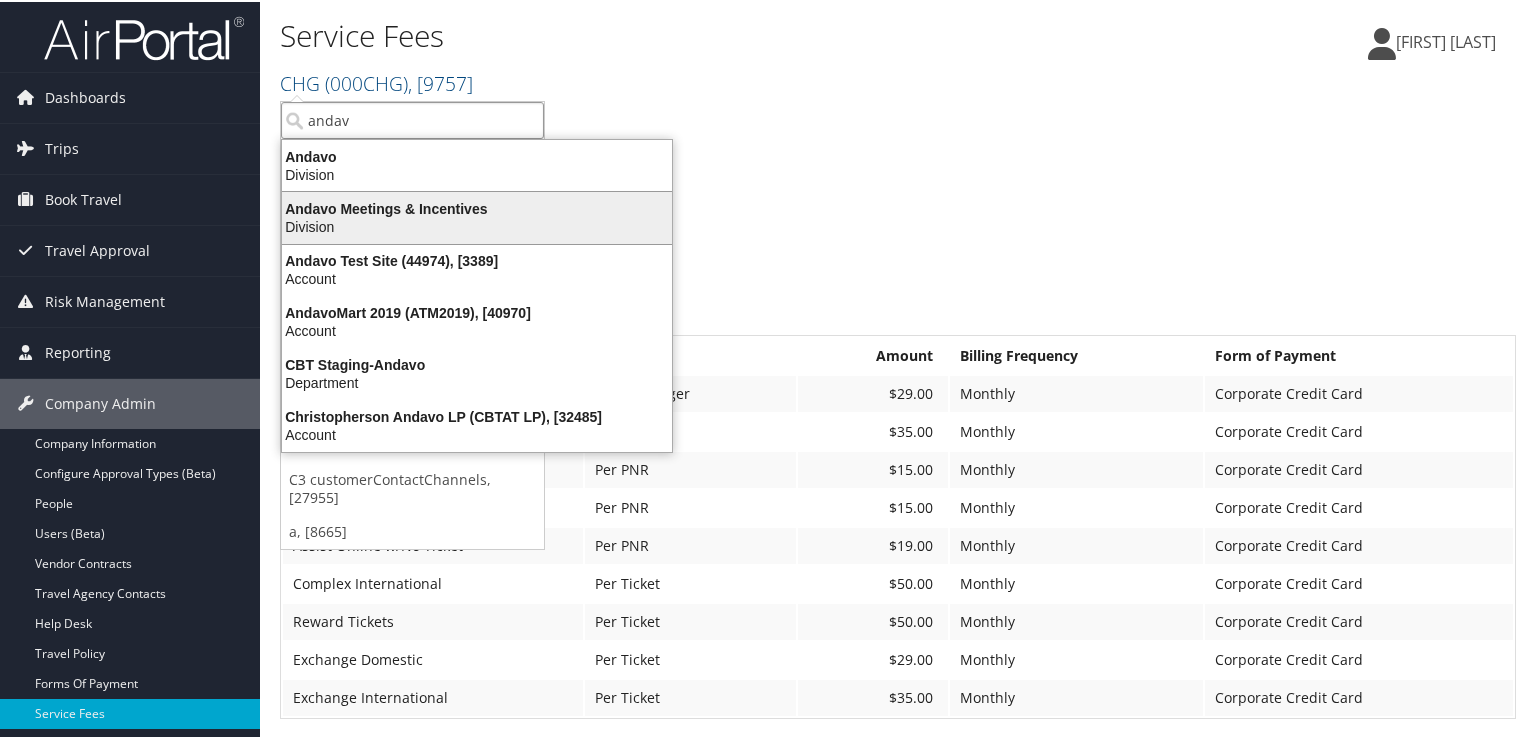 click on "Andavo Meetings & Incentives" at bounding box center [477, 207] 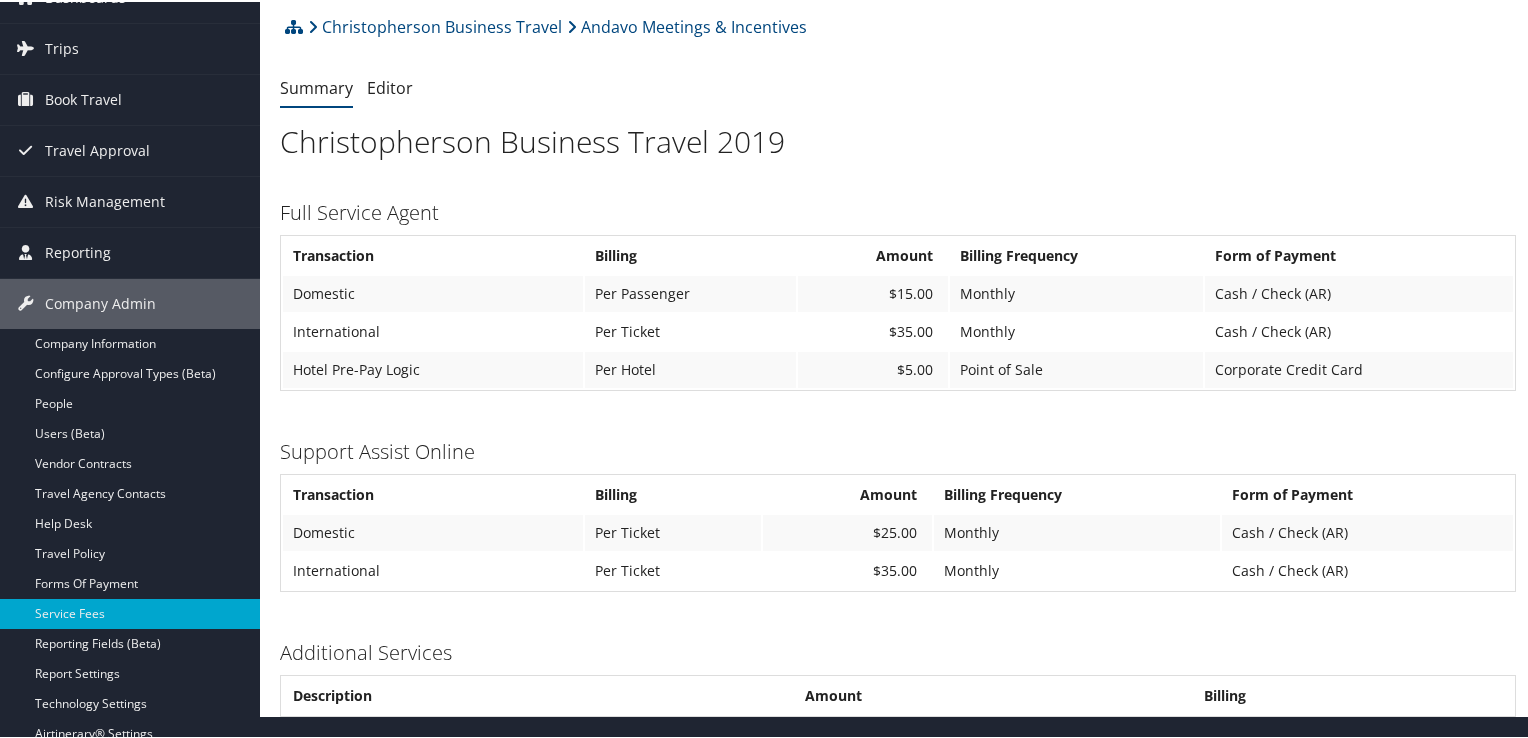 scroll, scrollTop: 200, scrollLeft: 0, axis: vertical 